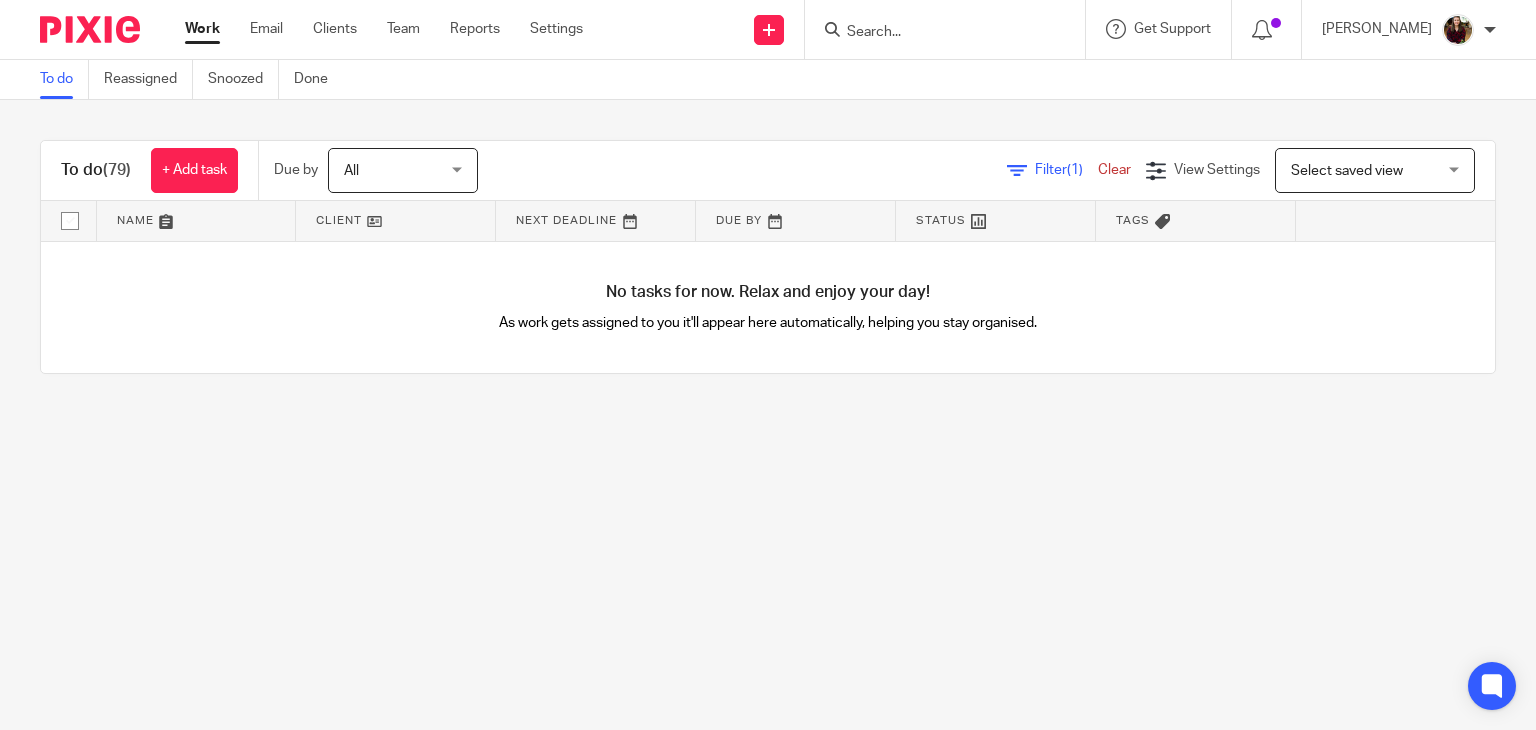 scroll, scrollTop: 0, scrollLeft: 0, axis: both 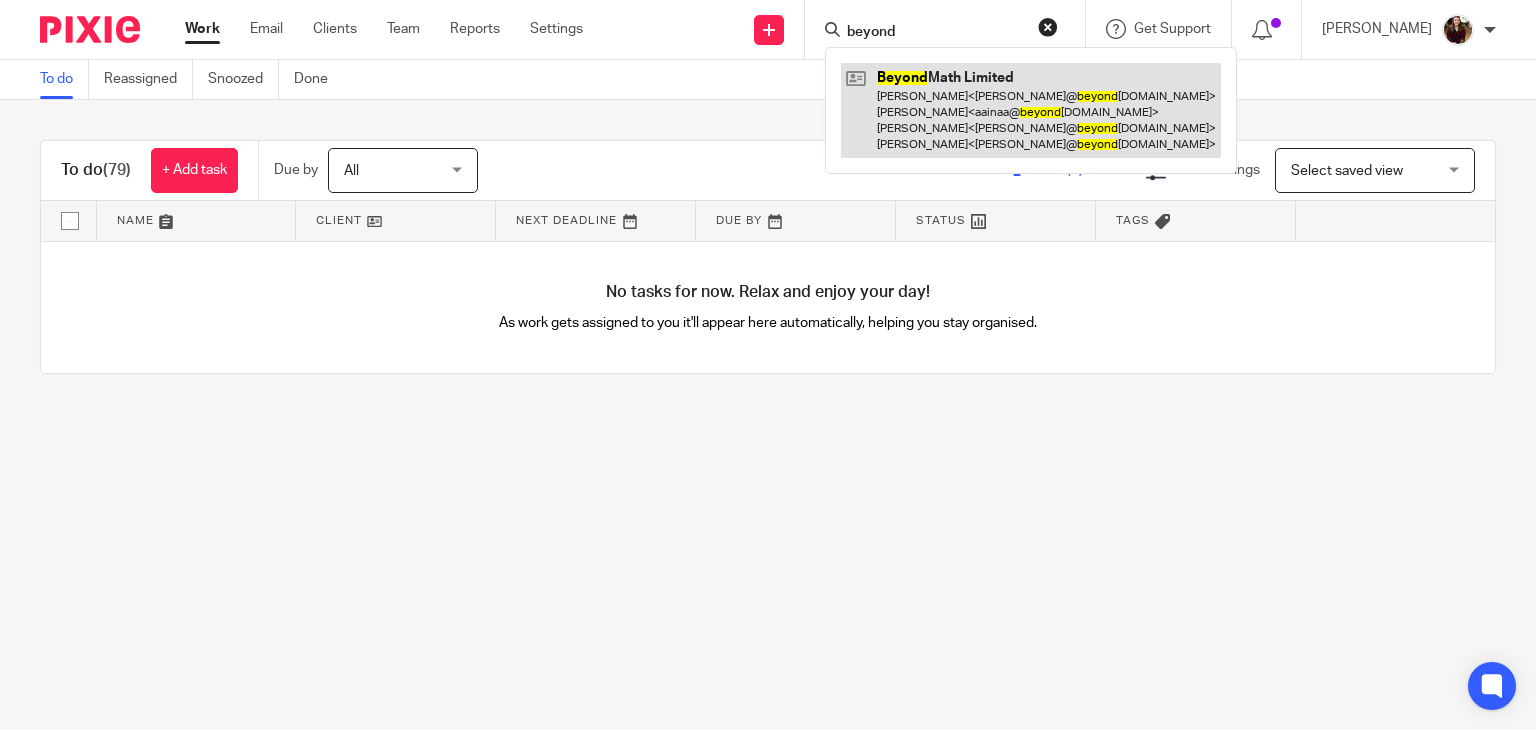 type on "beyond" 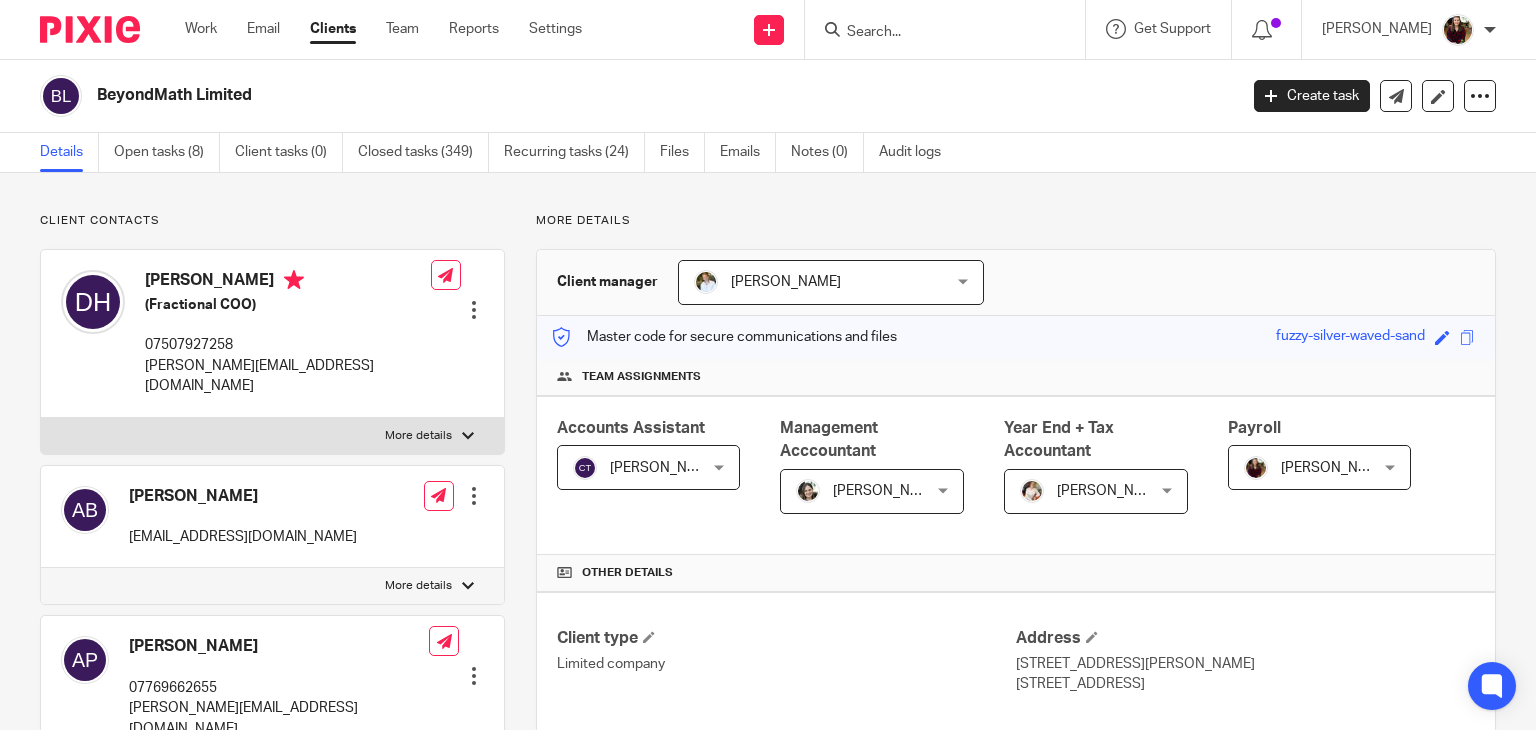 scroll, scrollTop: 0, scrollLeft: 0, axis: both 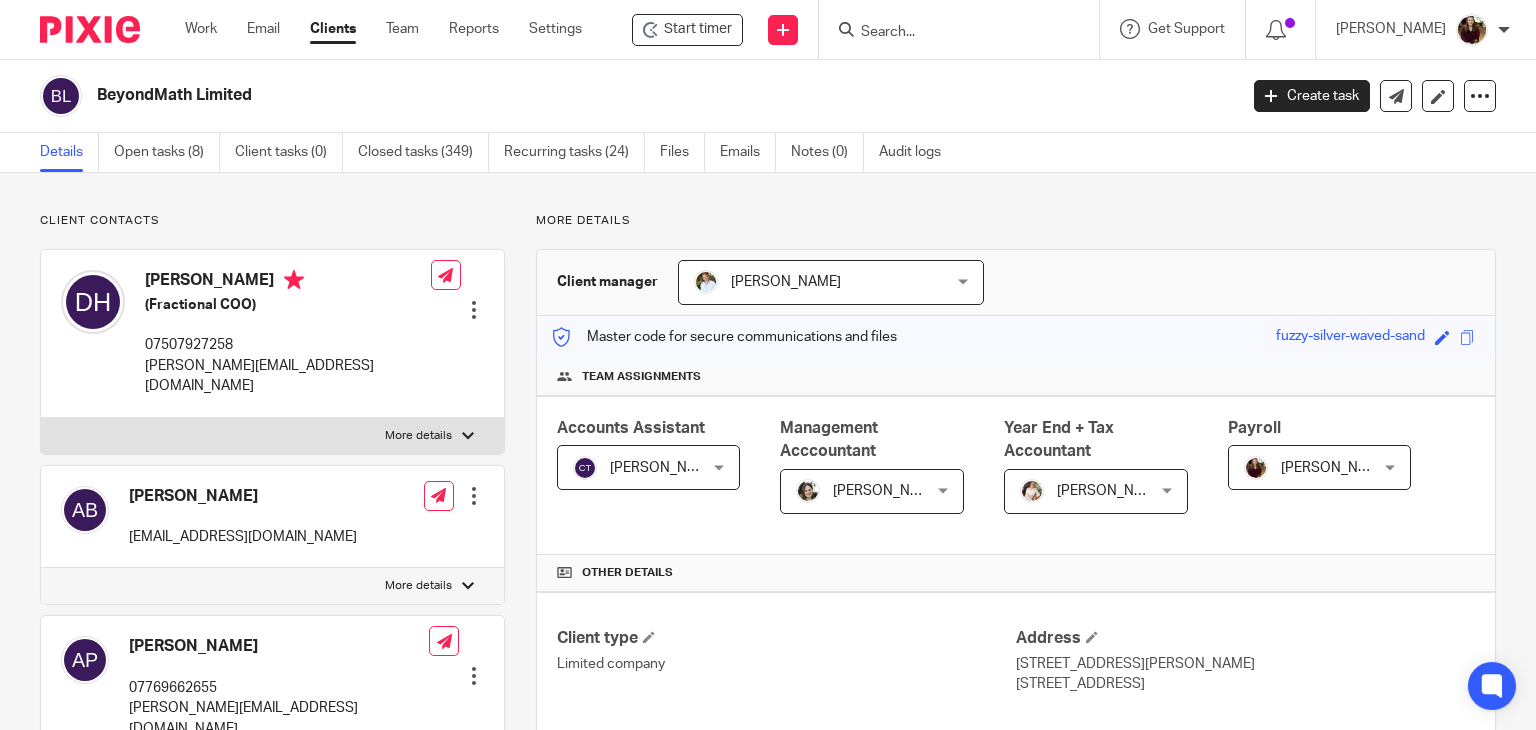 click at bounding box center [949, 33] 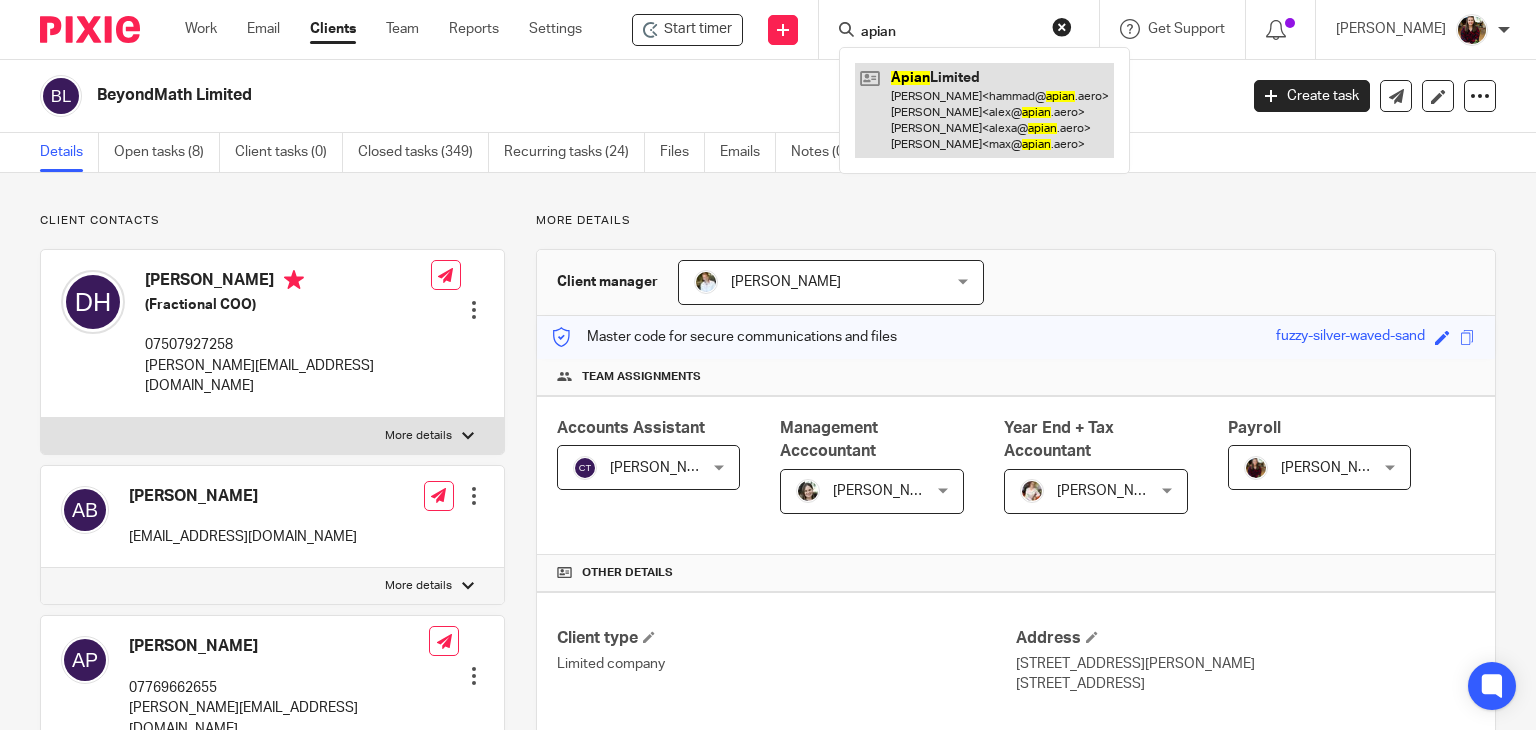 type on "apian" 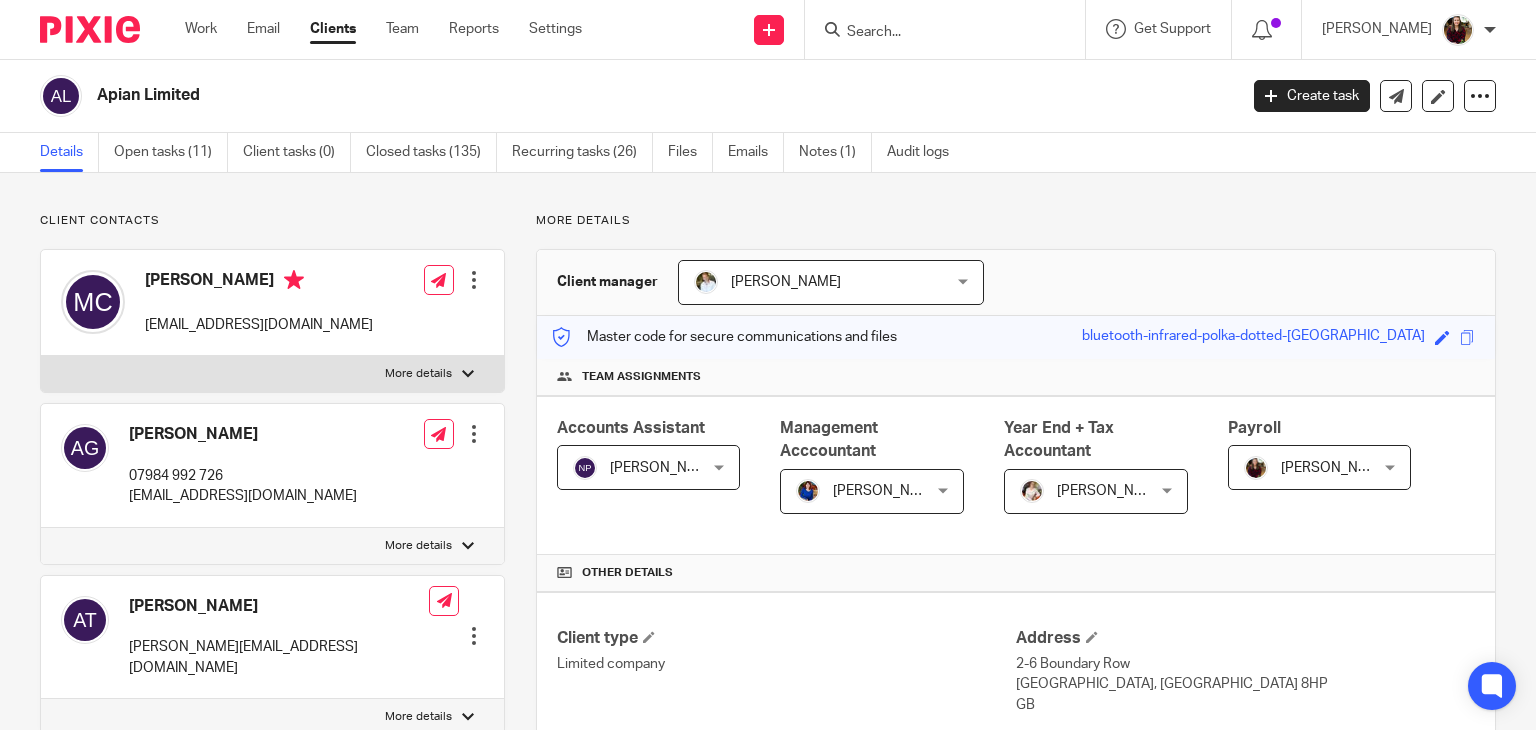 scroll, scrollTop: 0, scrollLeft: 0, axis: both 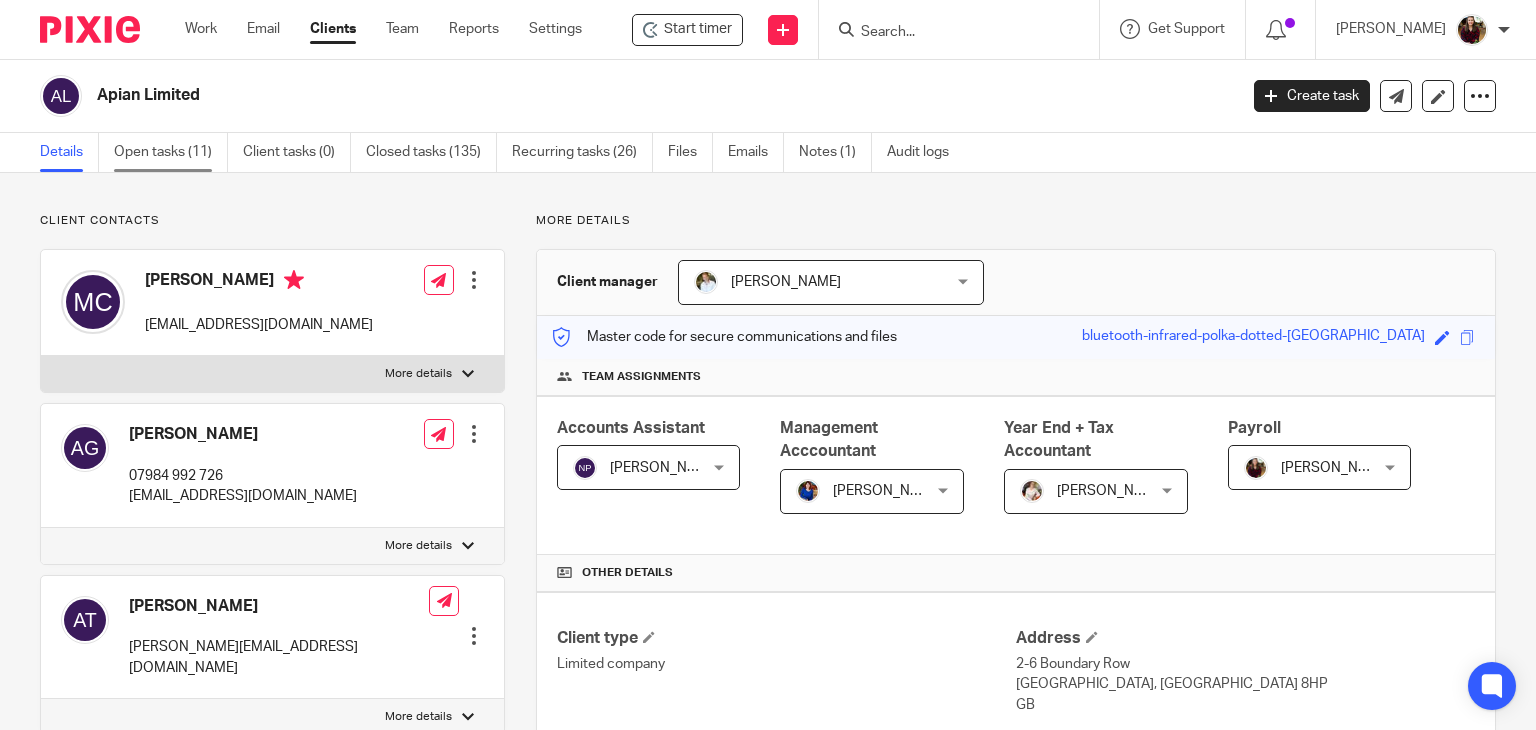 click on "Open tasks (11)" at bounding box center (171, 152) 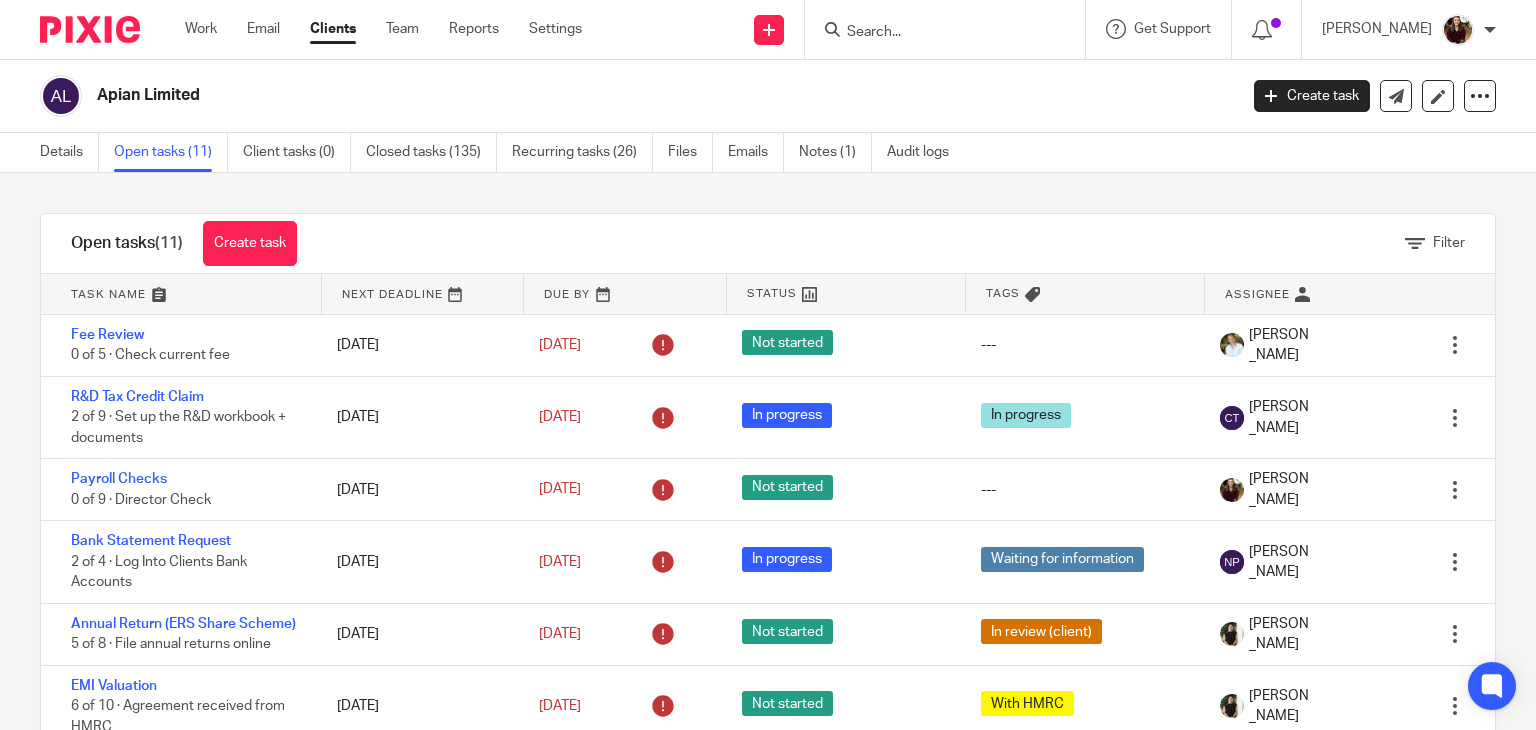 scroll, scrollTop: 0, scrollLeft: 0, axis: both 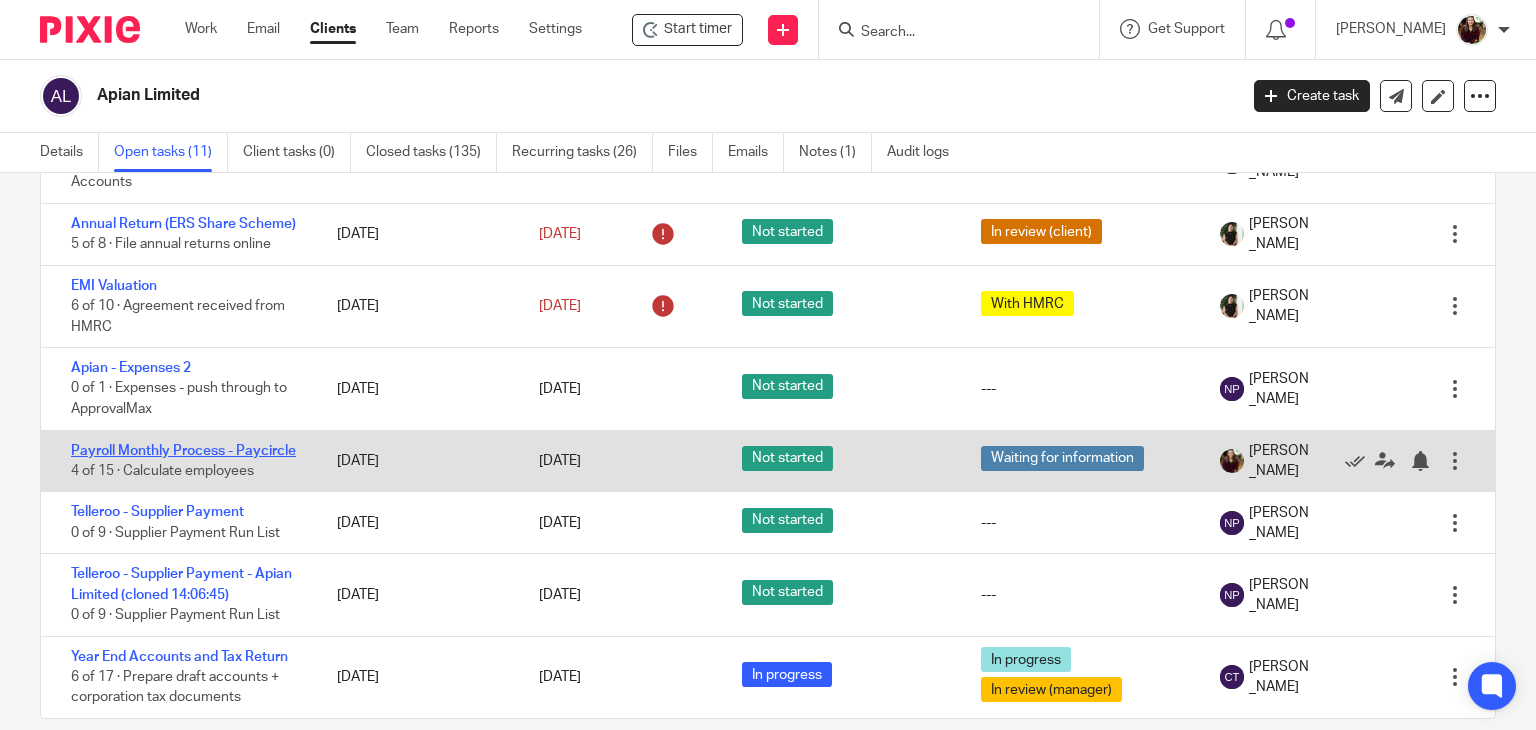 click on "Payroll Monthly Process - Paycircle" at bounding box center [183, 451] 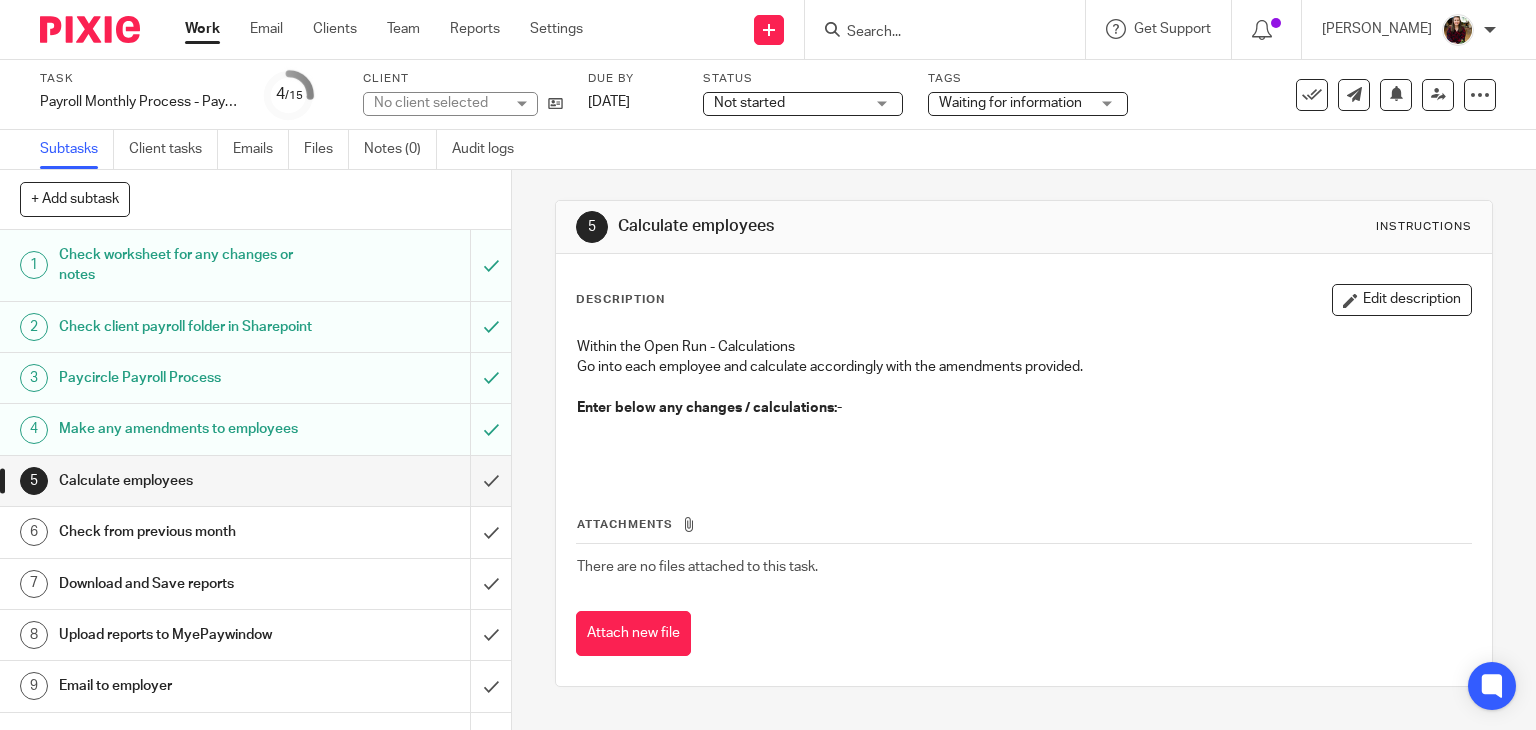 scroll, scrollTop: 0, scrollLeft: 0, axis: both 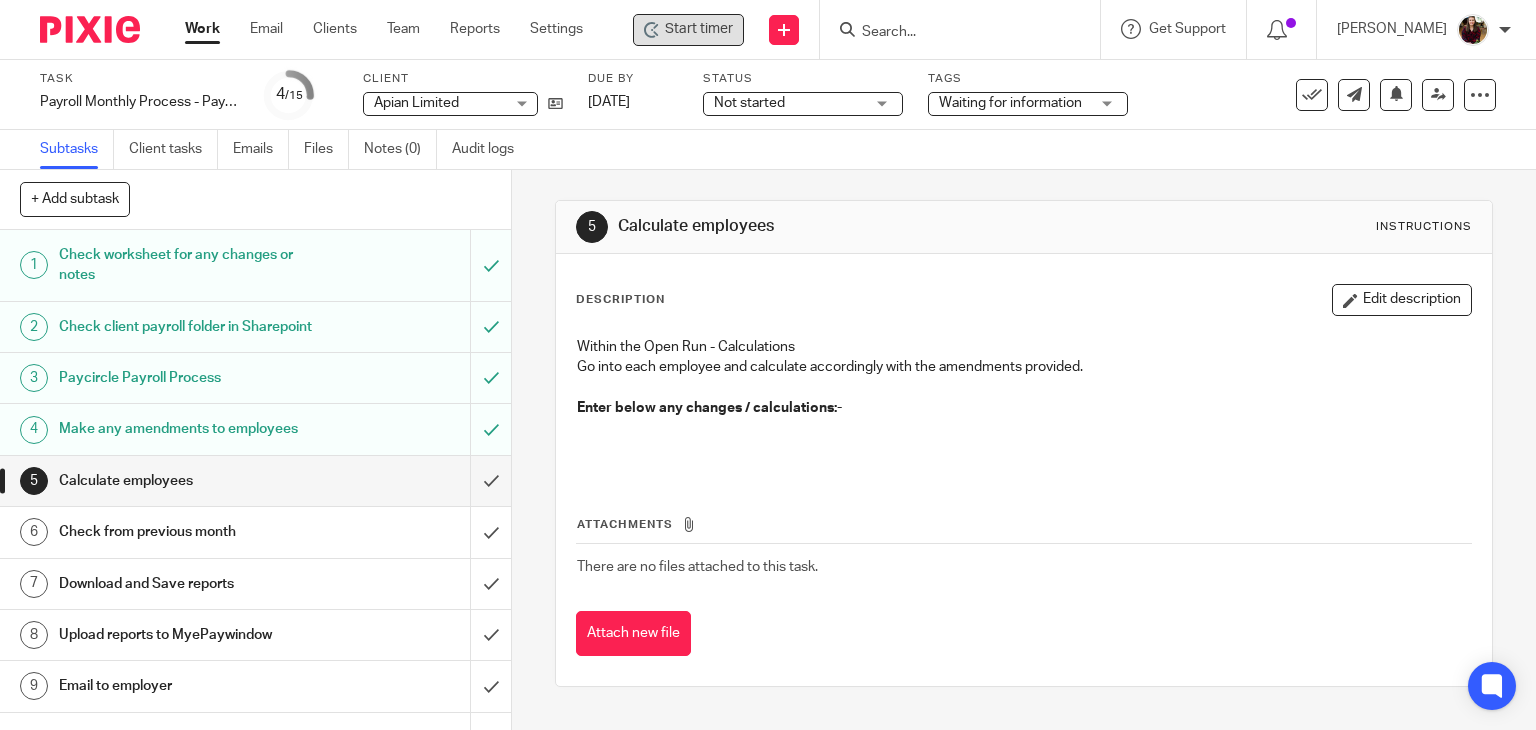 click on "Start timer" at bounding box center (699, 29) 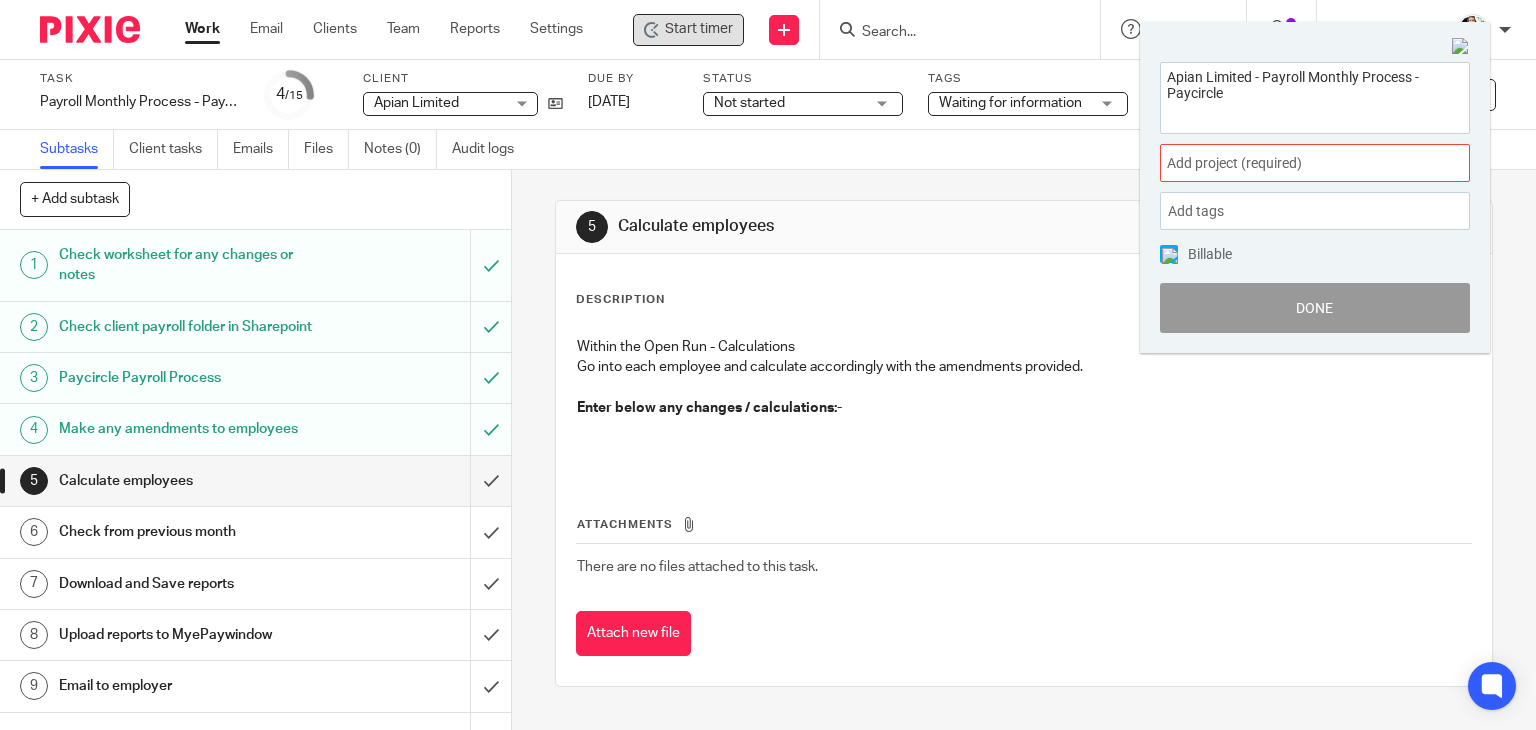 click on "Add project (required) :" at bounding box center (1293, 163) 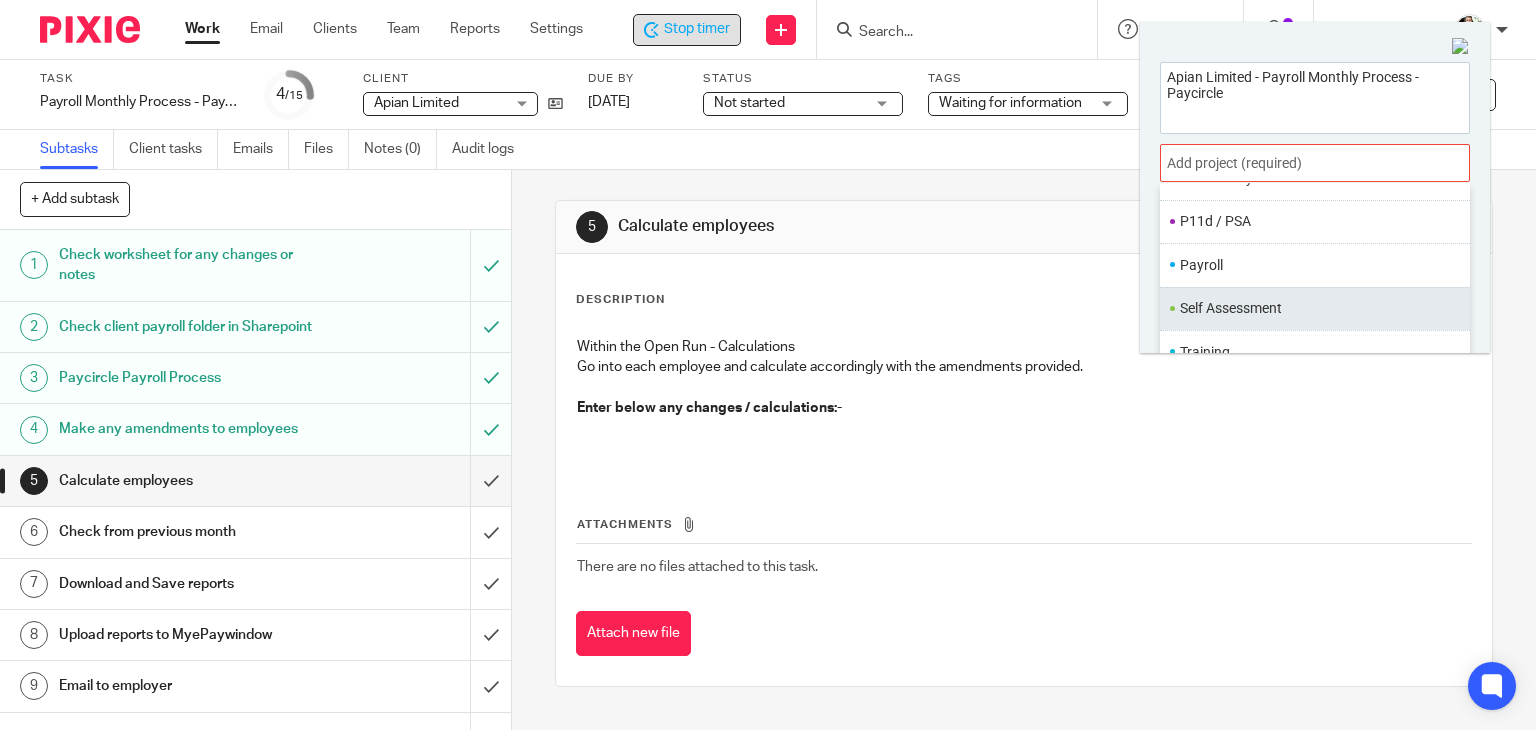 scroll, scrollTop: 748, scrollLeft: 0, axis: vertical 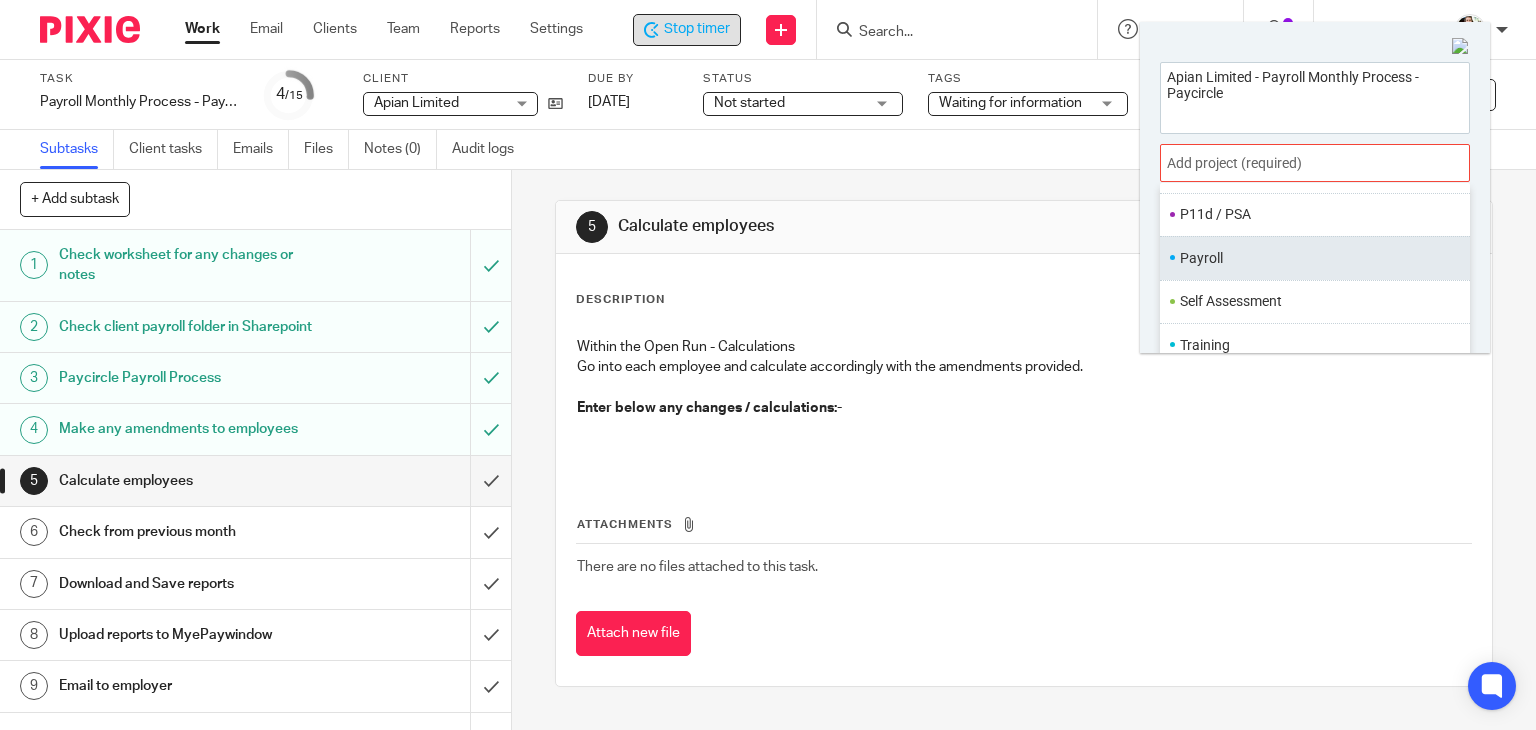 click on "Payroll" at bounding box center (1310, 258) 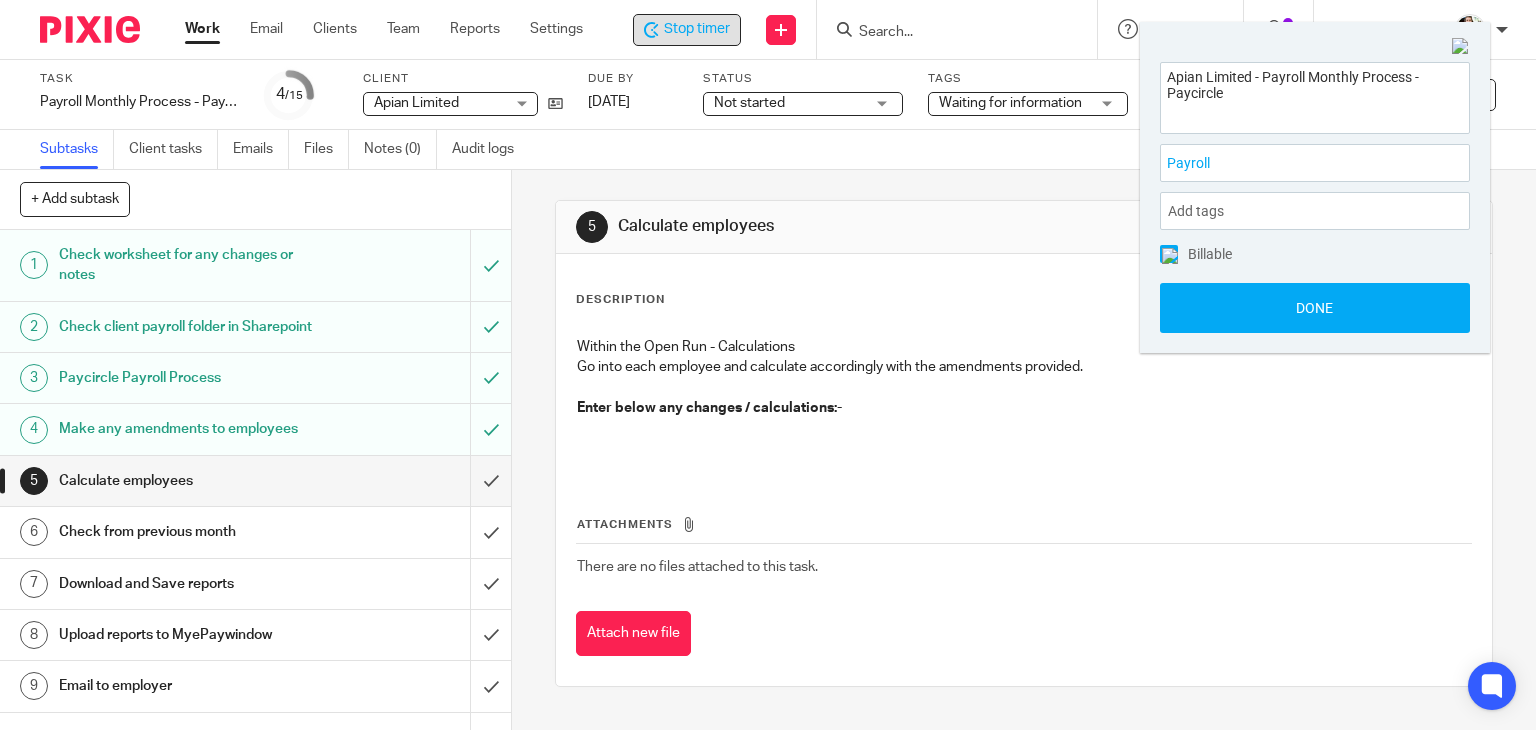 drag, startPoint x: 1252, startPoint y: 306, endPoint x: 1084, endPoint y: 445, distance: 218.04816 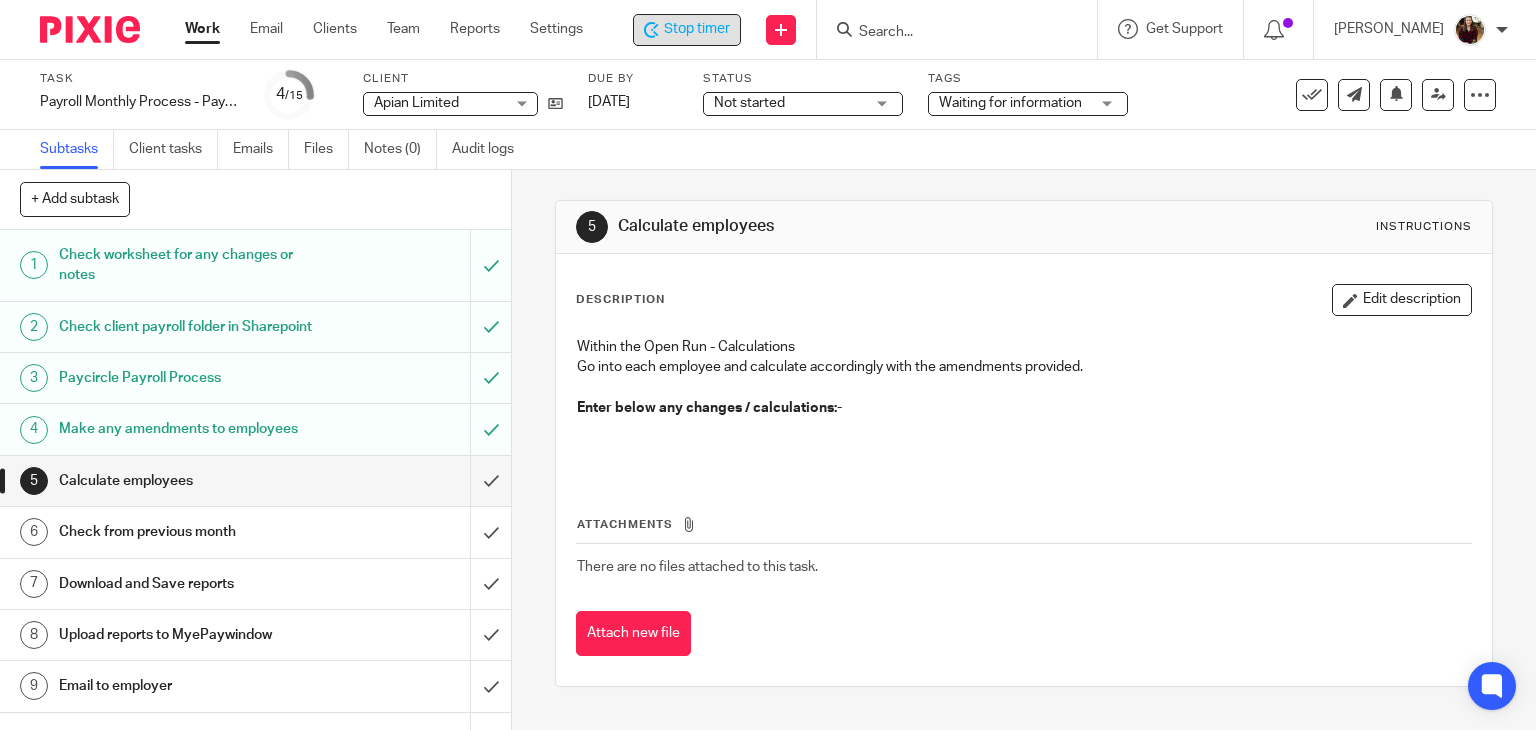 click on "Edit description" at bounding box center [1402, 300] 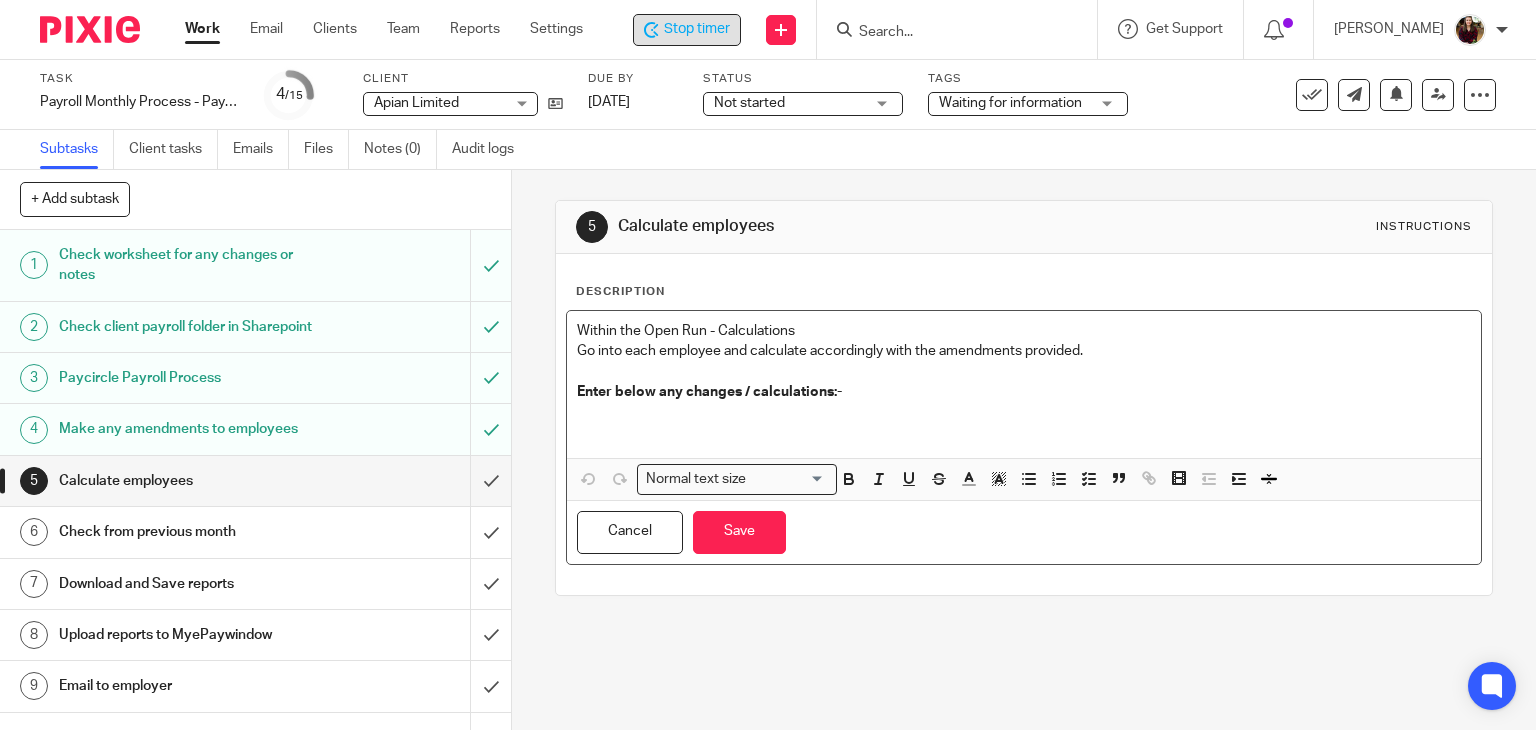 click at bounding box center (1024, 422) 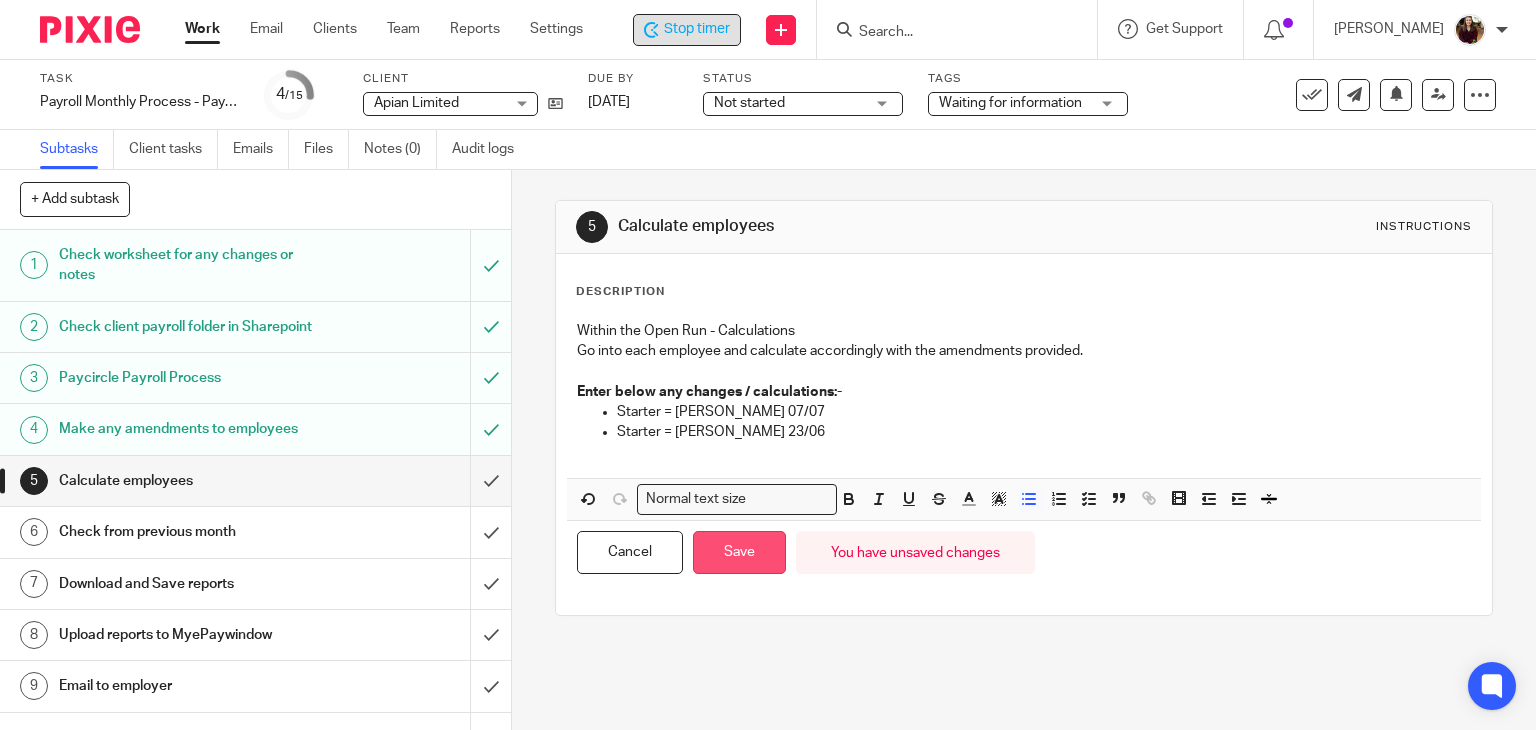 click on "Save" at bounding box center (739, 552) 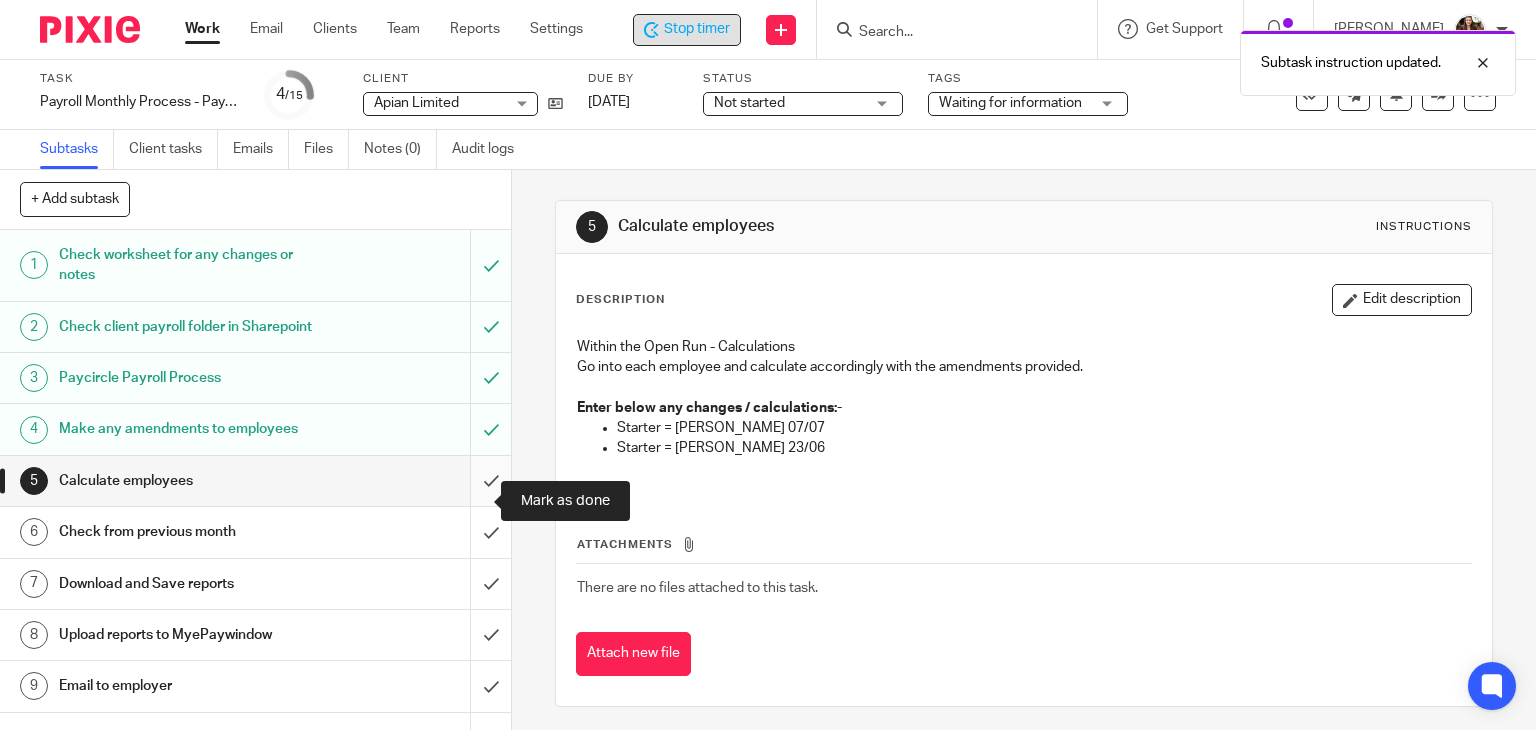 click at bounding box center (255, 481) 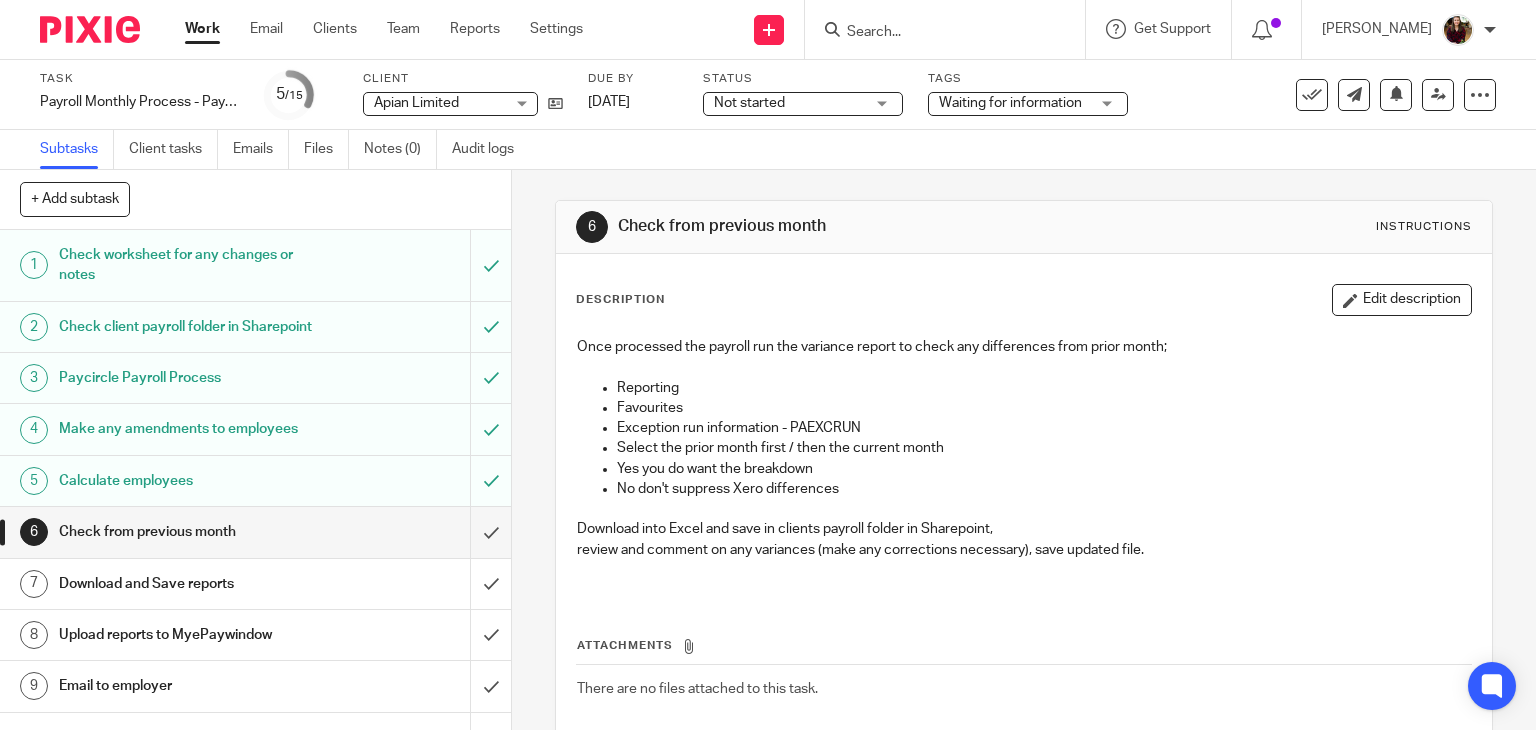 scroll, scrollTop: 0, scrollLeft: 0, axis: both 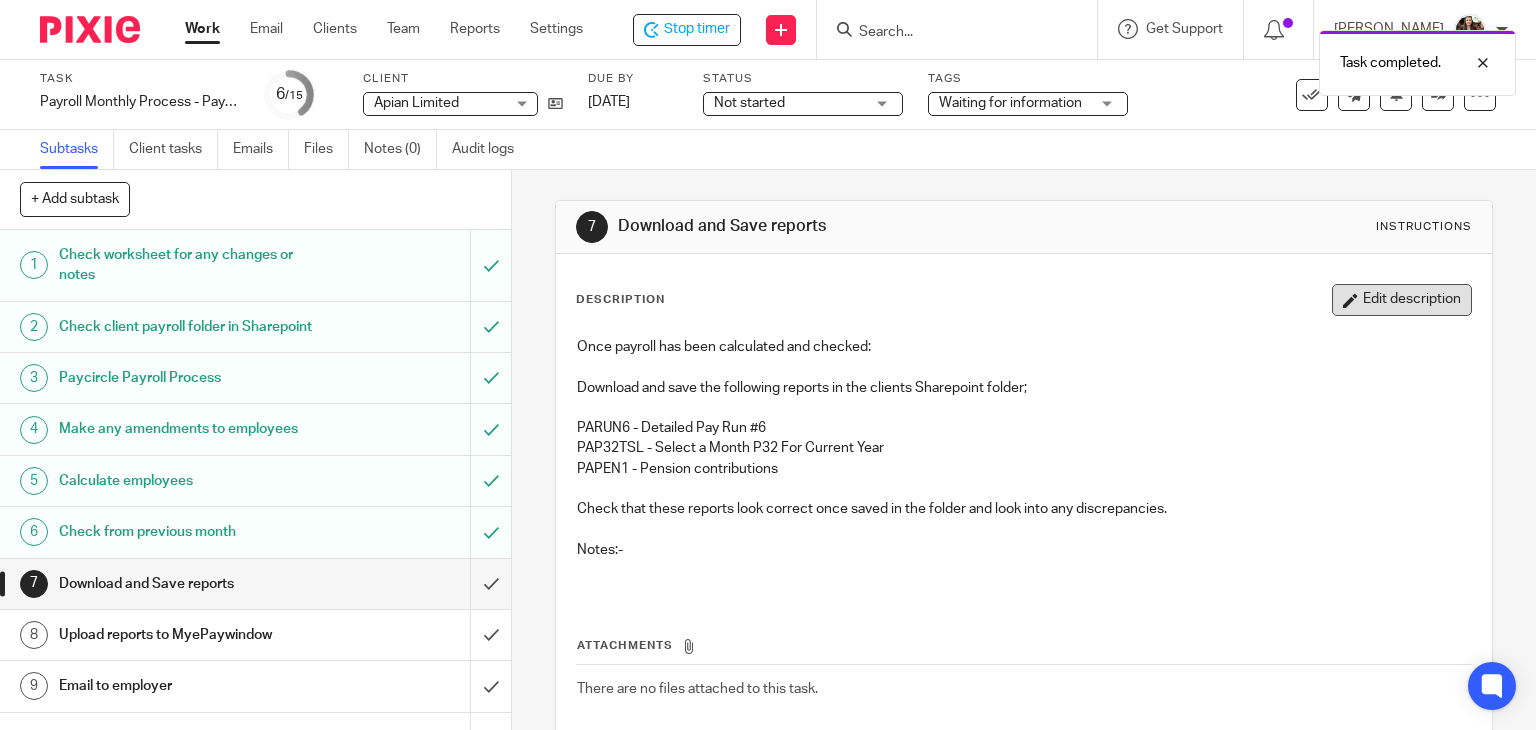 click on "Edit description" at bounding box center [1402, 300] 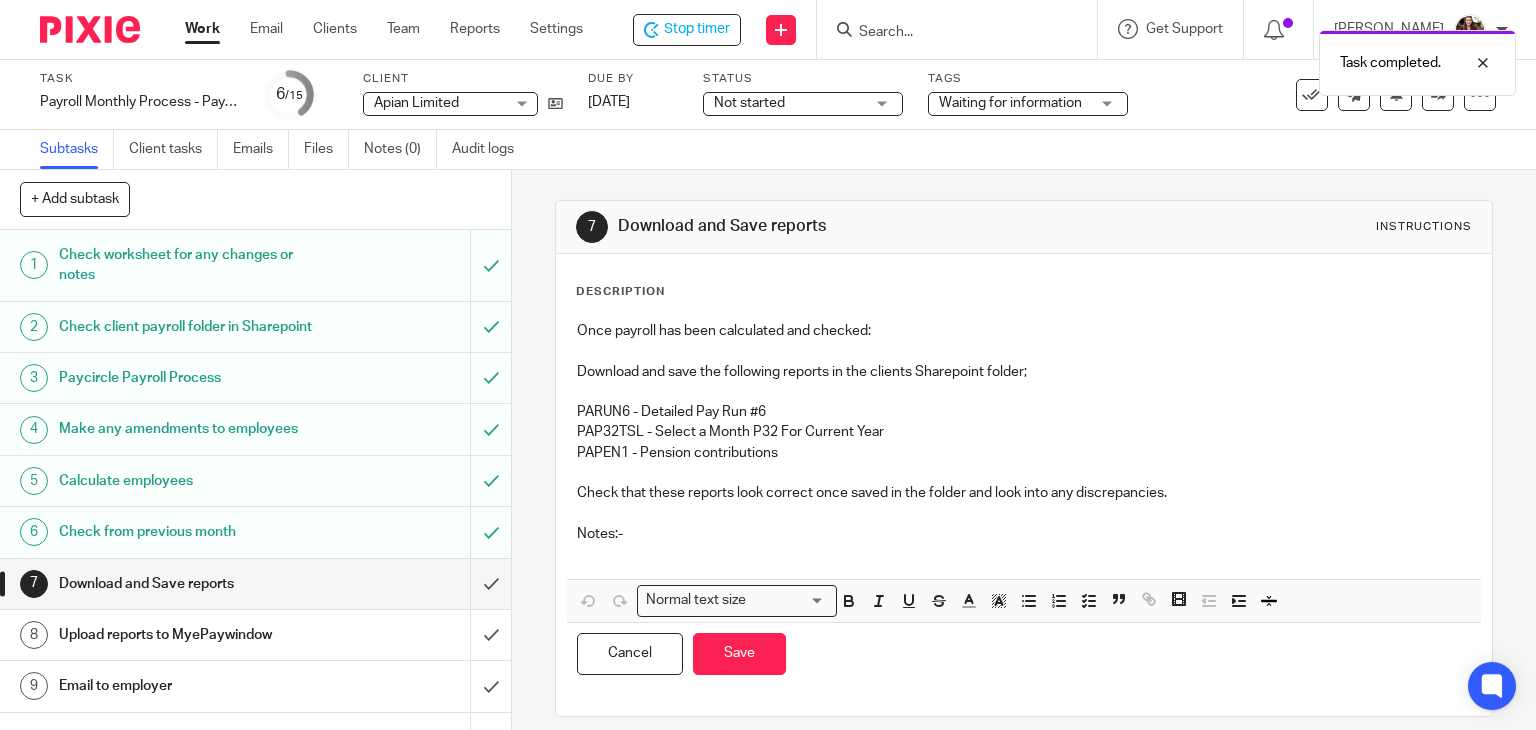 click at bounding box center (1024, 554) 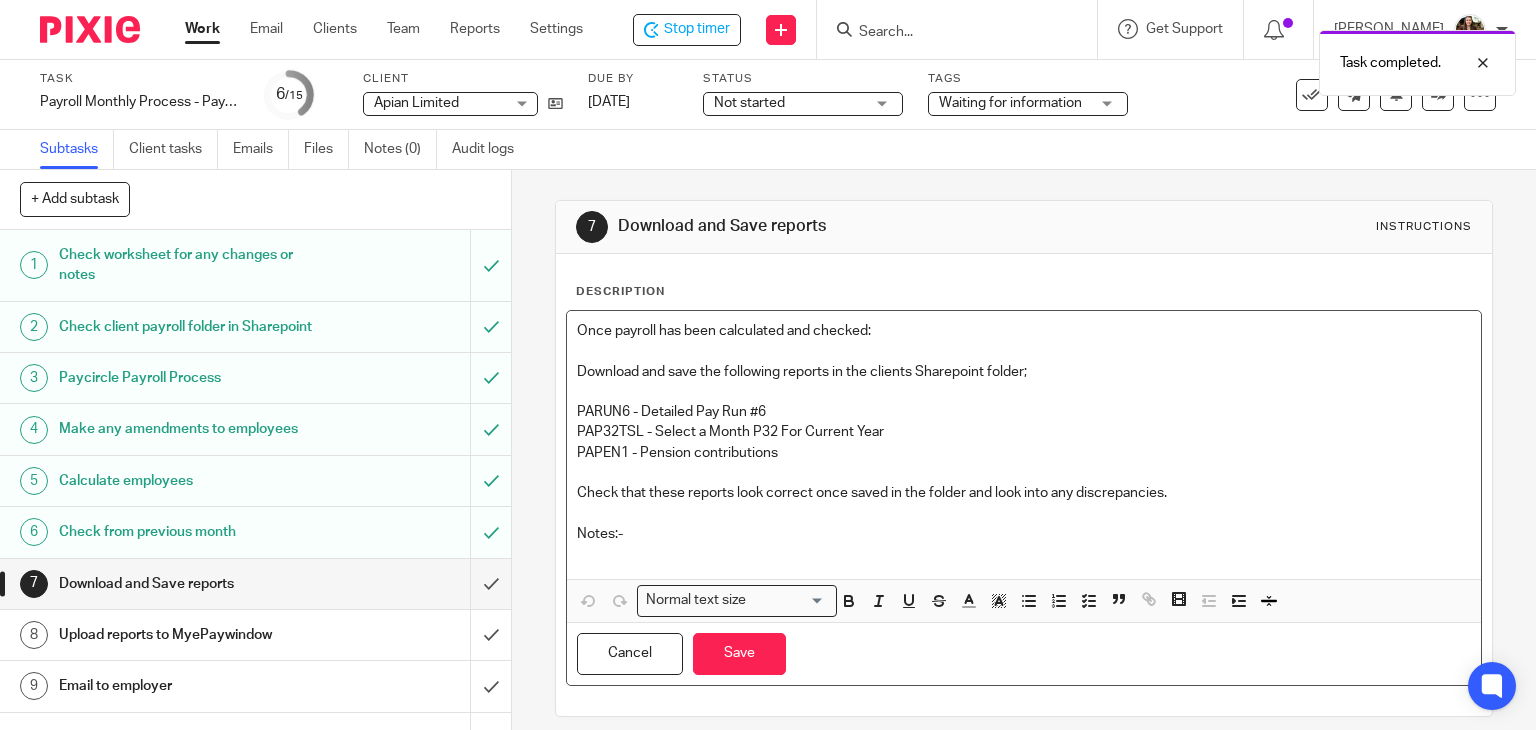 type 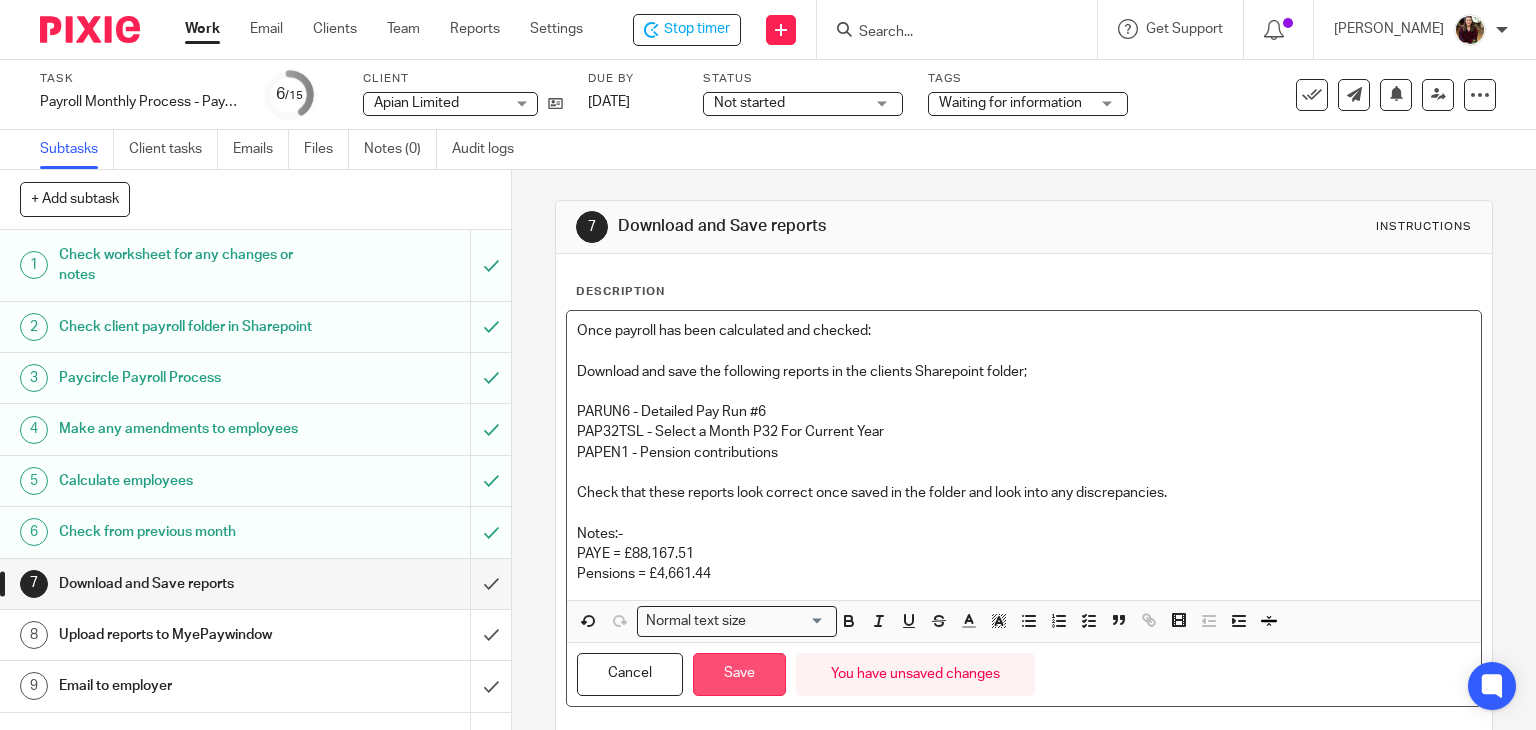 click on "Save" at bounding box center [739, 674] 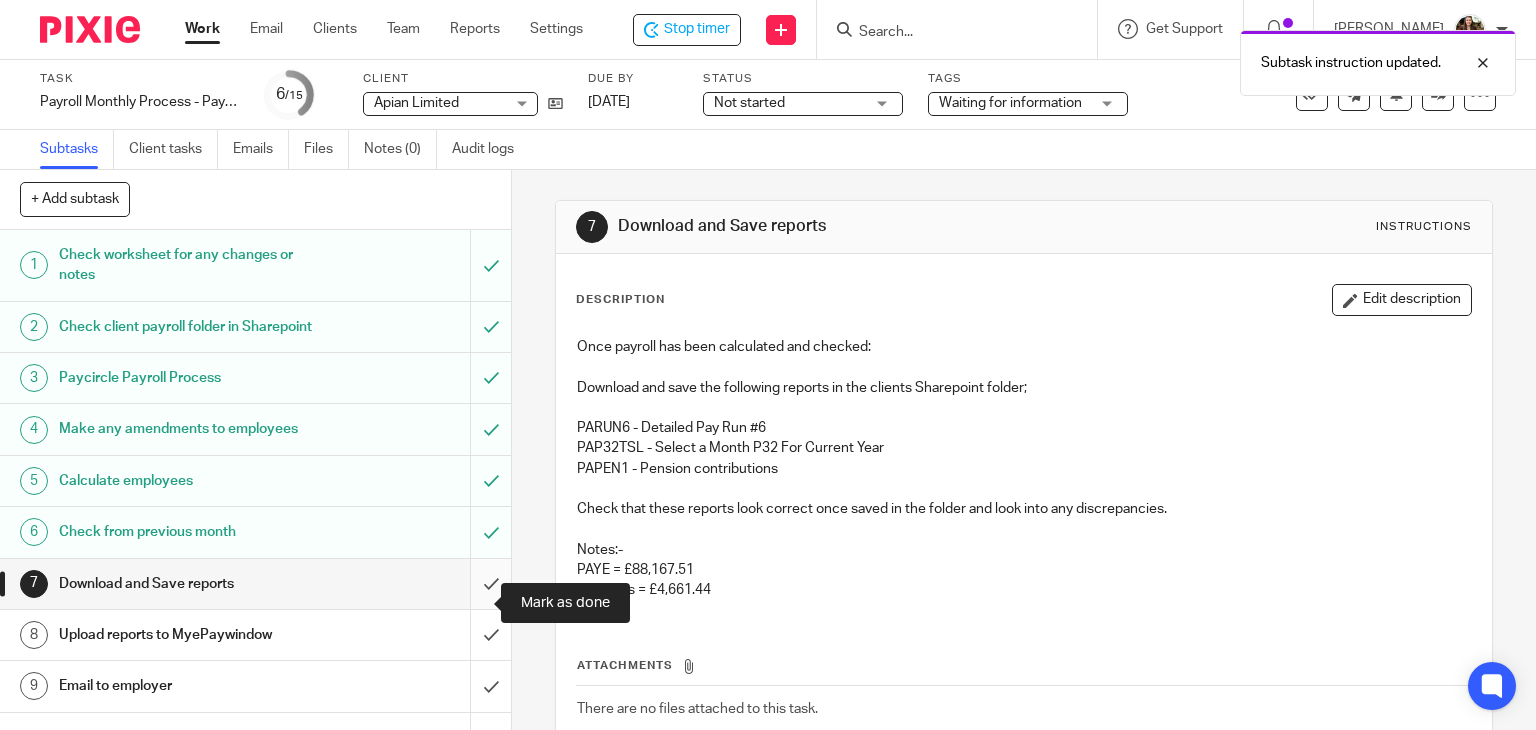 click at bounding box center [255, 584] 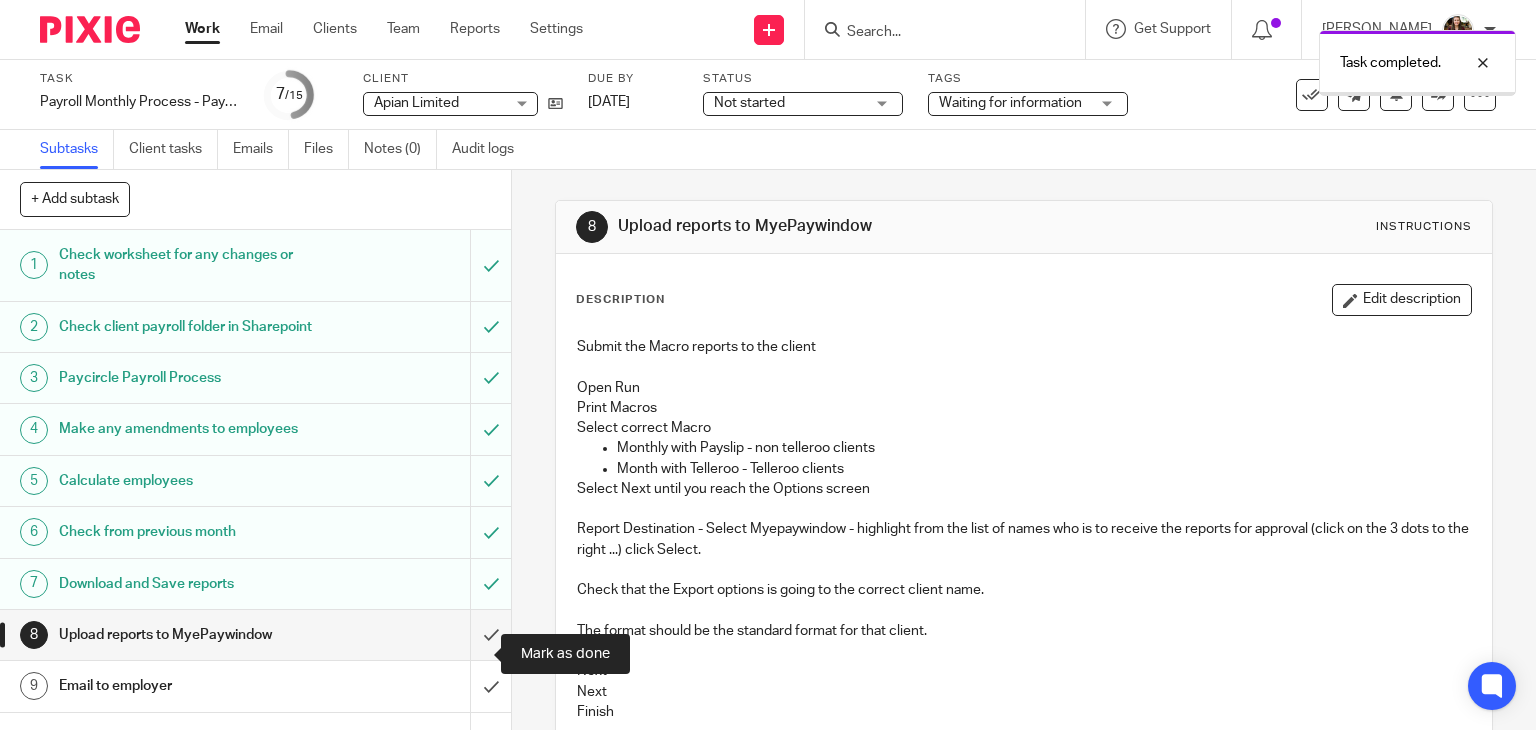 click at bounding box center (255, 635) 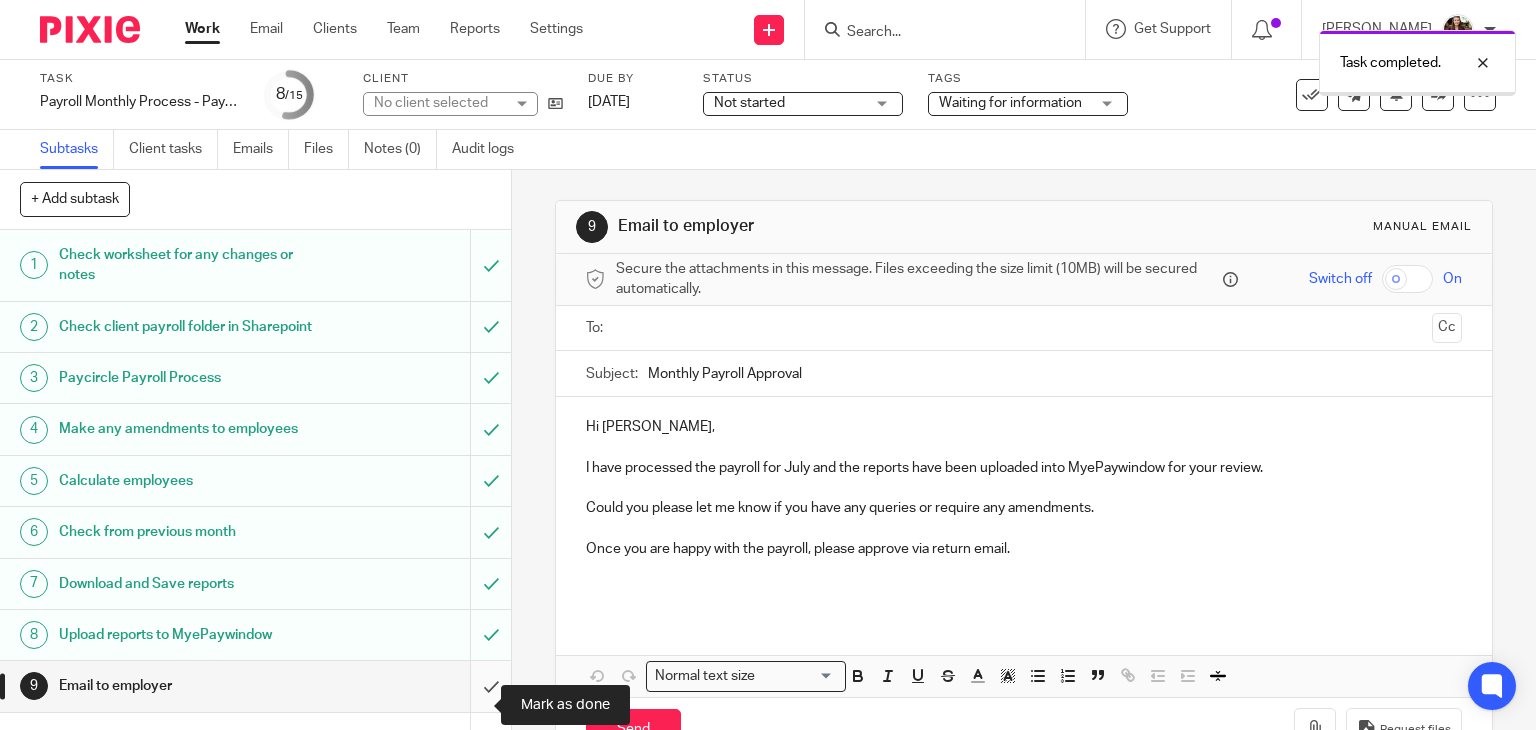 scroll, scrollTop: 0, scrollLeft: 0, axis: both 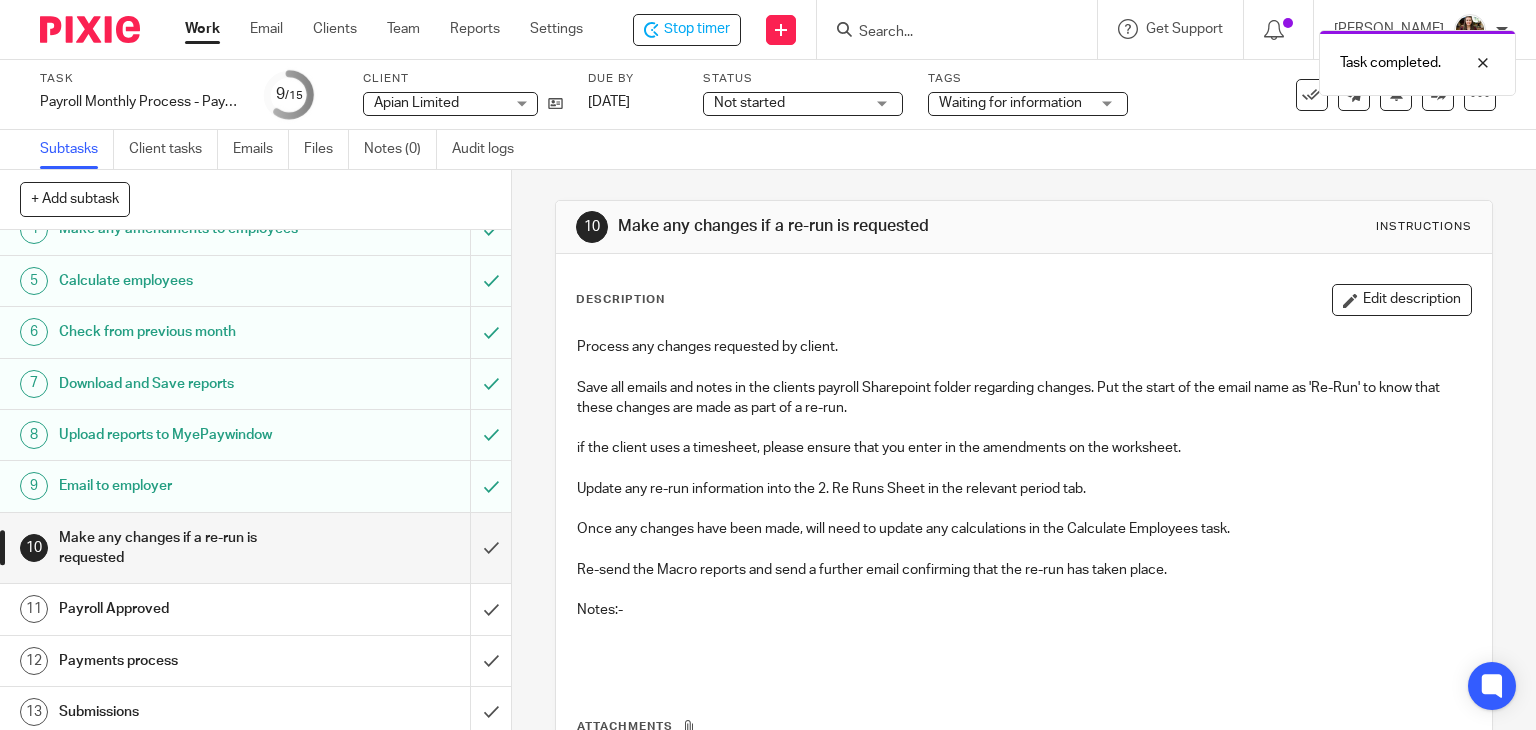 click on "Waiting for information" at bounding box center [1028, 104] 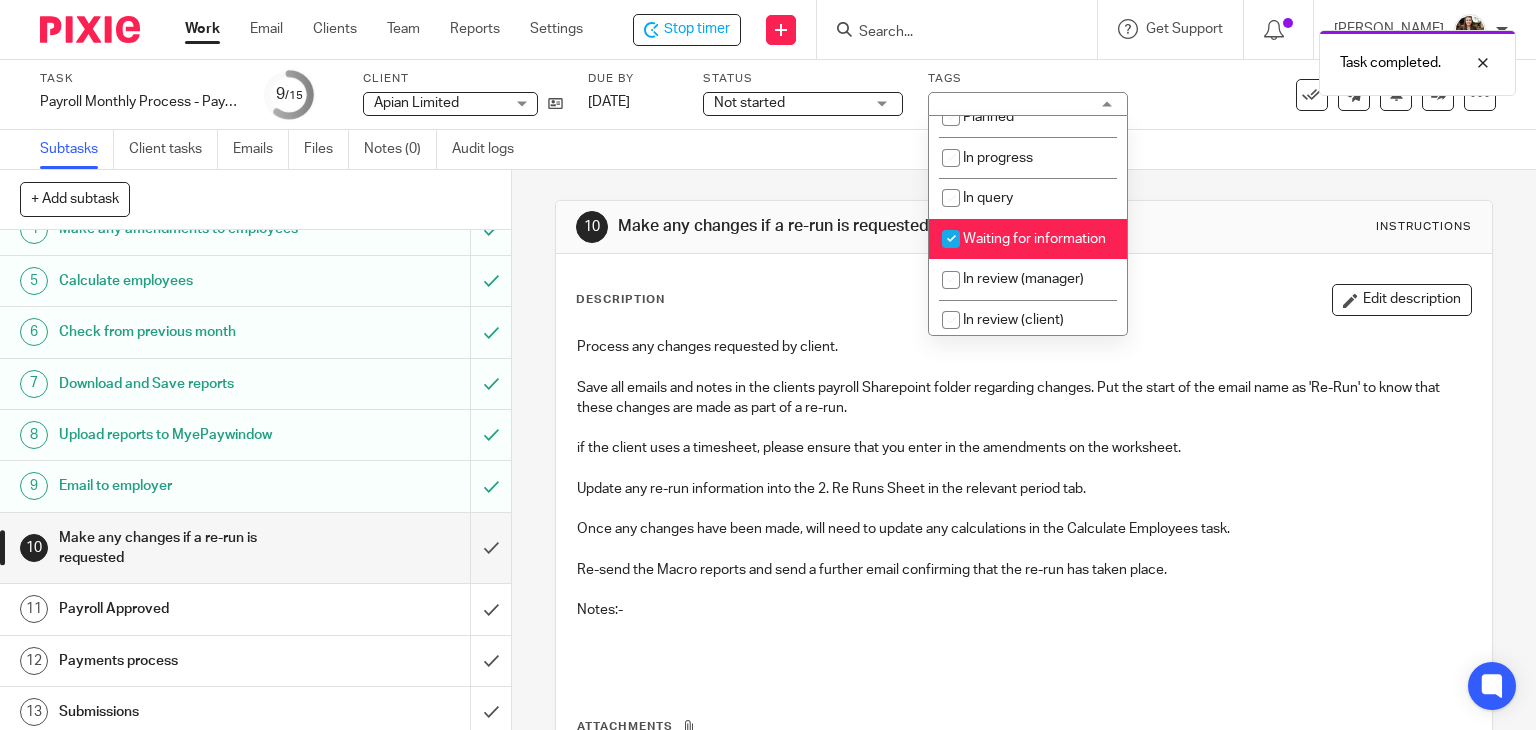 click on "Waiting for information" at bounding box center [1034, 239] 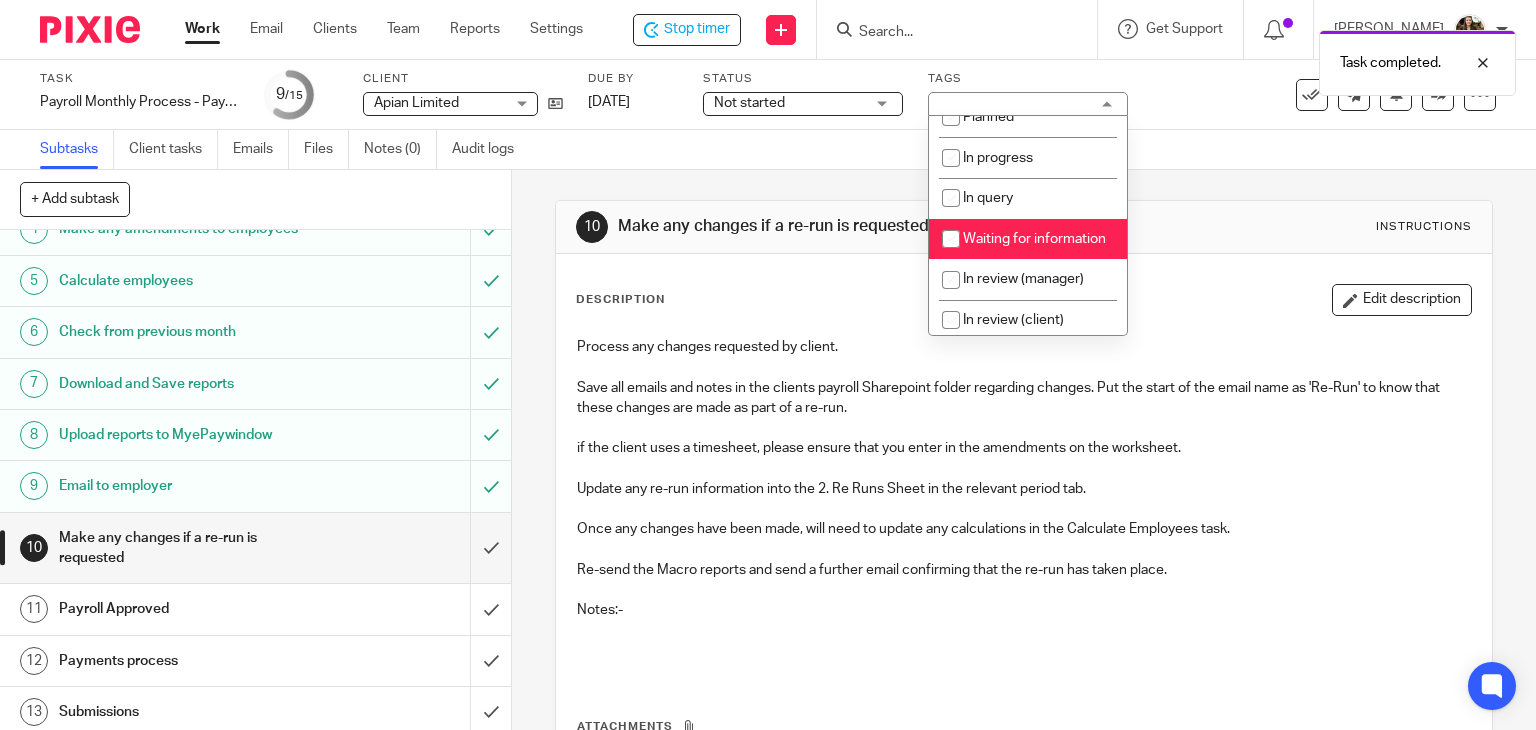 checkbox on "false" 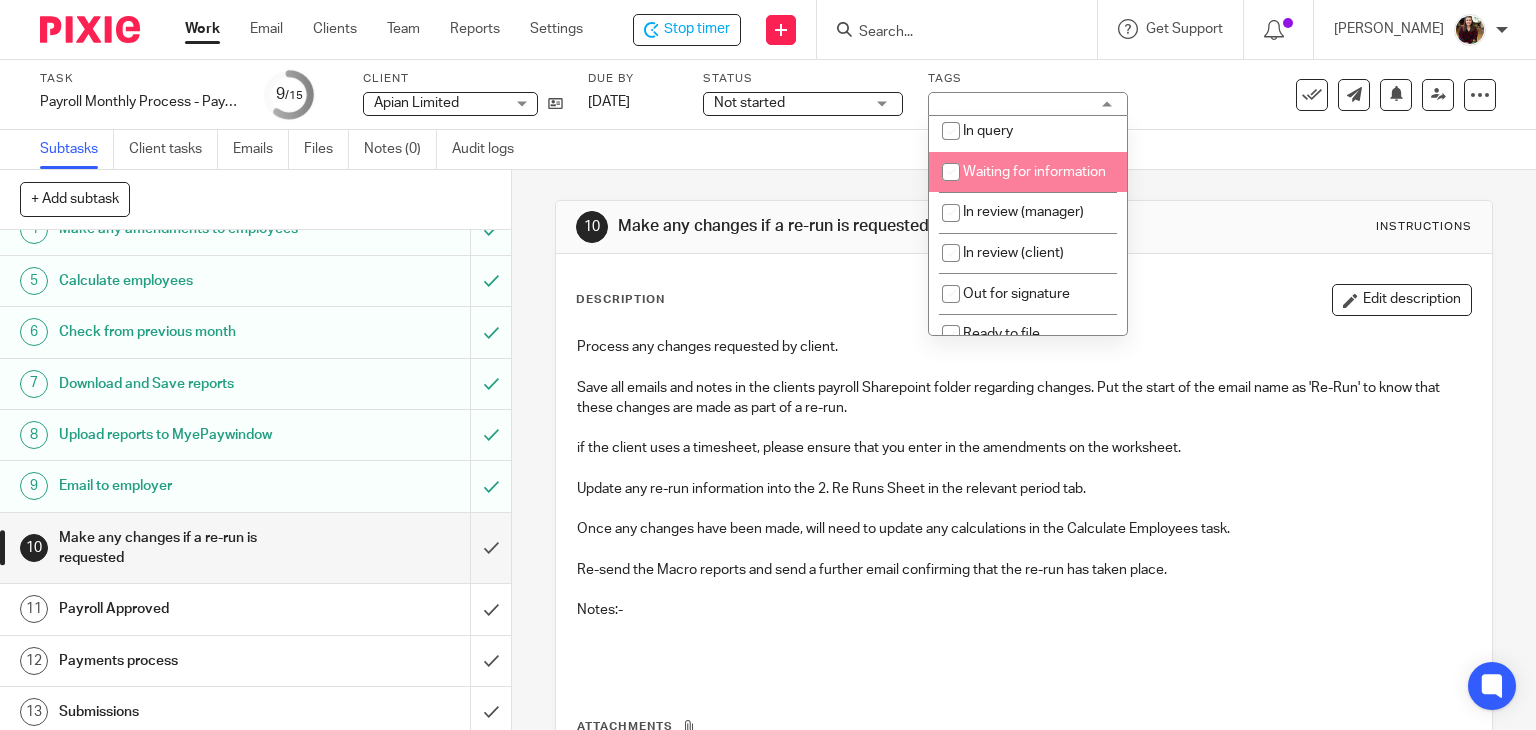 scroll, scrollTop: 200, scrollLeft: 0, axis: vertical 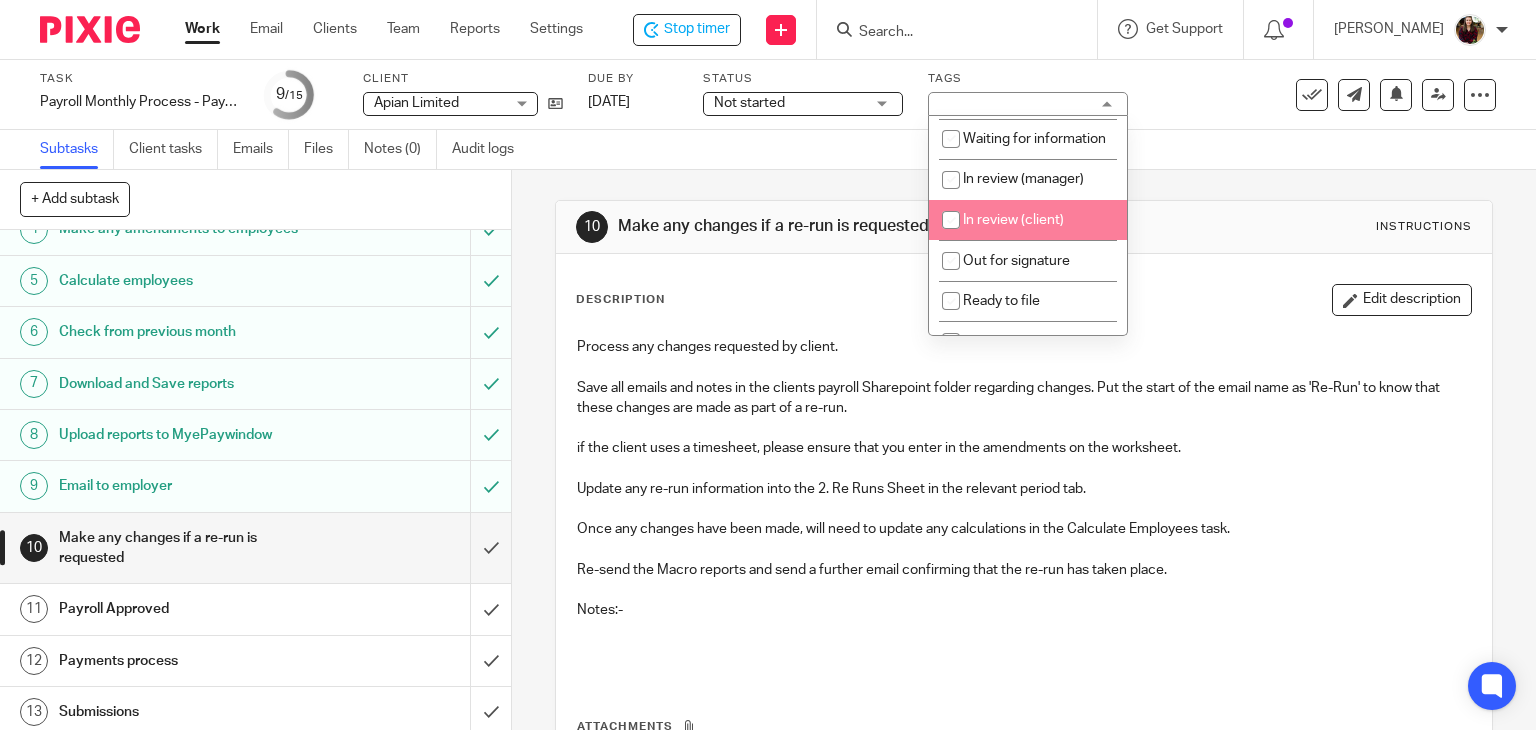 click on "In review (client)" at bounding box center (1013, 220) 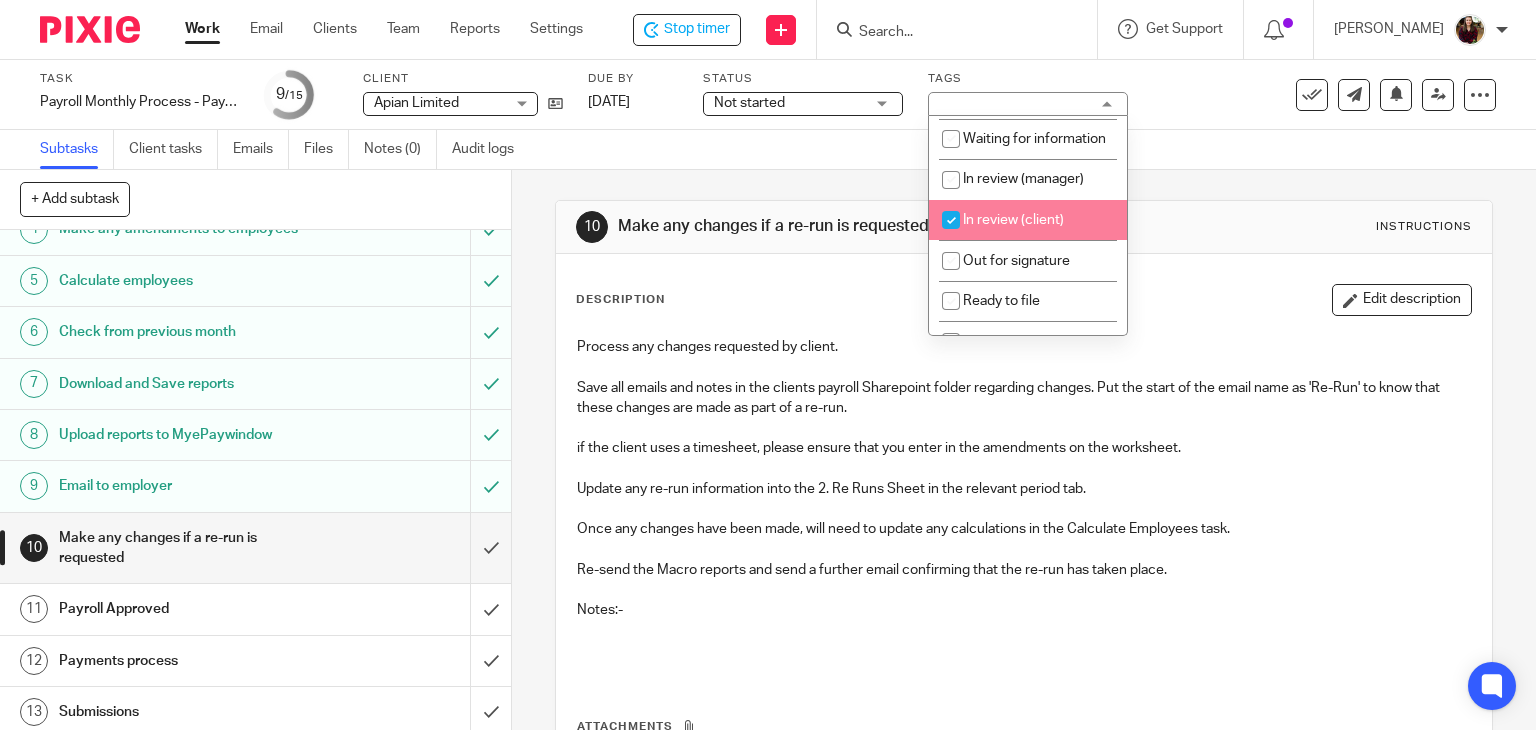checkbox on "true" 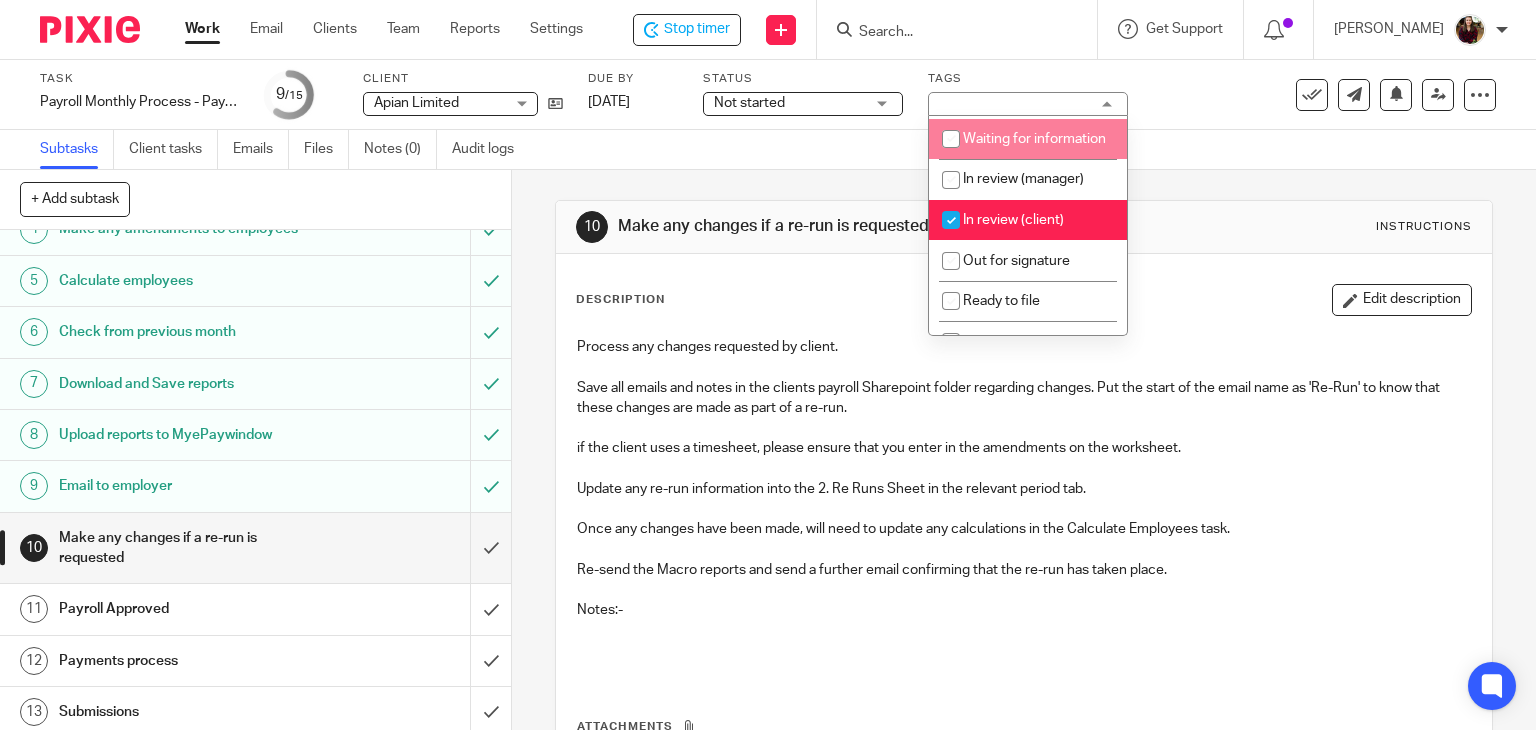click on "Tags" at bounding box center [1028, 79] 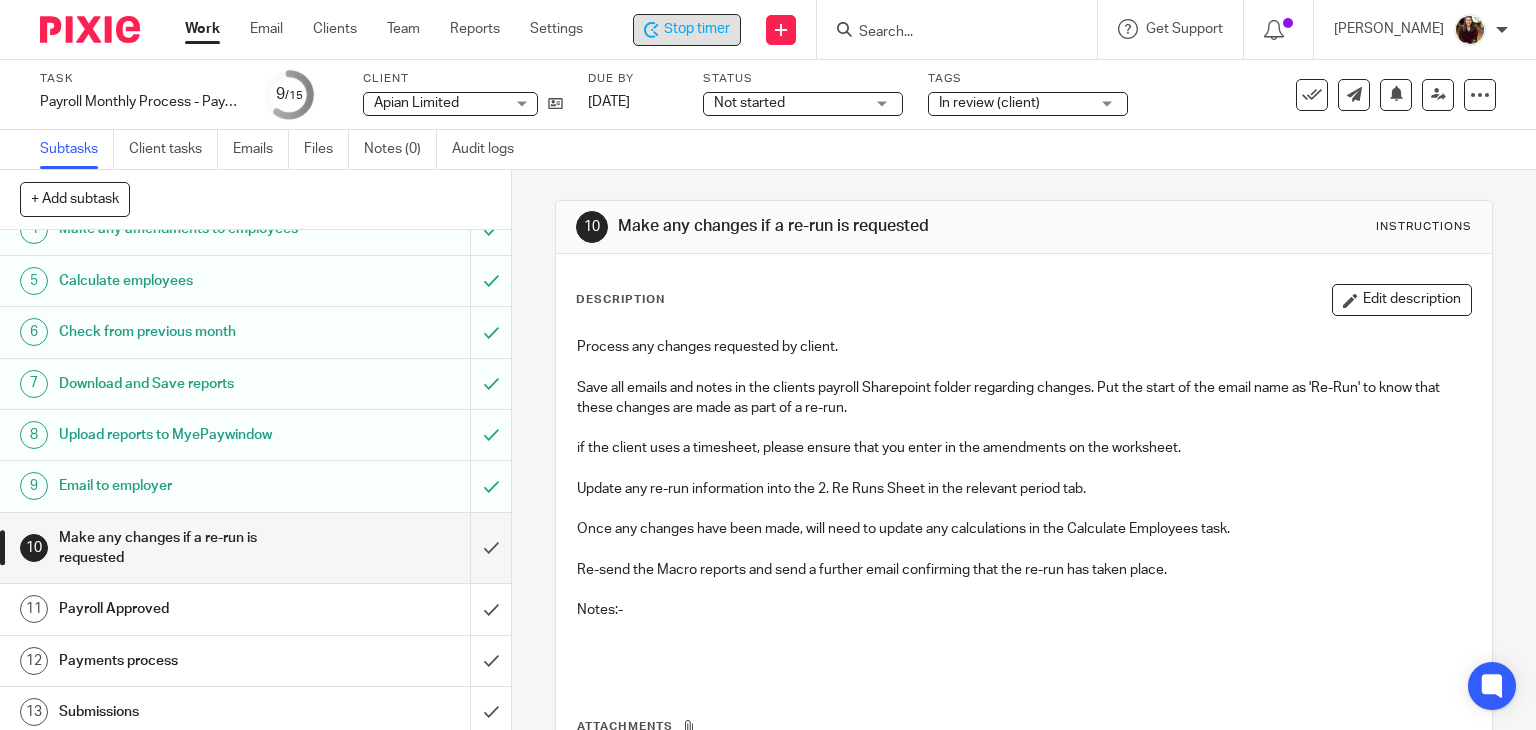 click on "Stop timer" at bounding box center (697, 29) 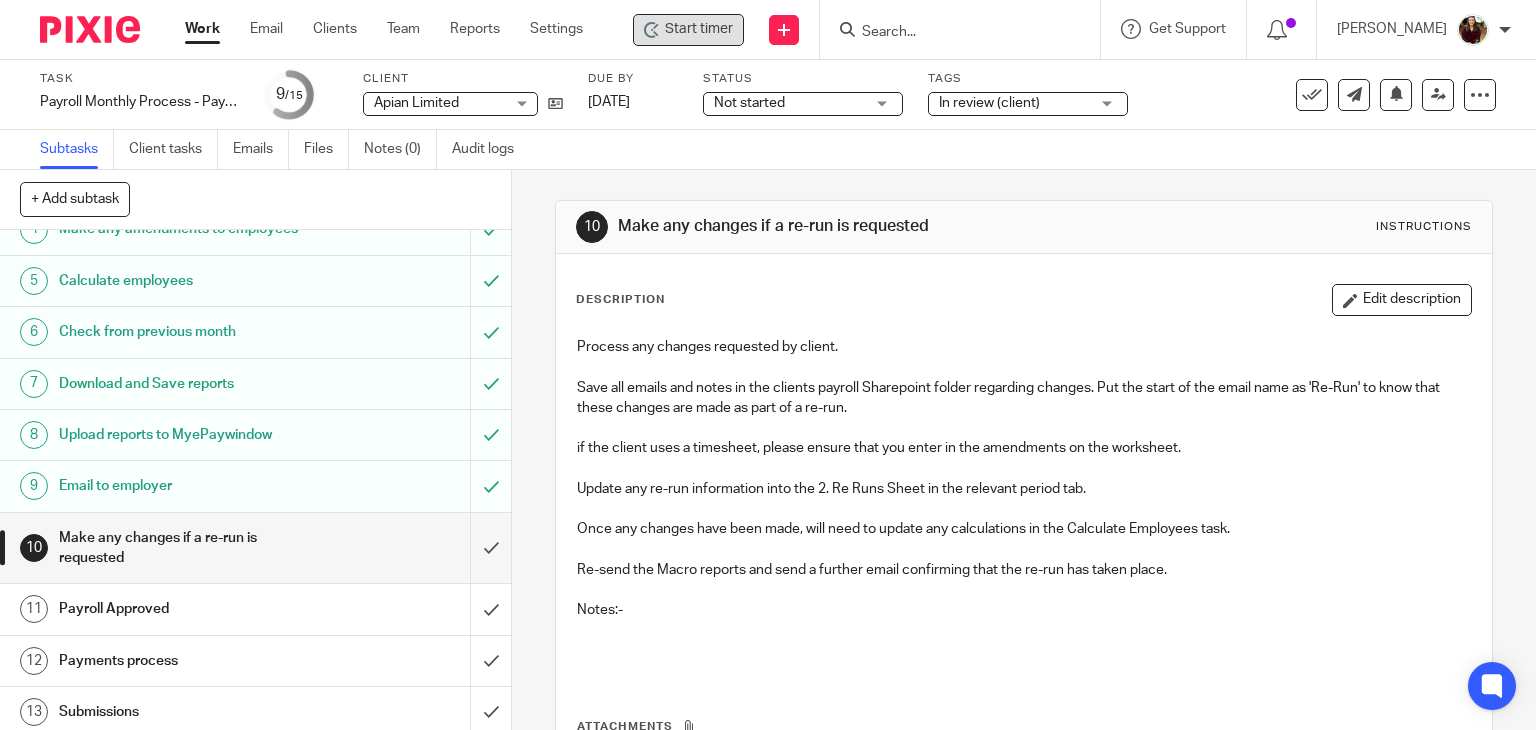 click at bounding box center (950, 33) 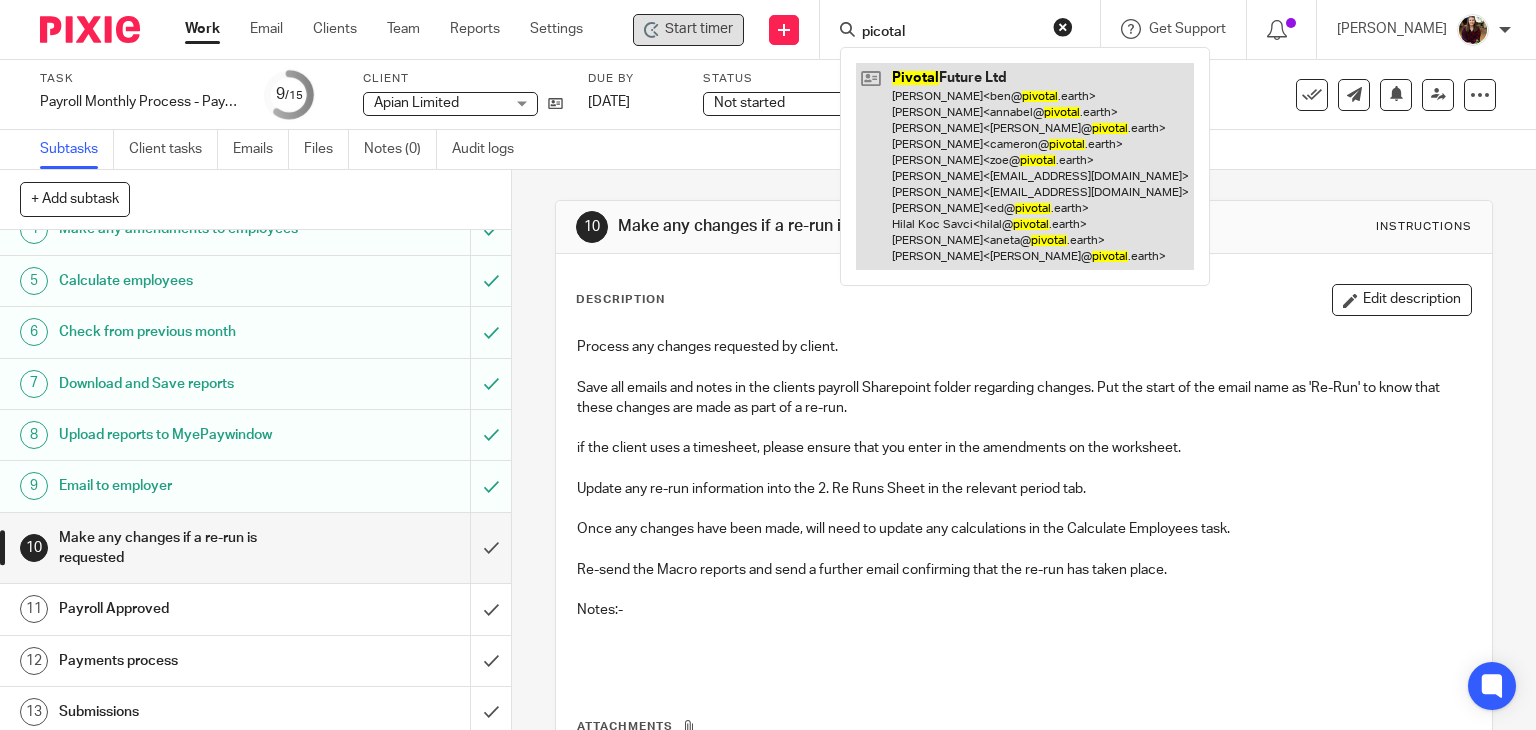 type on "picotal" 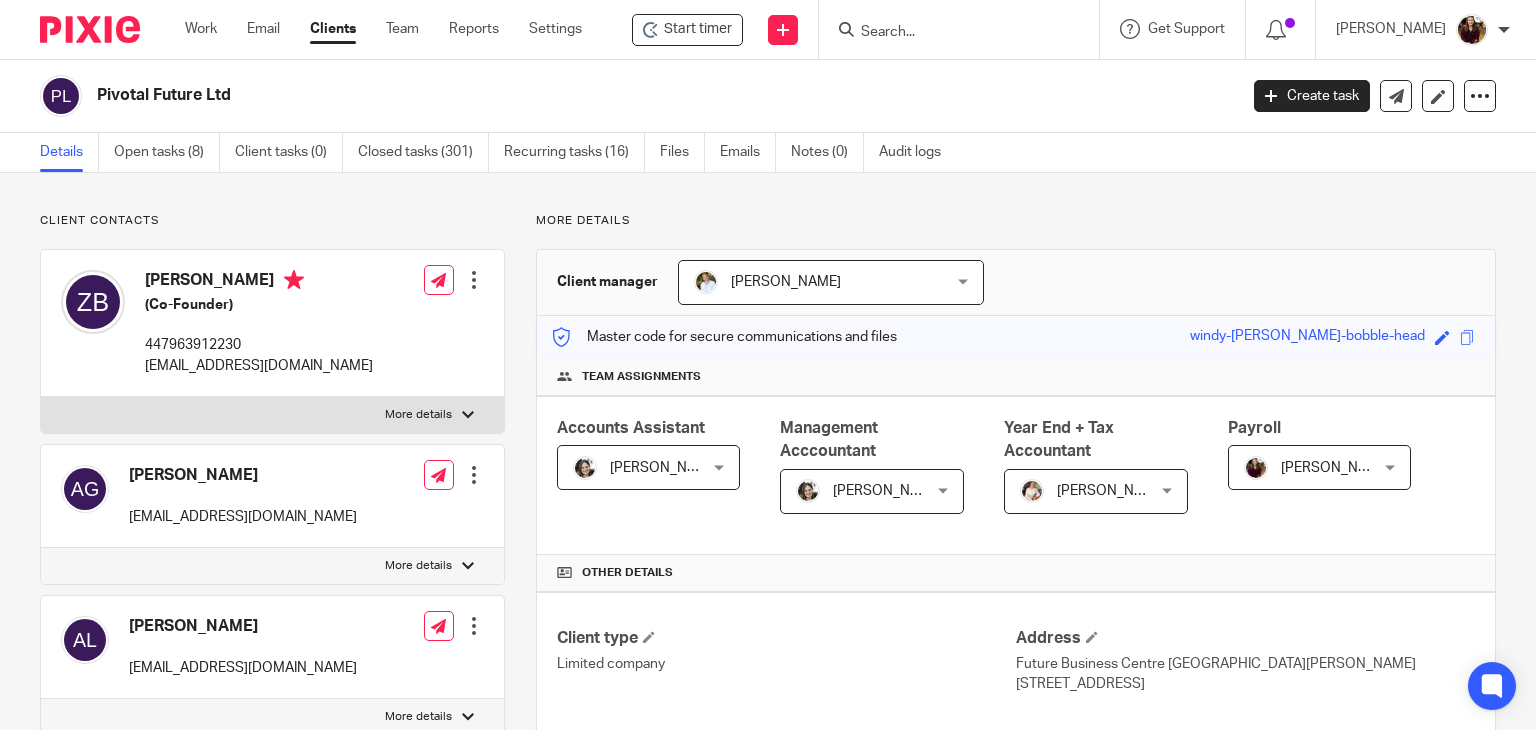 scroll, scrollTop: 0, scrollLeft: 0, axis: both 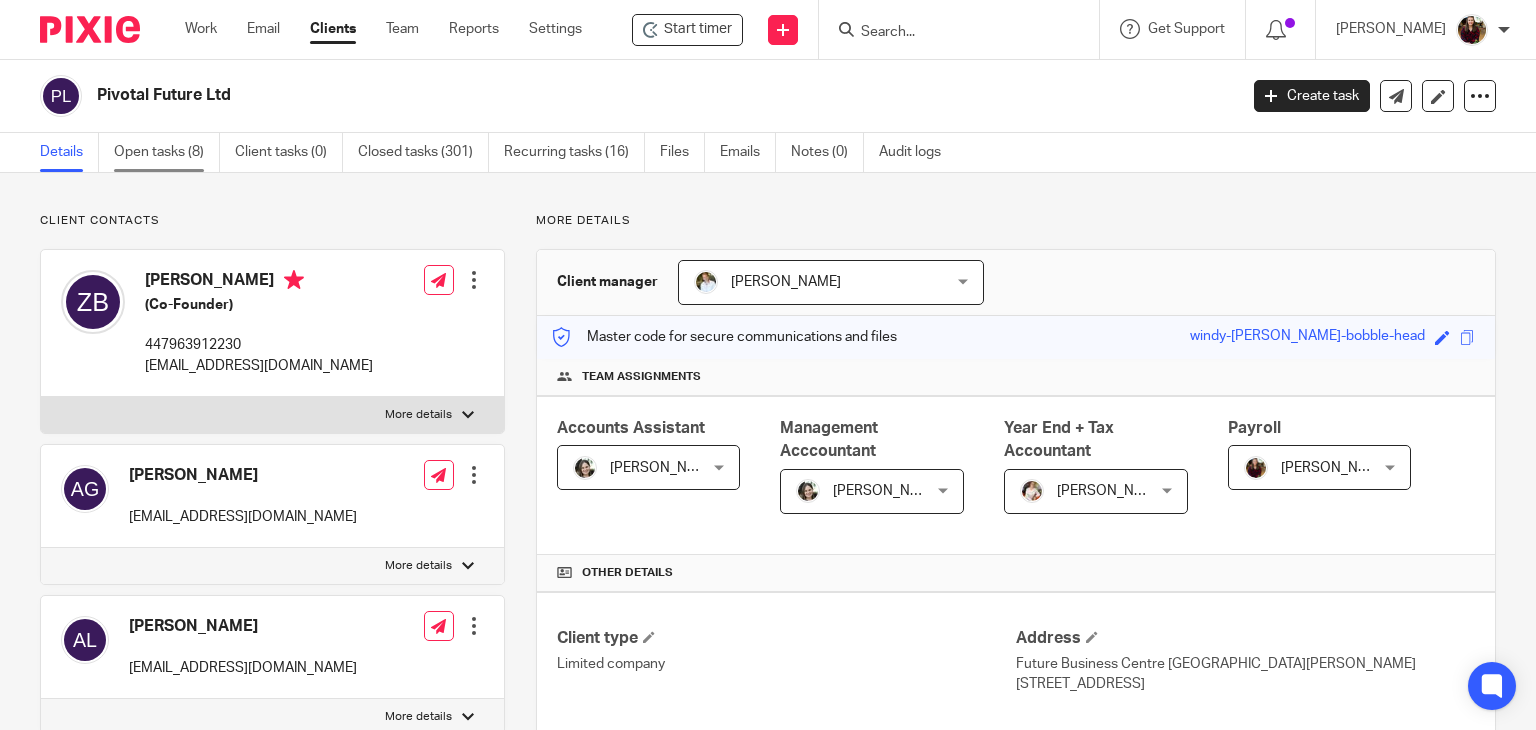 click on "Open tasks (8)" at bounding box center (167, 152) 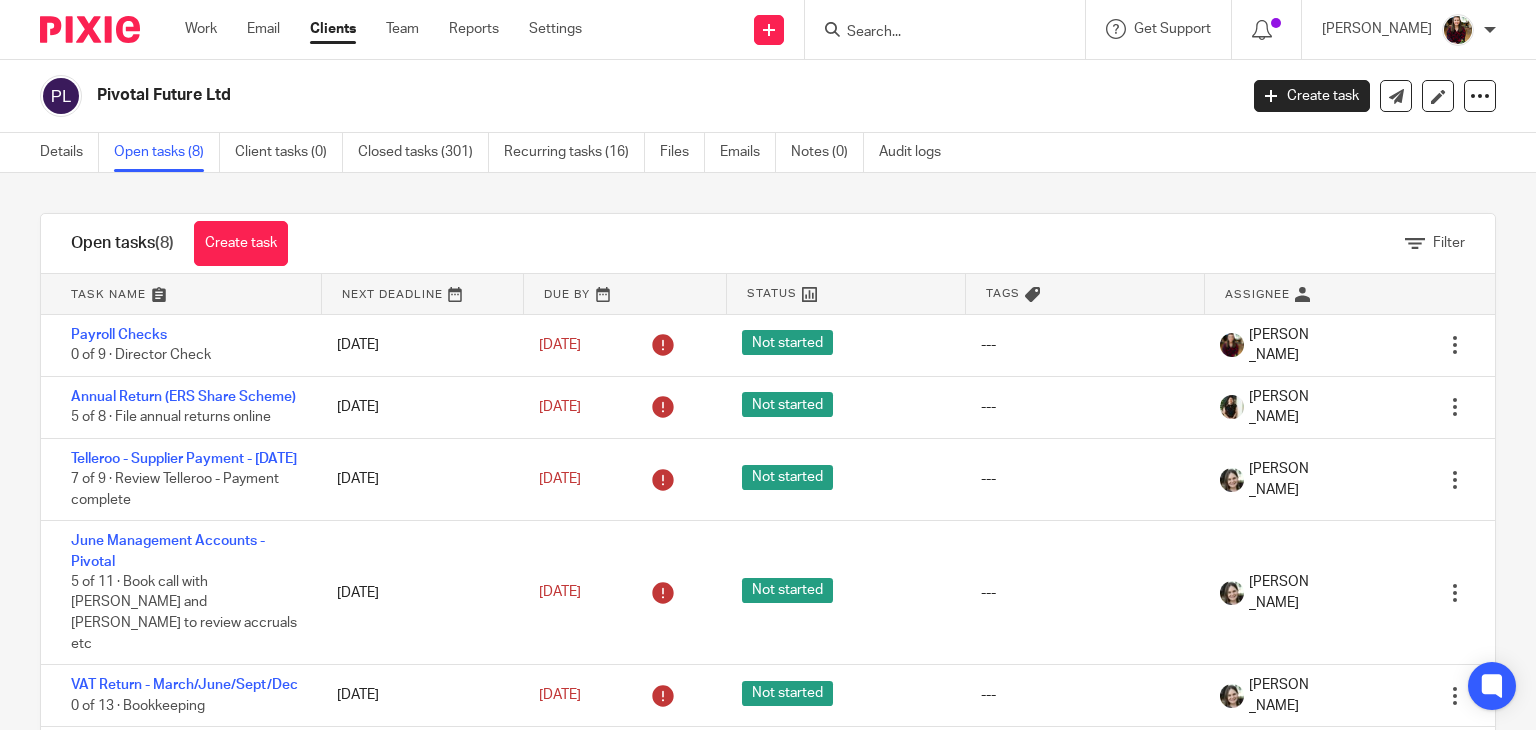 scroll, scrollTop: 0, scrollLeft: 0, axis: both 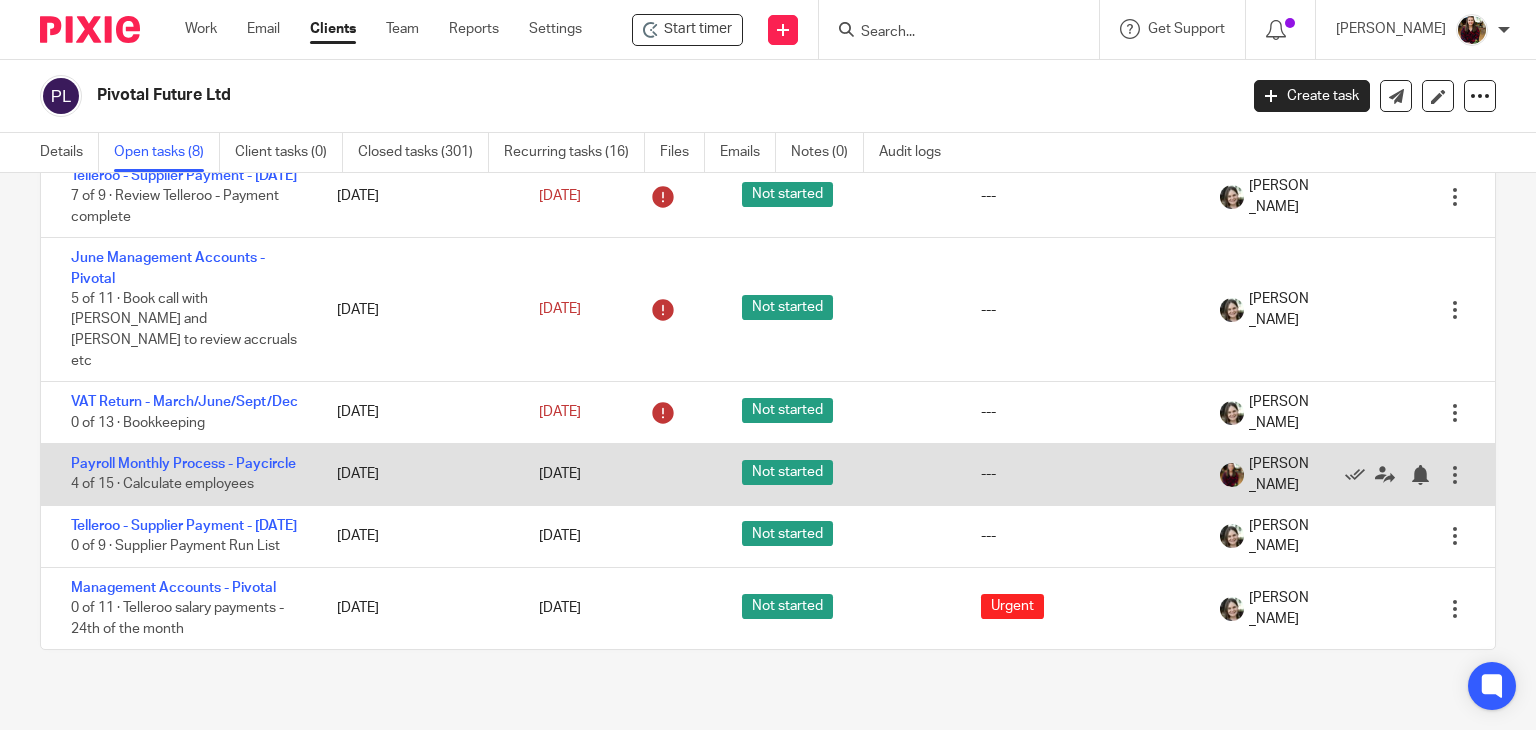 click on "Payroll Monthly Process - Paycircle
4
of
15 ·
Calculate employees" at bounding box center (179, 474) 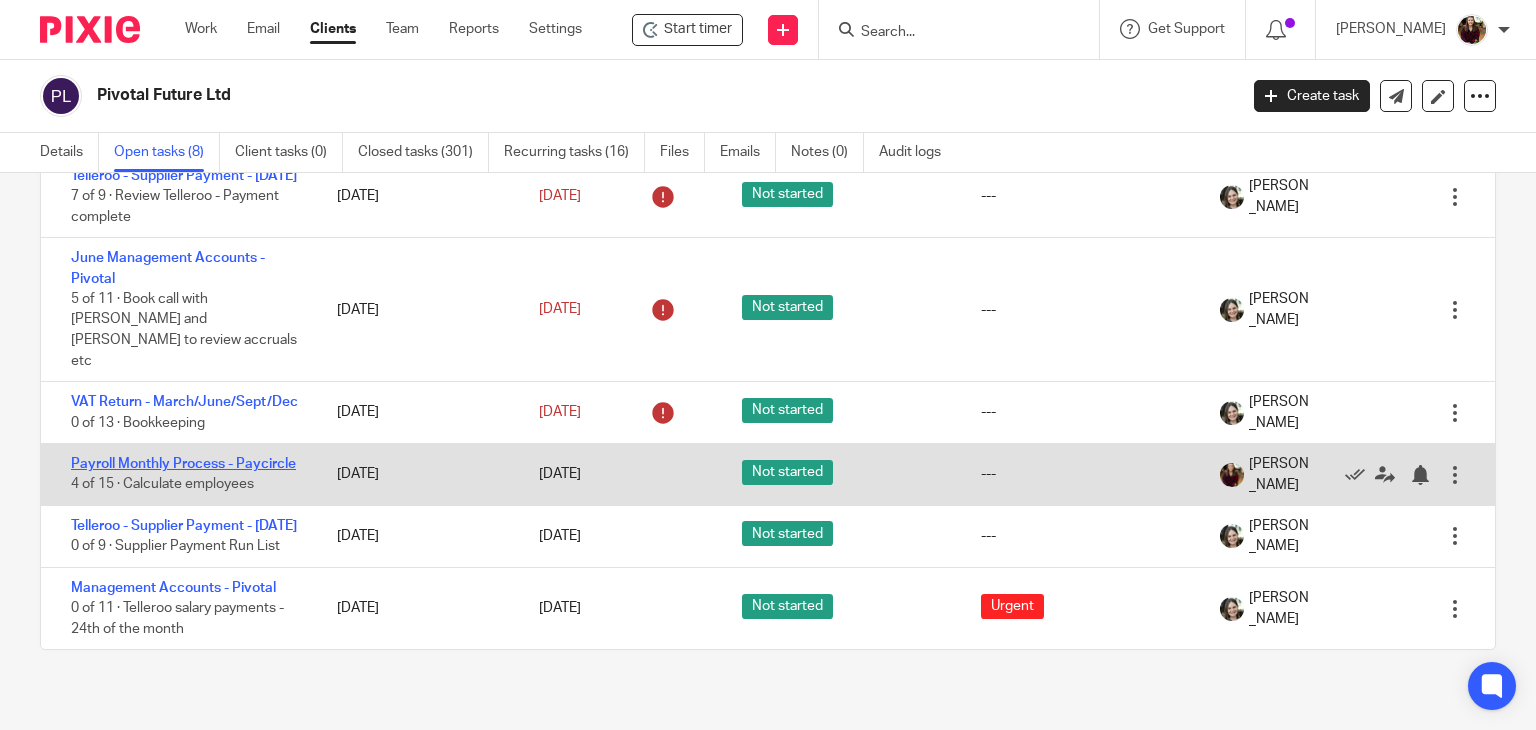 click on "Payroll Monthly Process - Paycircle" at bounding box center [183, 464] 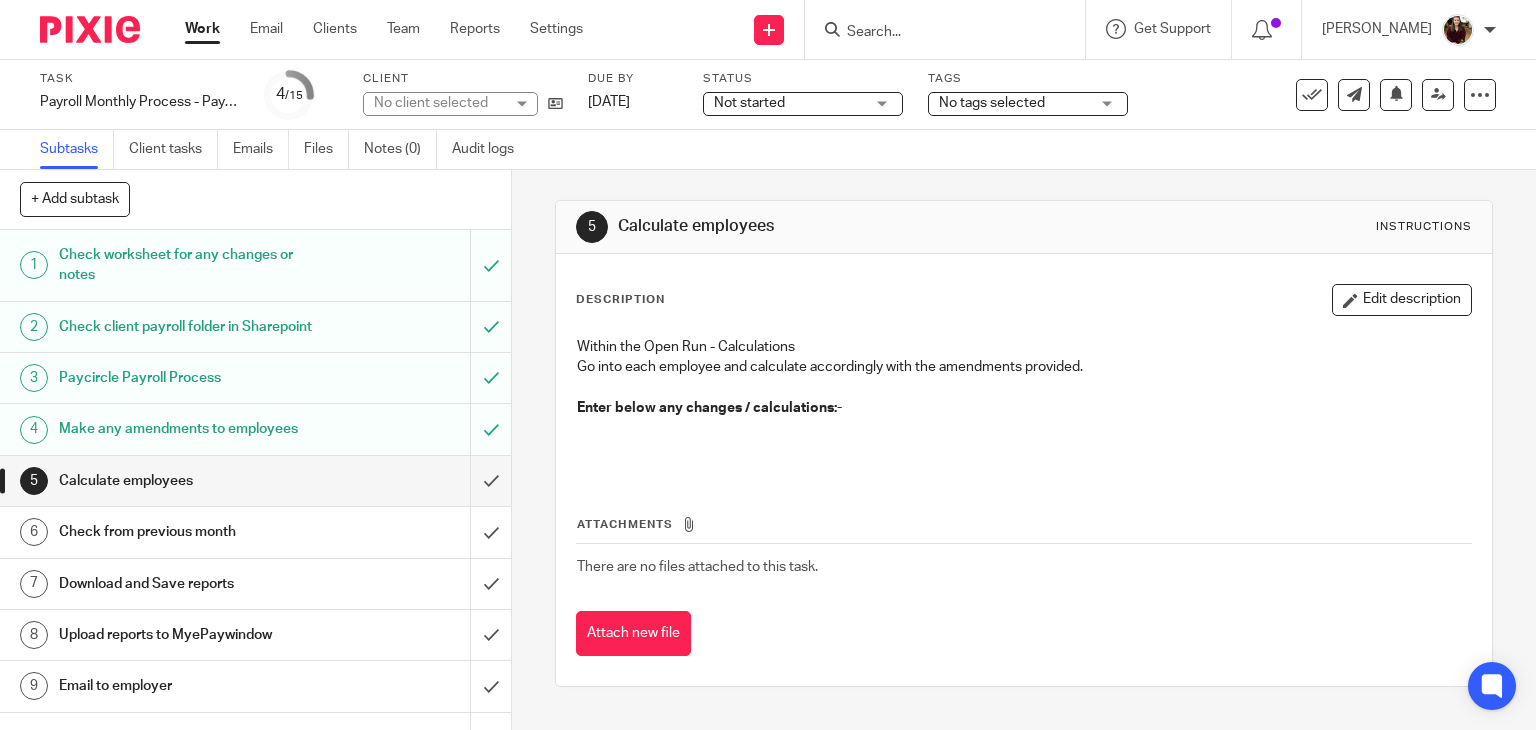 scroll, scrollTop: 0, scrollLeft: 0, axis: both 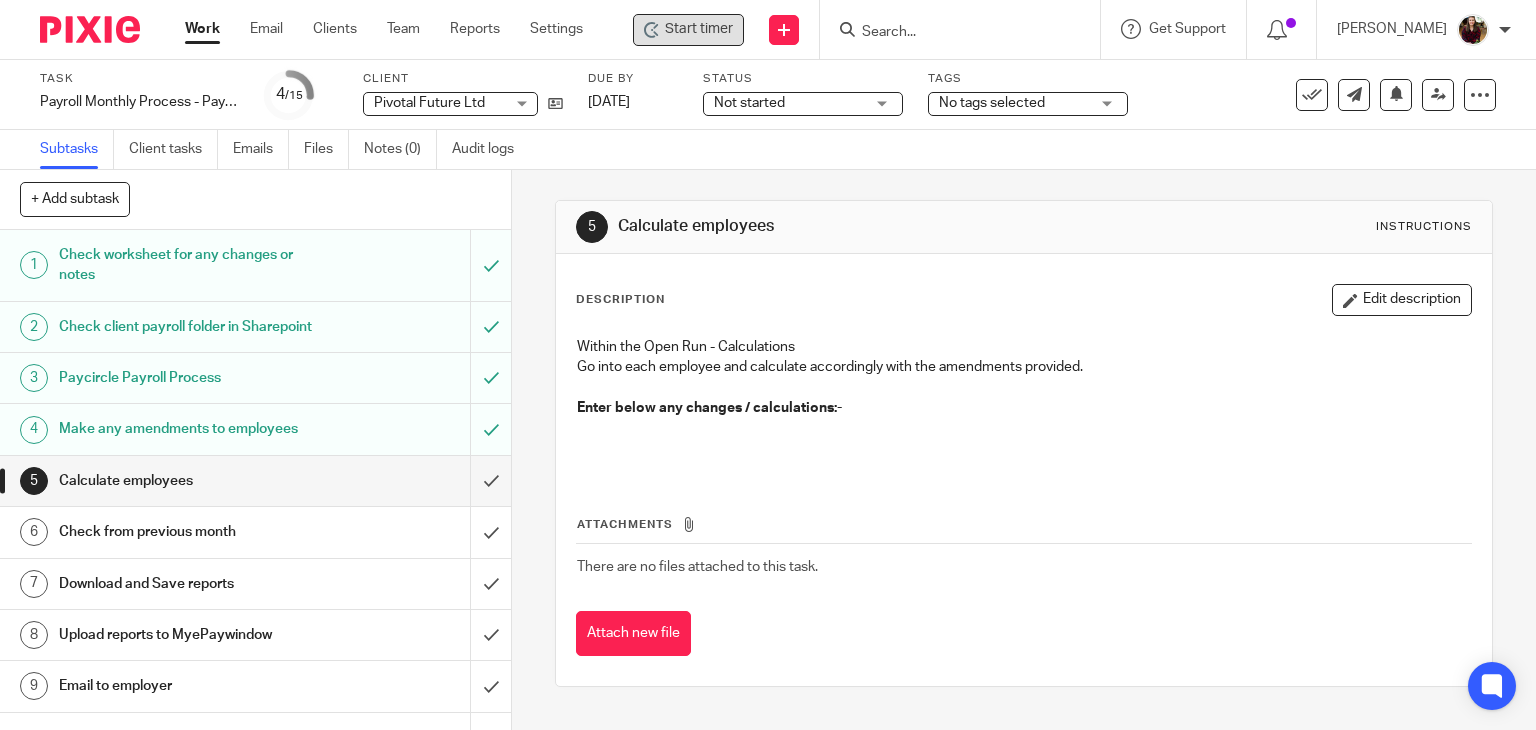 click on "Start timer" at bounding box center [699, 29] 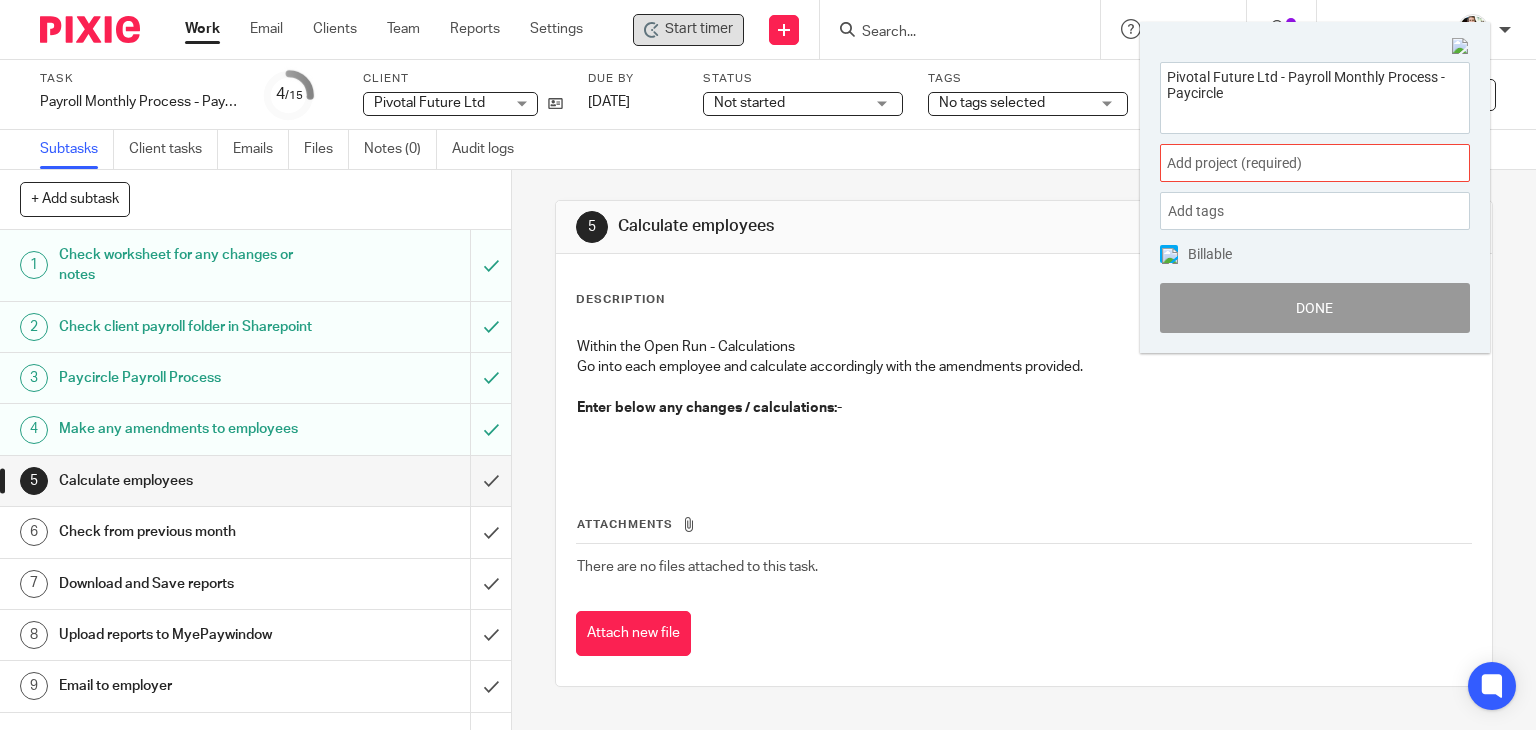 click on "Add project (required) :" at bounding box center [1293, 163] 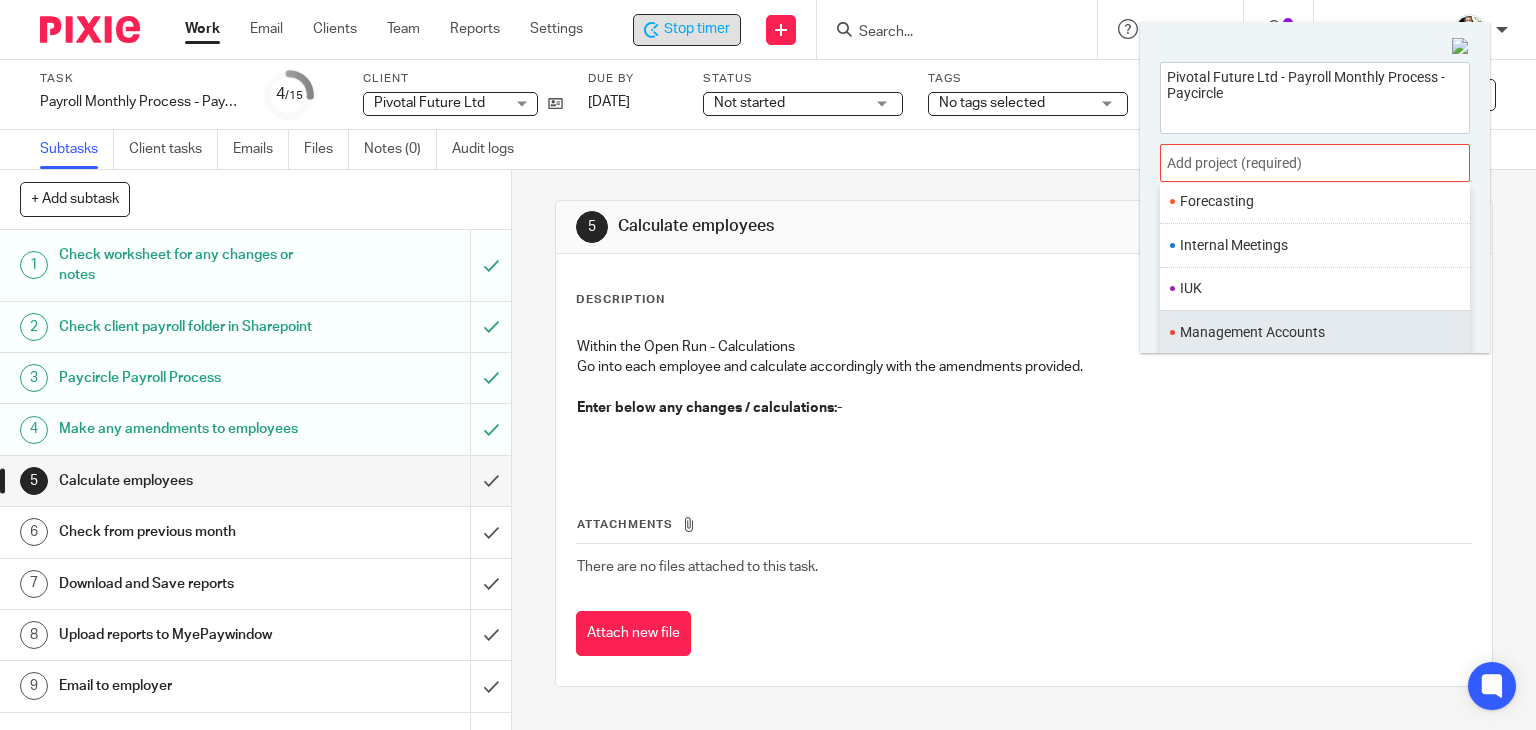 scroll, scrollTop: 748, scrollLeft: 0, axis: vertical 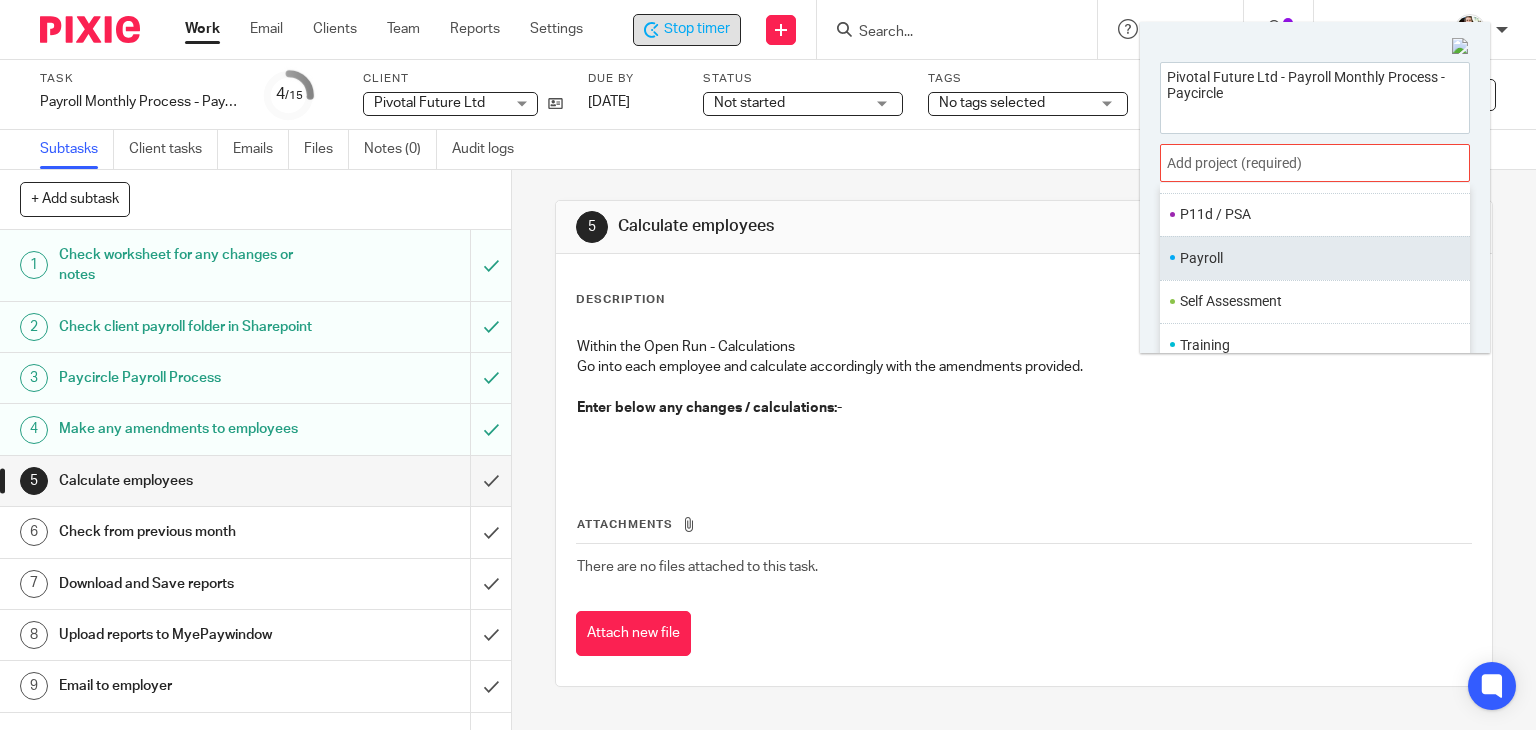 click on "Payroll" at bounding box center (1310, 258) 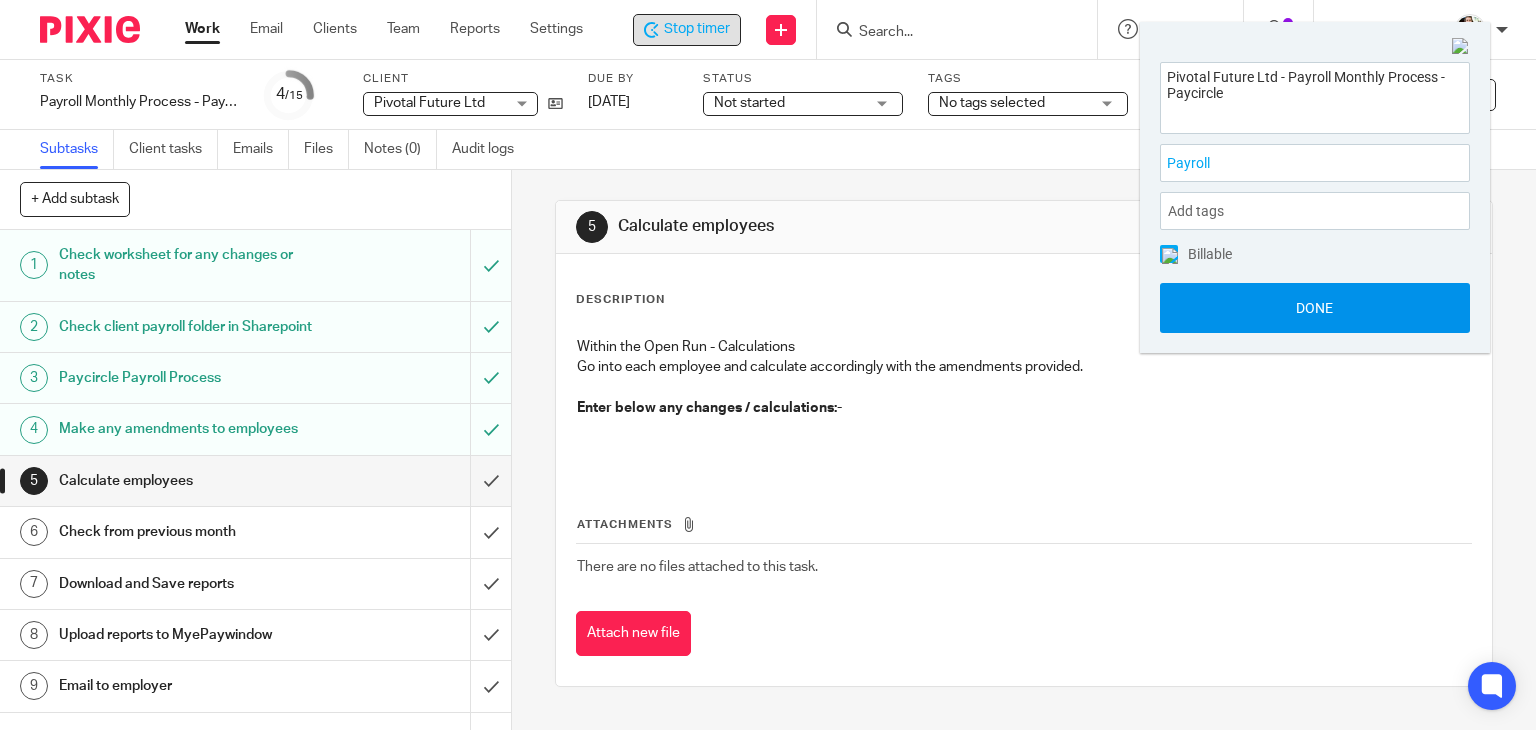 click on "Done" at bounding box center (1315, 308) 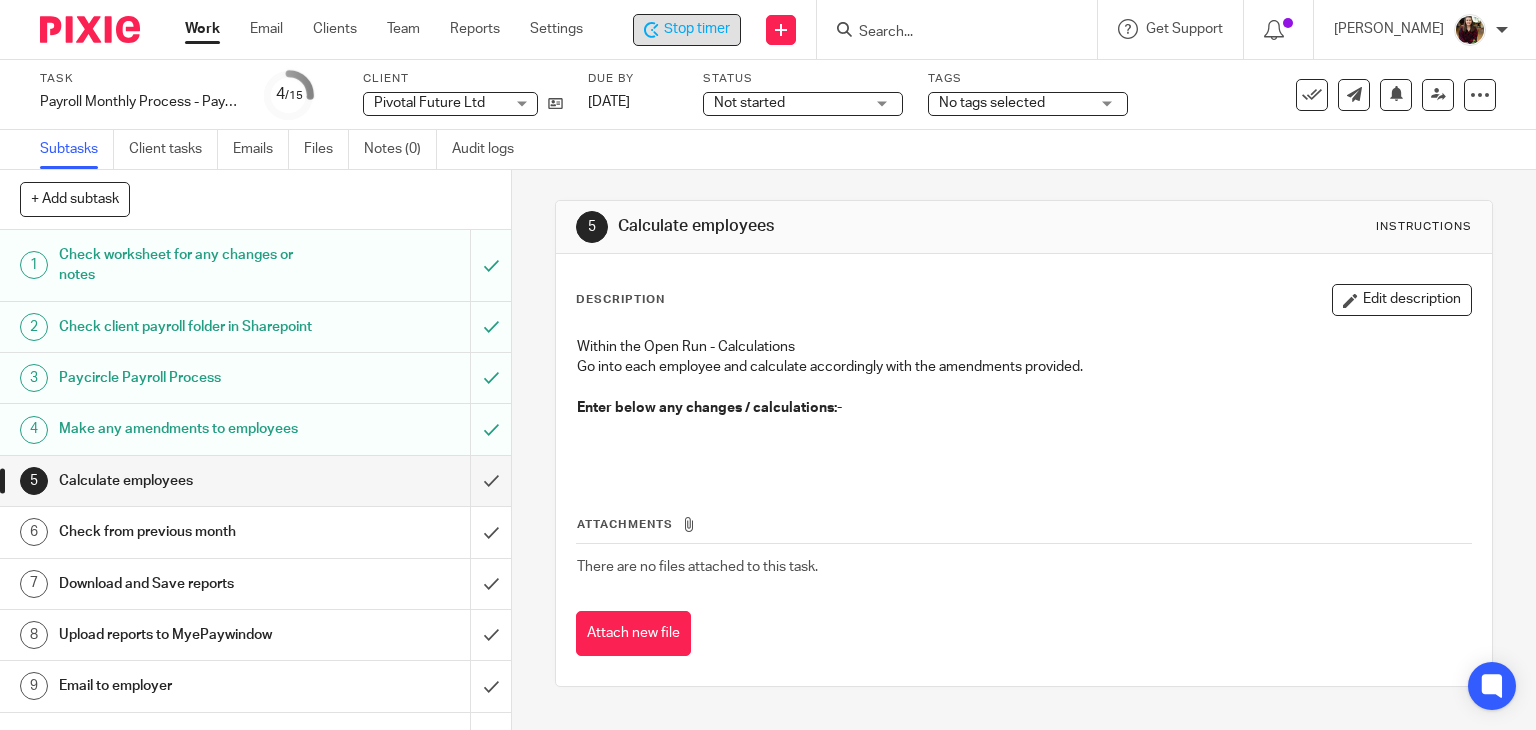 drag, startPoint x: 1396, startPoint y: 294, endPoint x: 852, endPoint y: 417, distance: 557.732 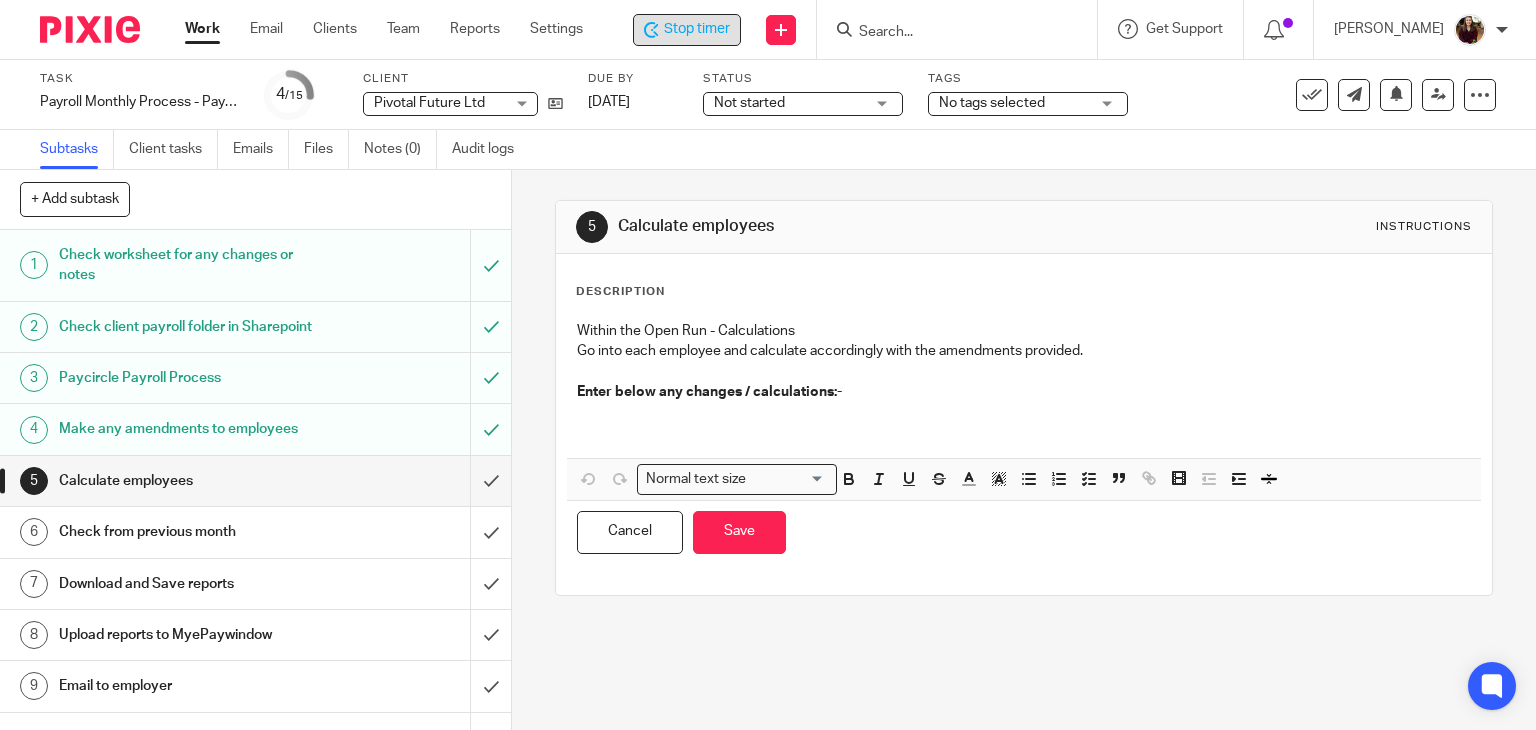 click at bounding box center [1024, 422] 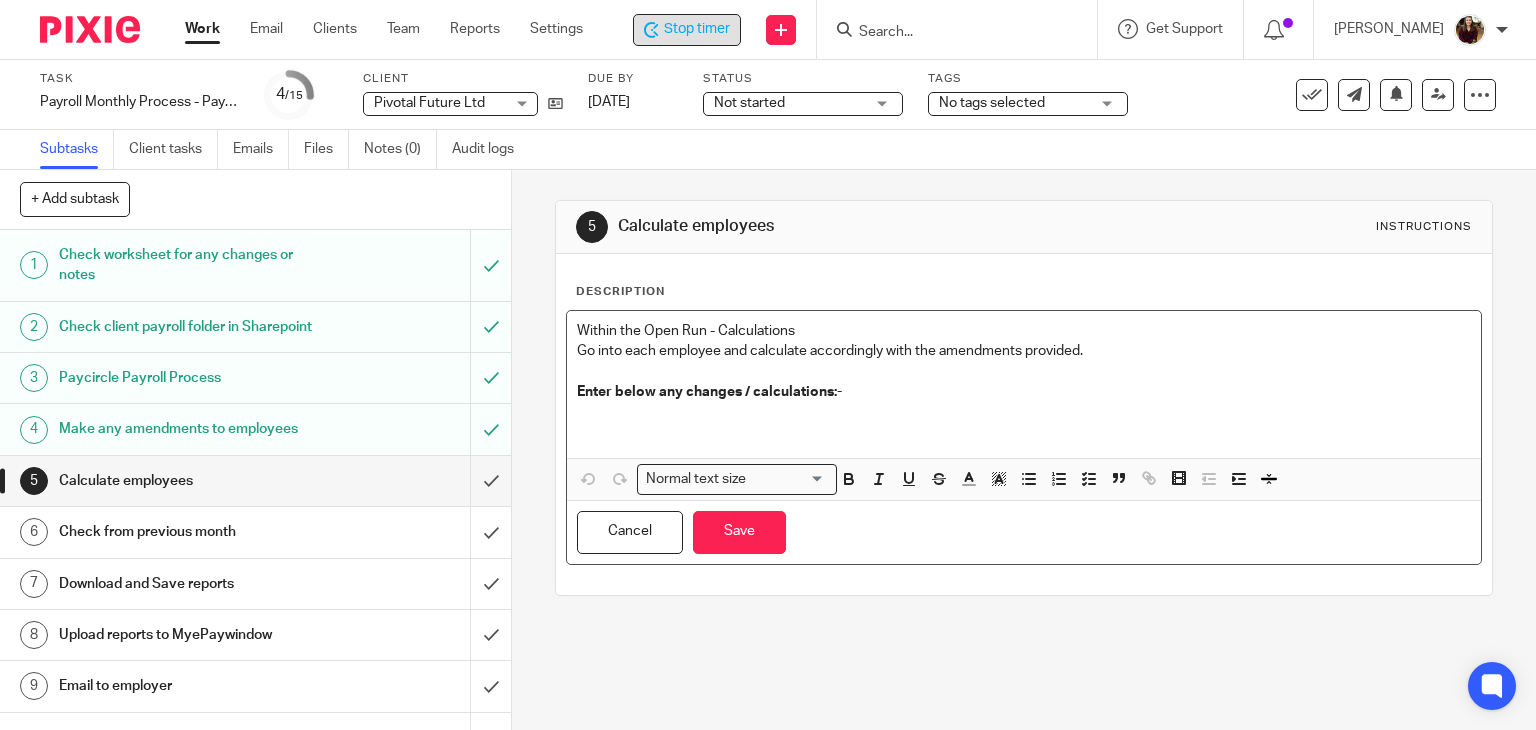 type 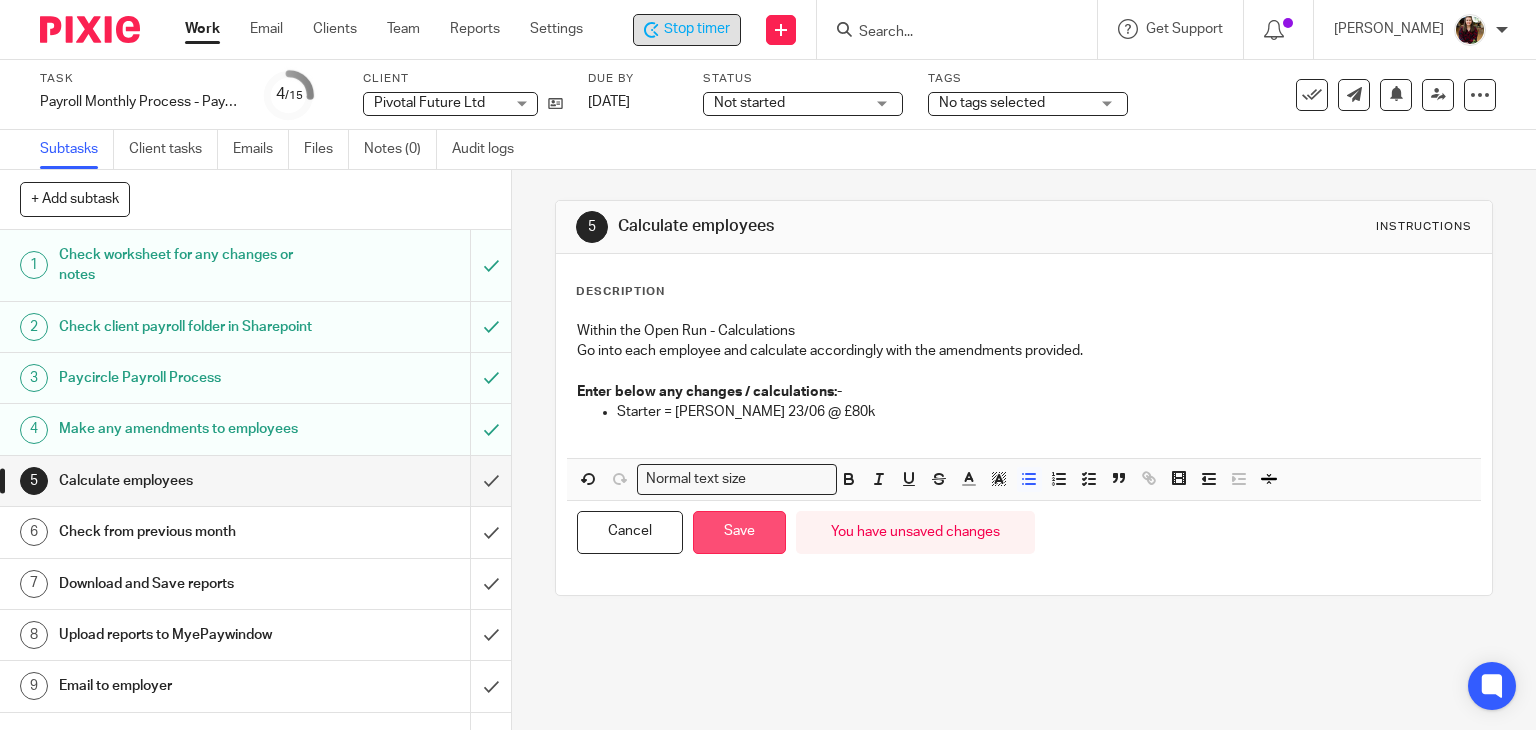 click on "Save" at bounding box center (739, 532) 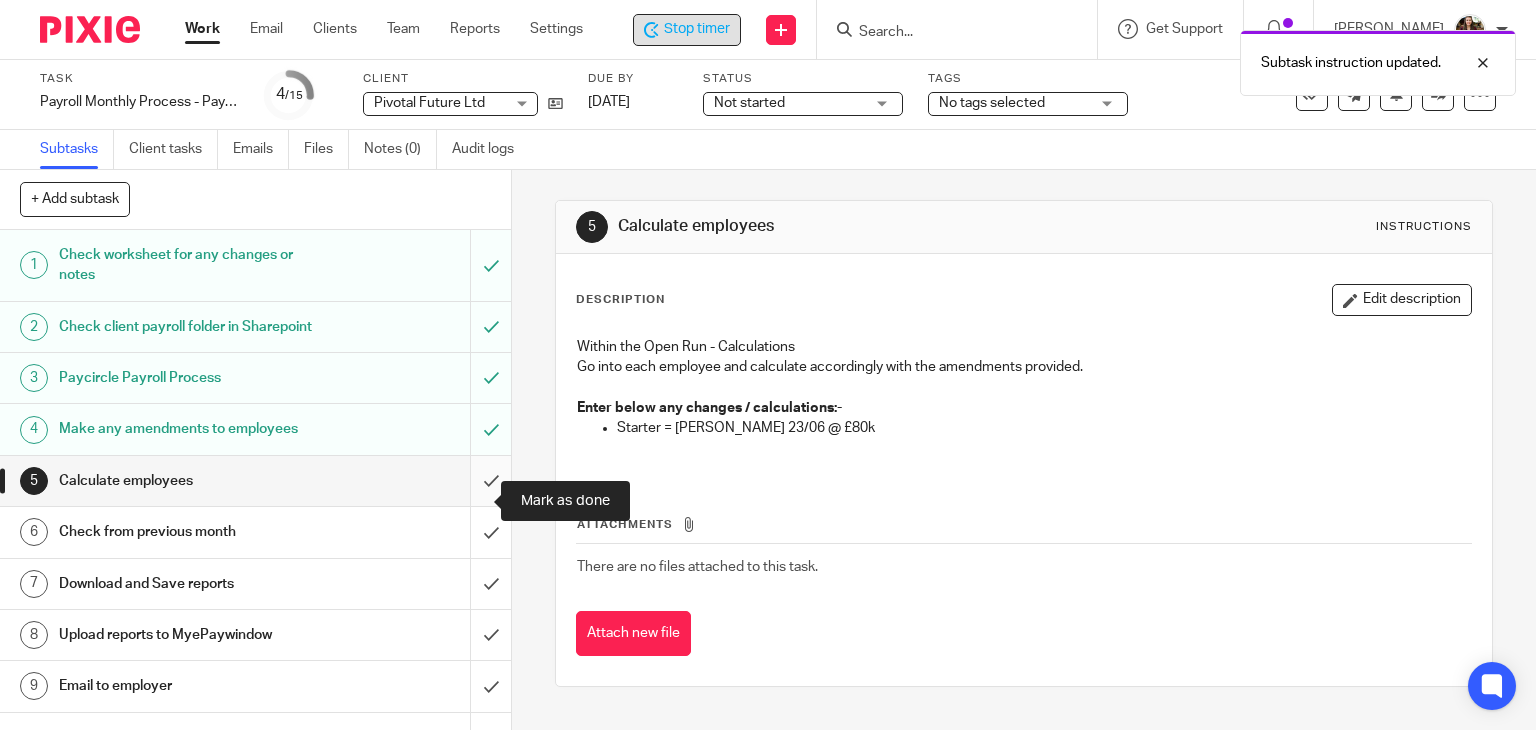 click at bounding box center (255, 481) 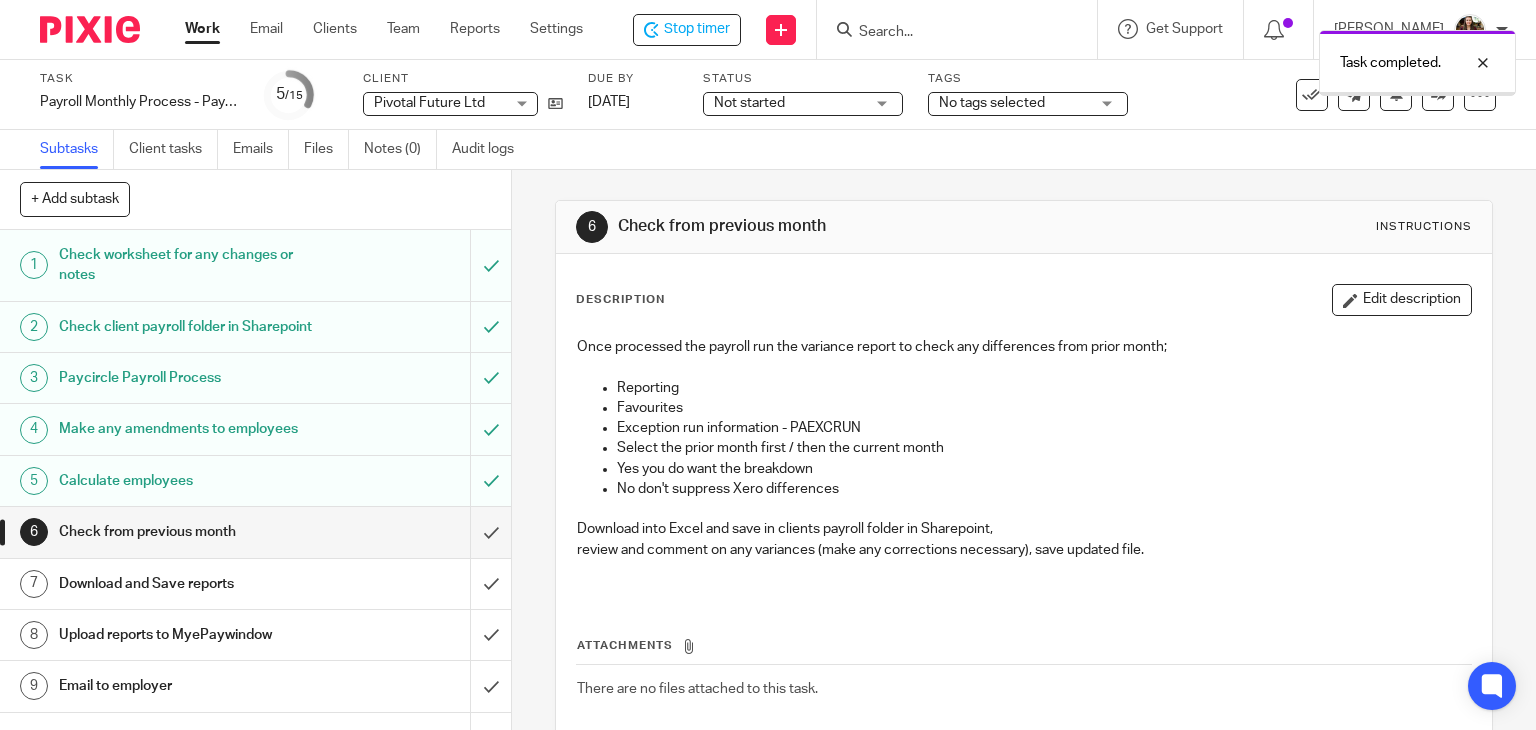 scroll, scrollTop: 0, scrollLeft: 0, axis: both 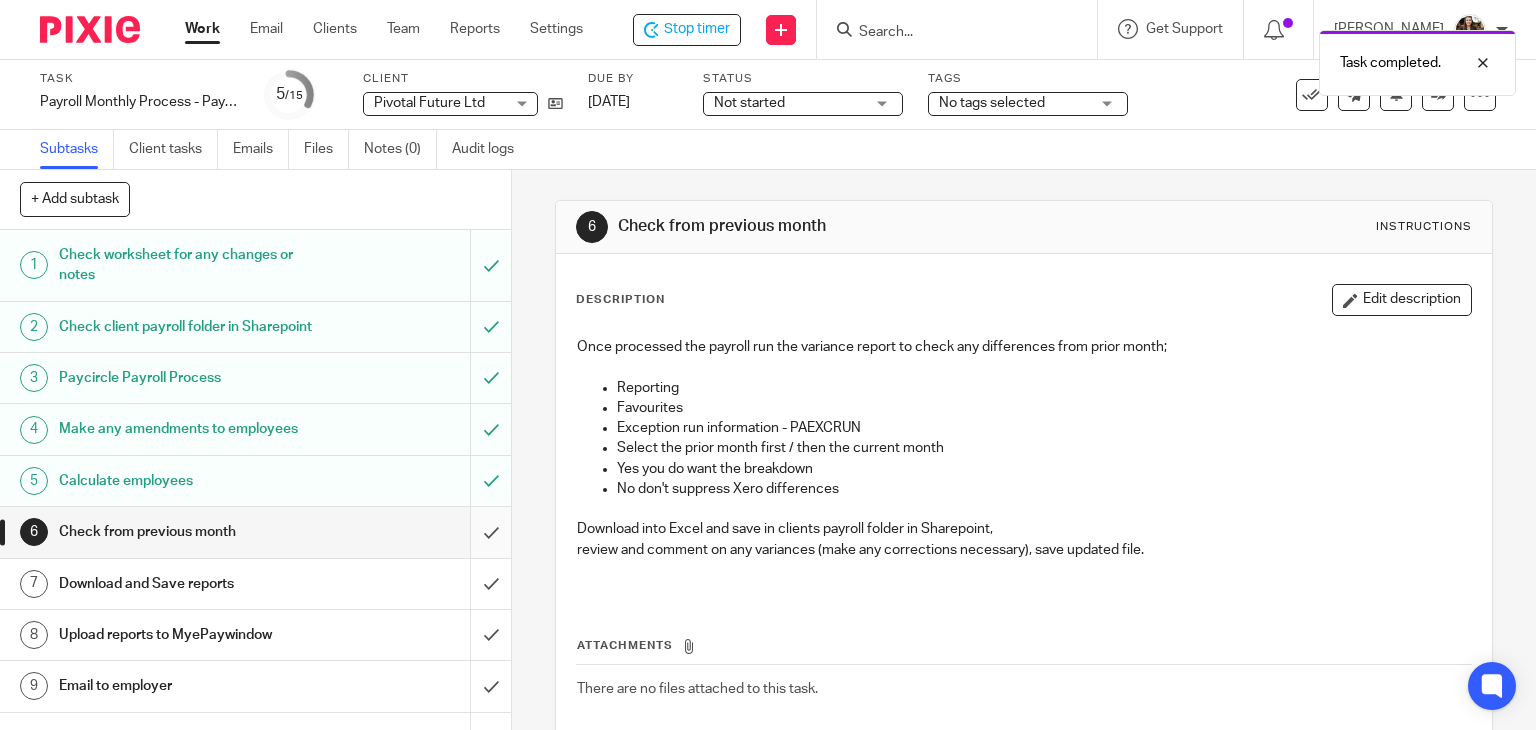 drag, startPoint x: 0, startPoint y: 0, endPoint x: 471, endPoint y: 553, distance: 726.3952 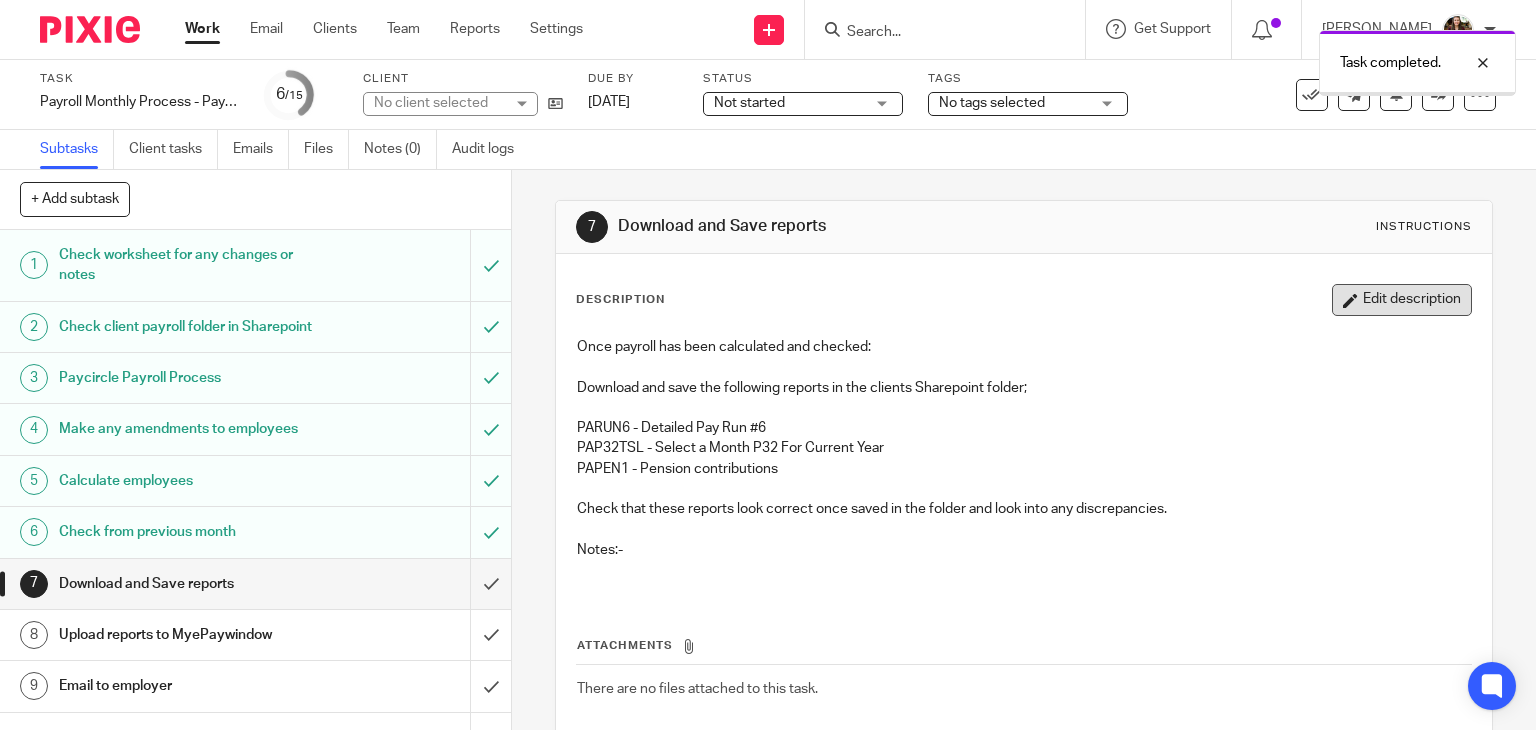 scroll, scrollTop: 0, scrollLeft: 0, axis: both 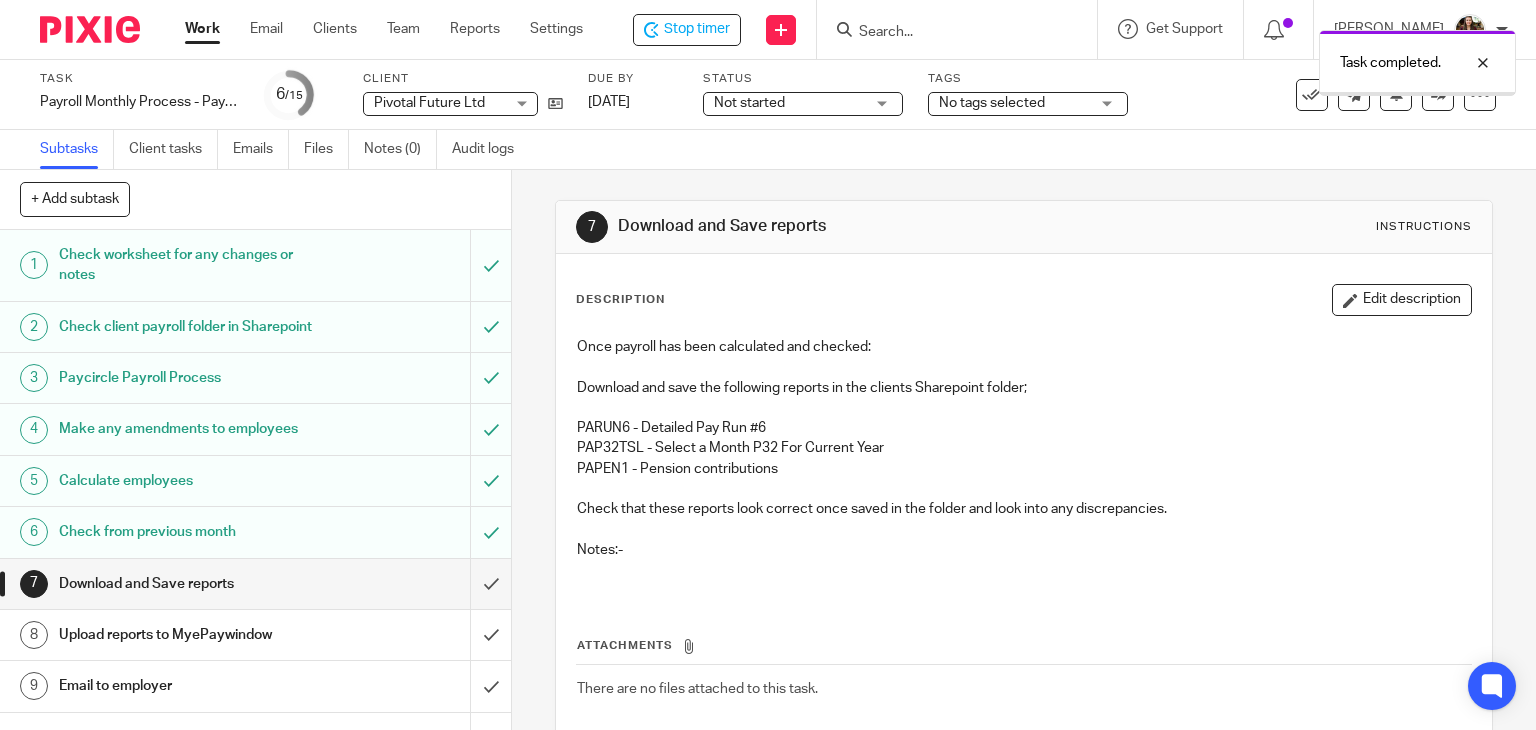 drag, startPoint x: 1352, startPoint y: 305, endPoint x: 716, endPoint y: 549, distance: 681.1989 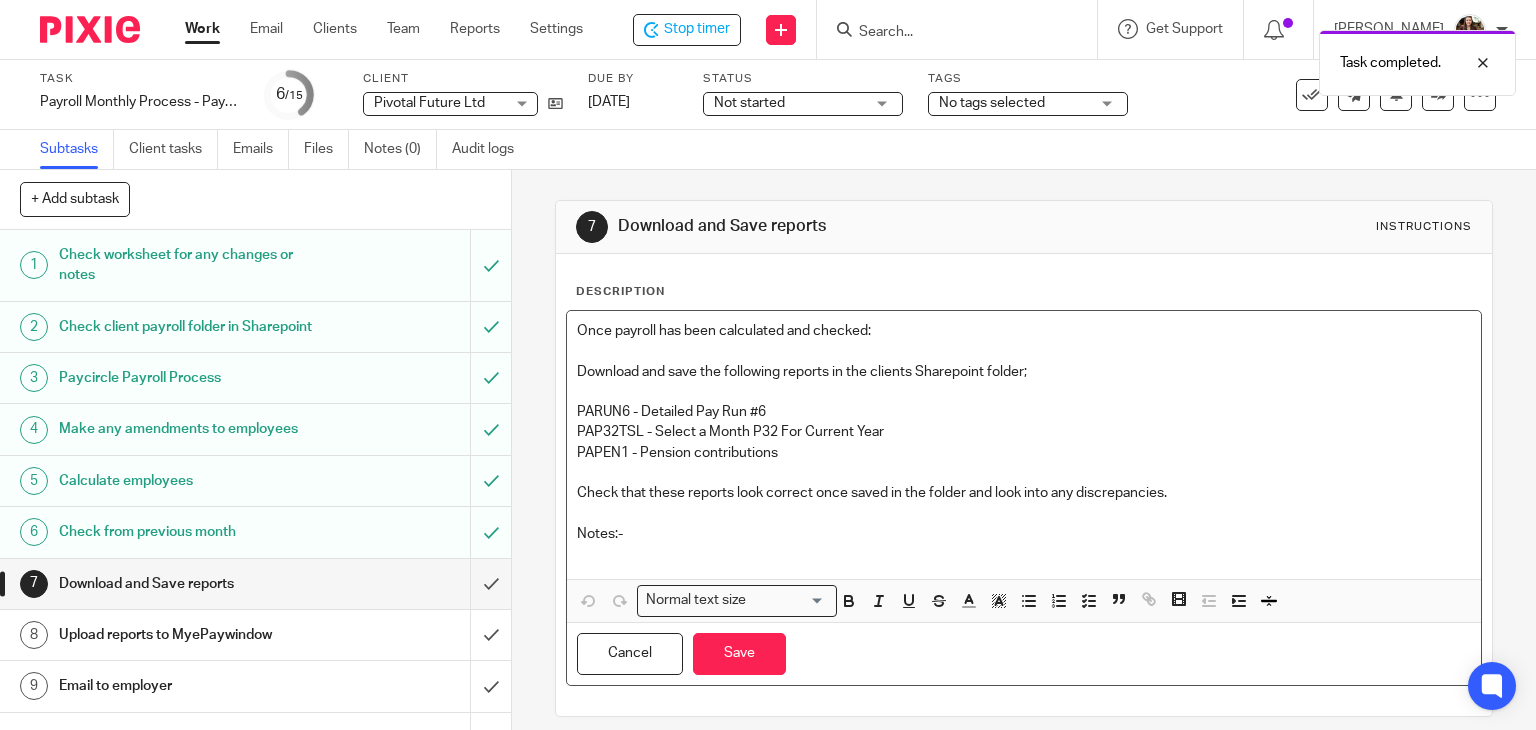 click at bounding box center [1024, 554] 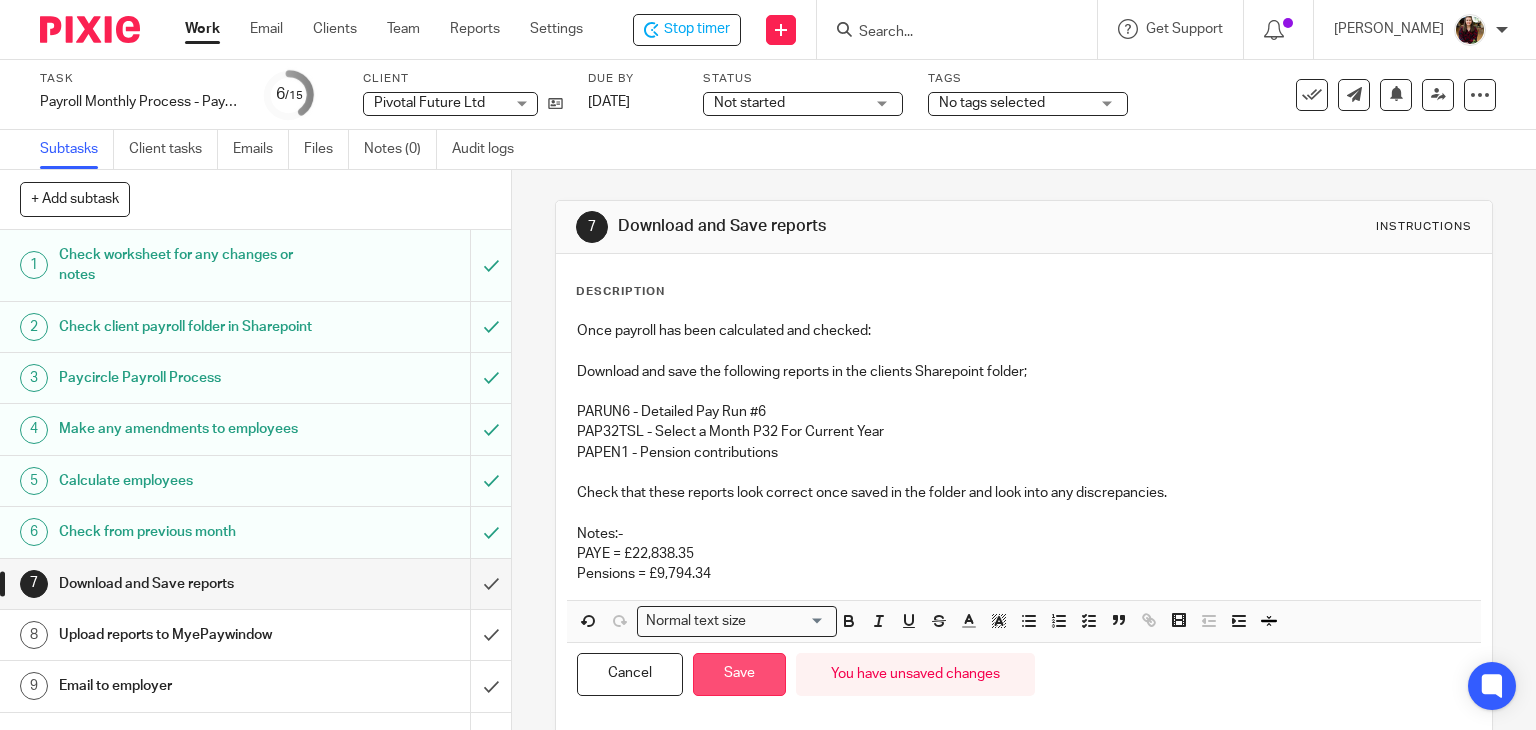 drag, startPoint x: 720, startPoint y: 669, endPoint x: 560, endPoint y: 658, distance: 160.37769 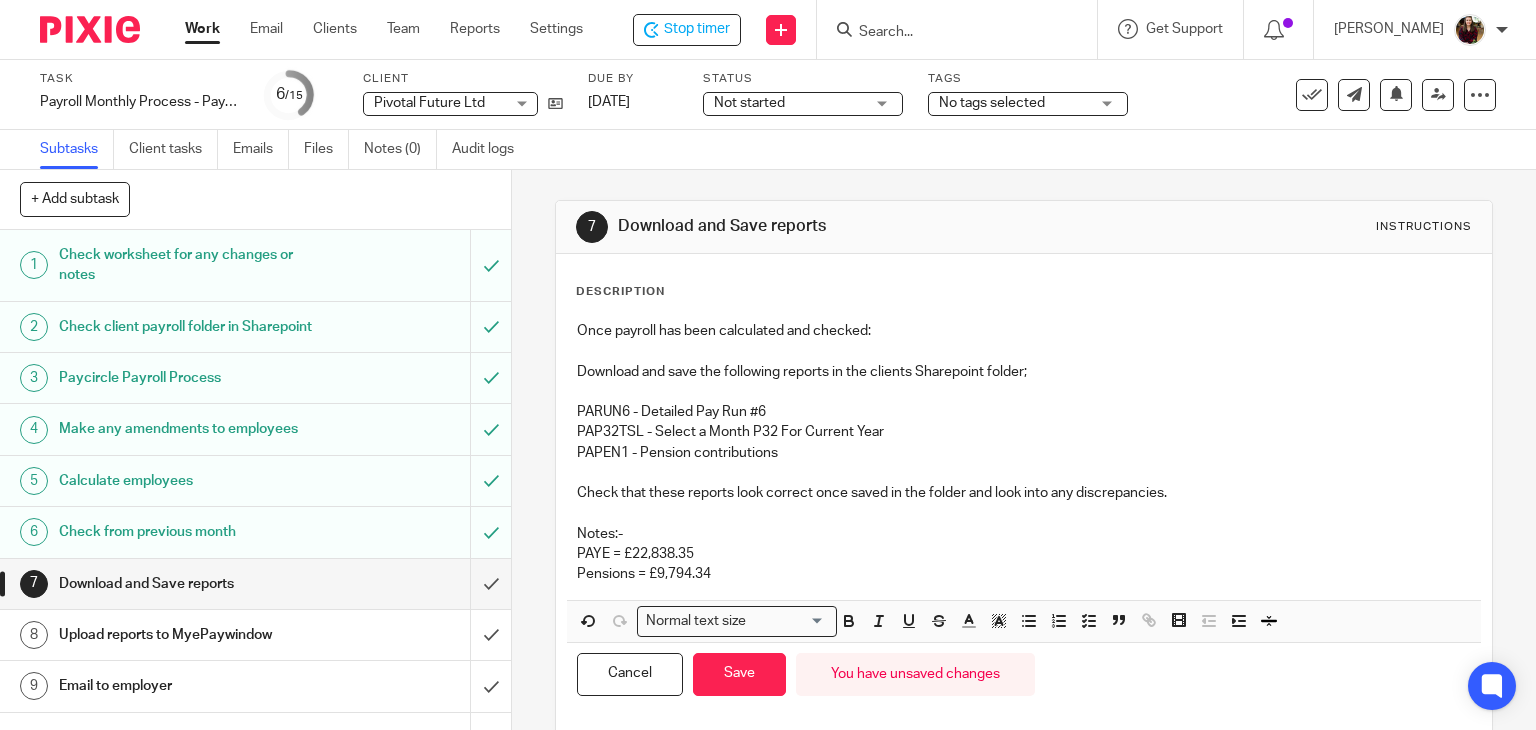click on "Save" at bounding box center [739, 674] 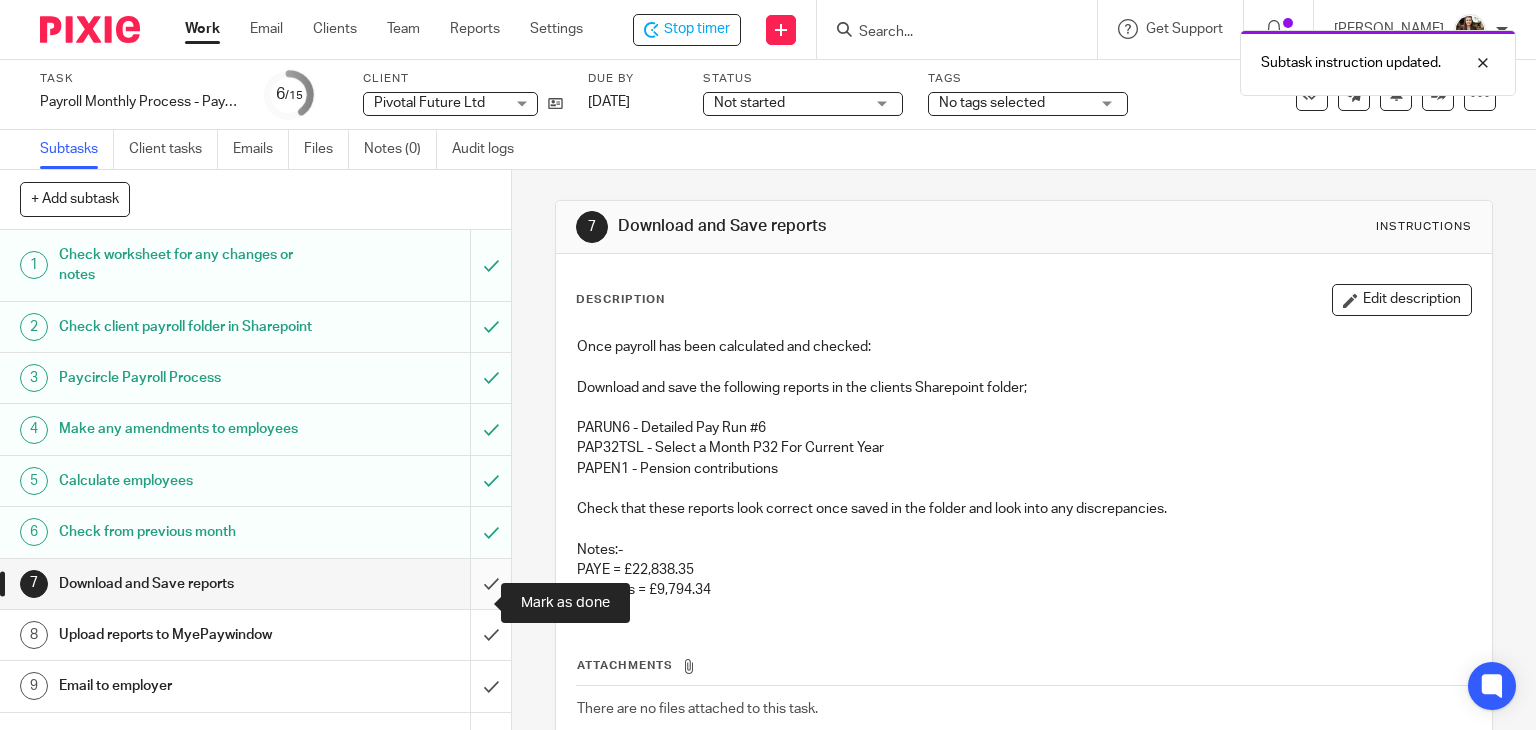 click at bounding box center (255, 584) 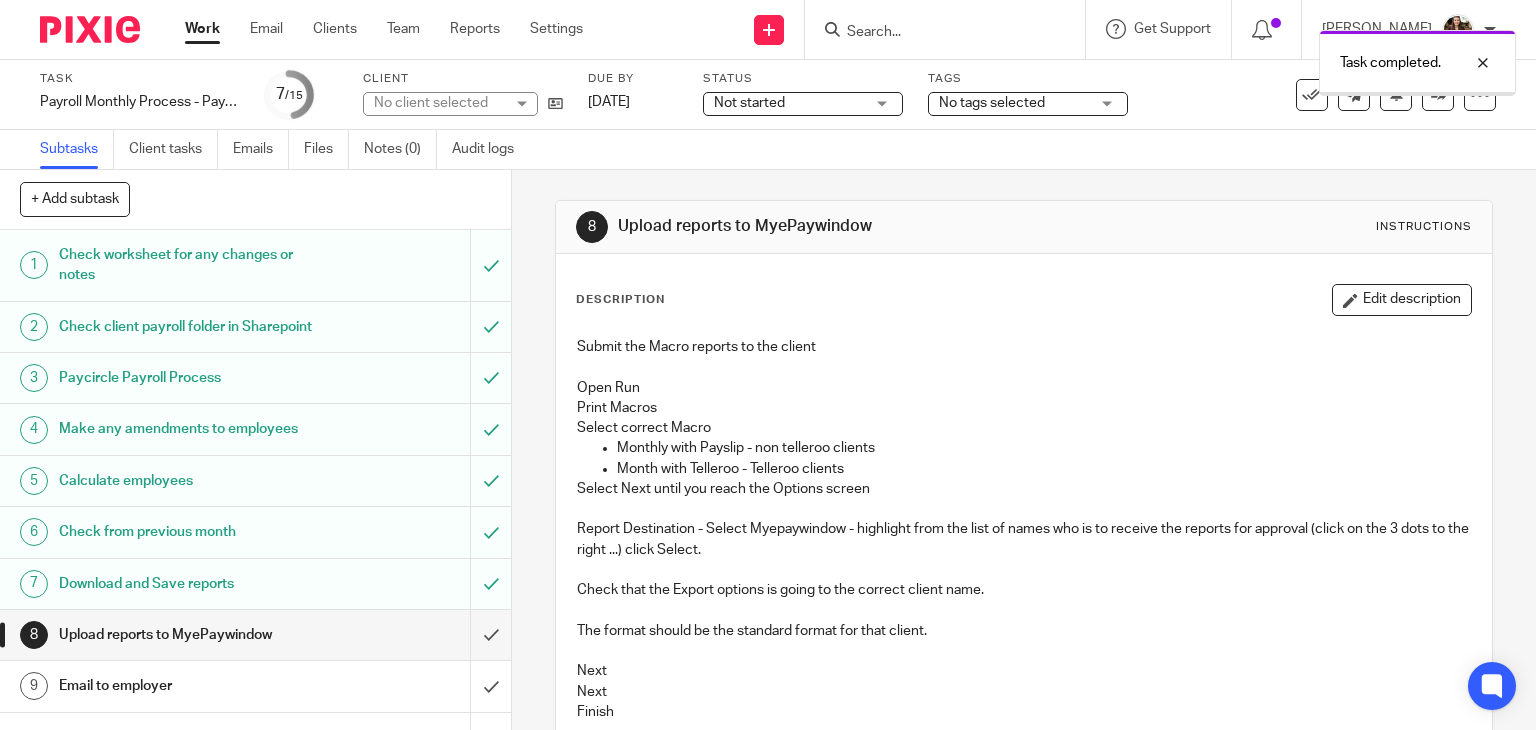 scroll, scrollTop: 0, scrollLeft: 0, axis: both 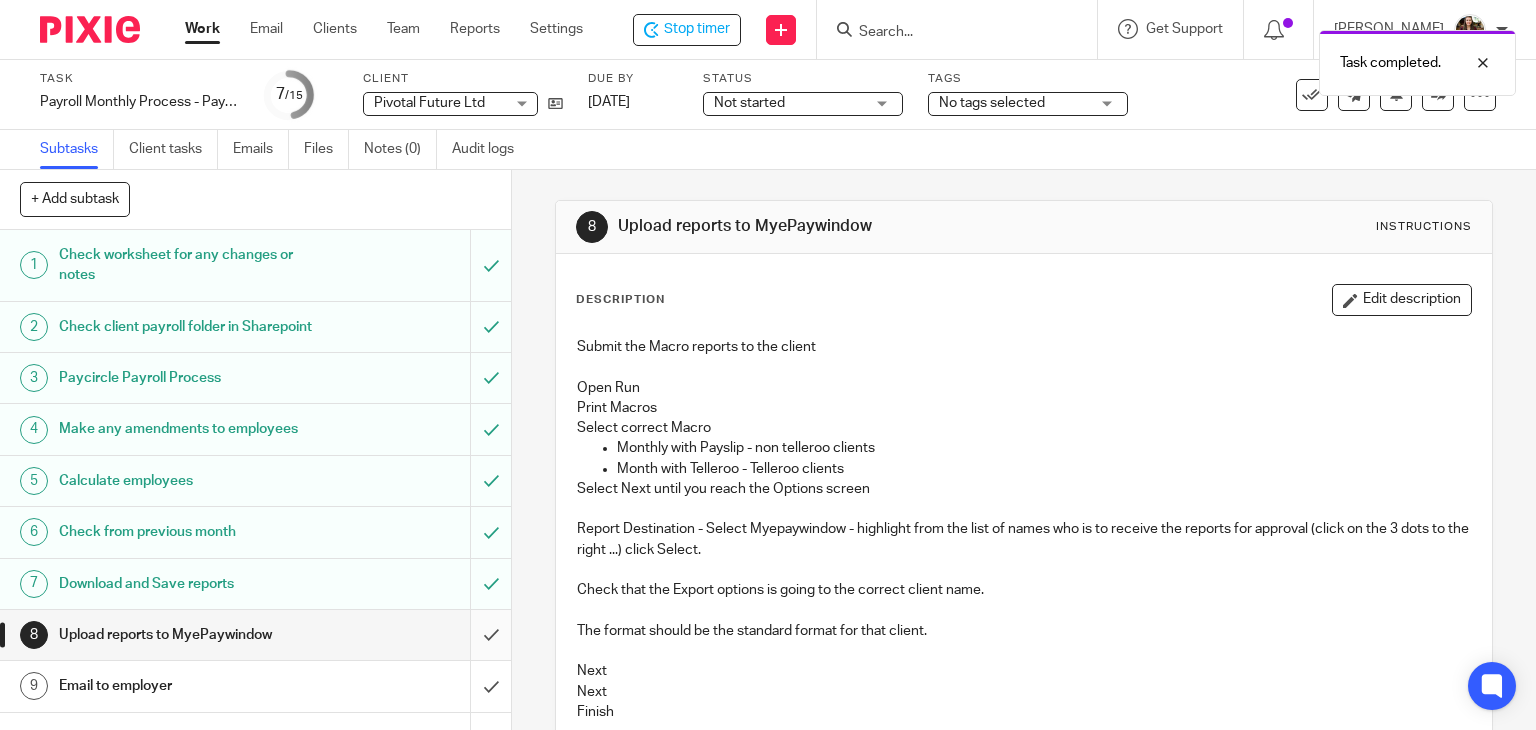 click at bounding box center [255, 635] 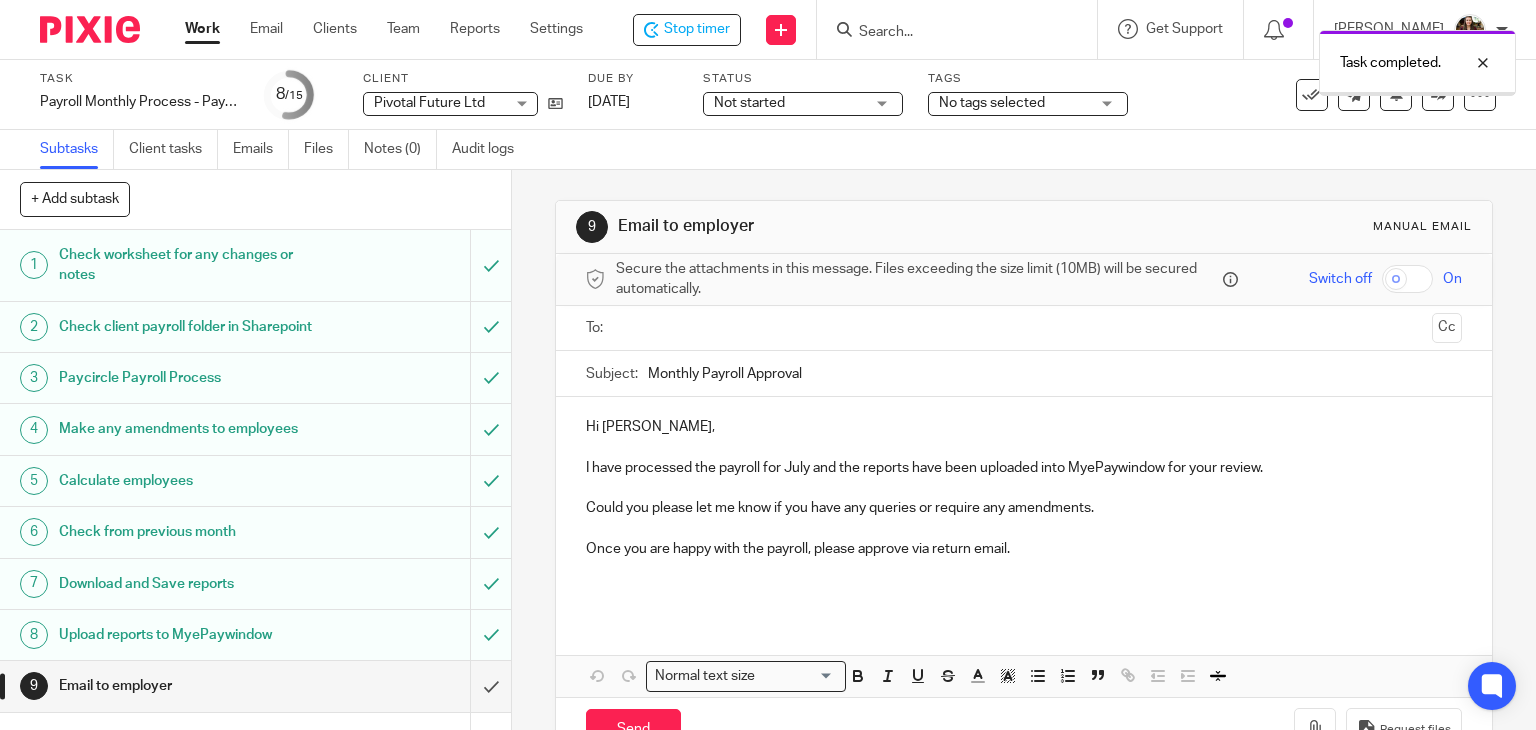 scroll, scrollTop: 0, scrollLeft: 0, axis: both 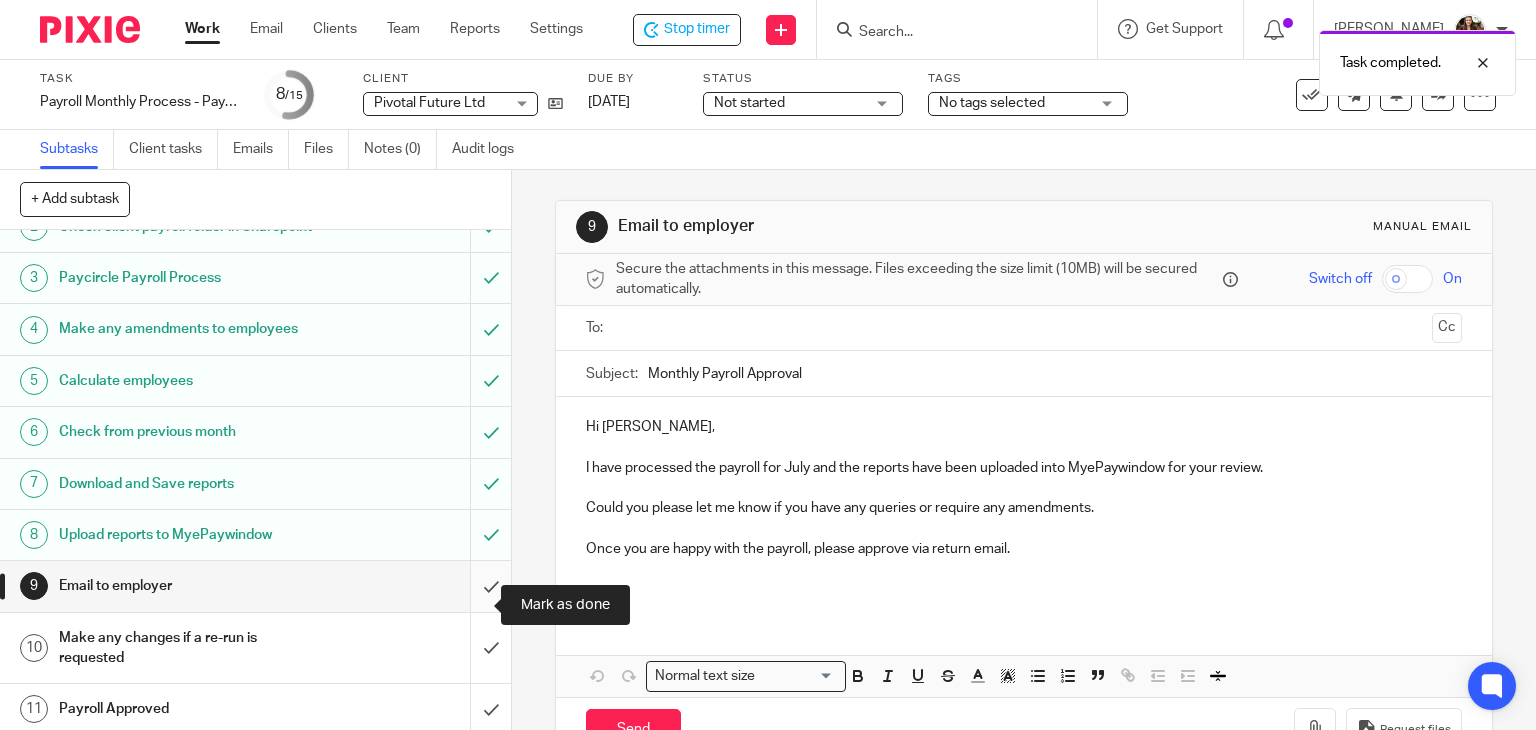 click at bounding box center [255, 586] 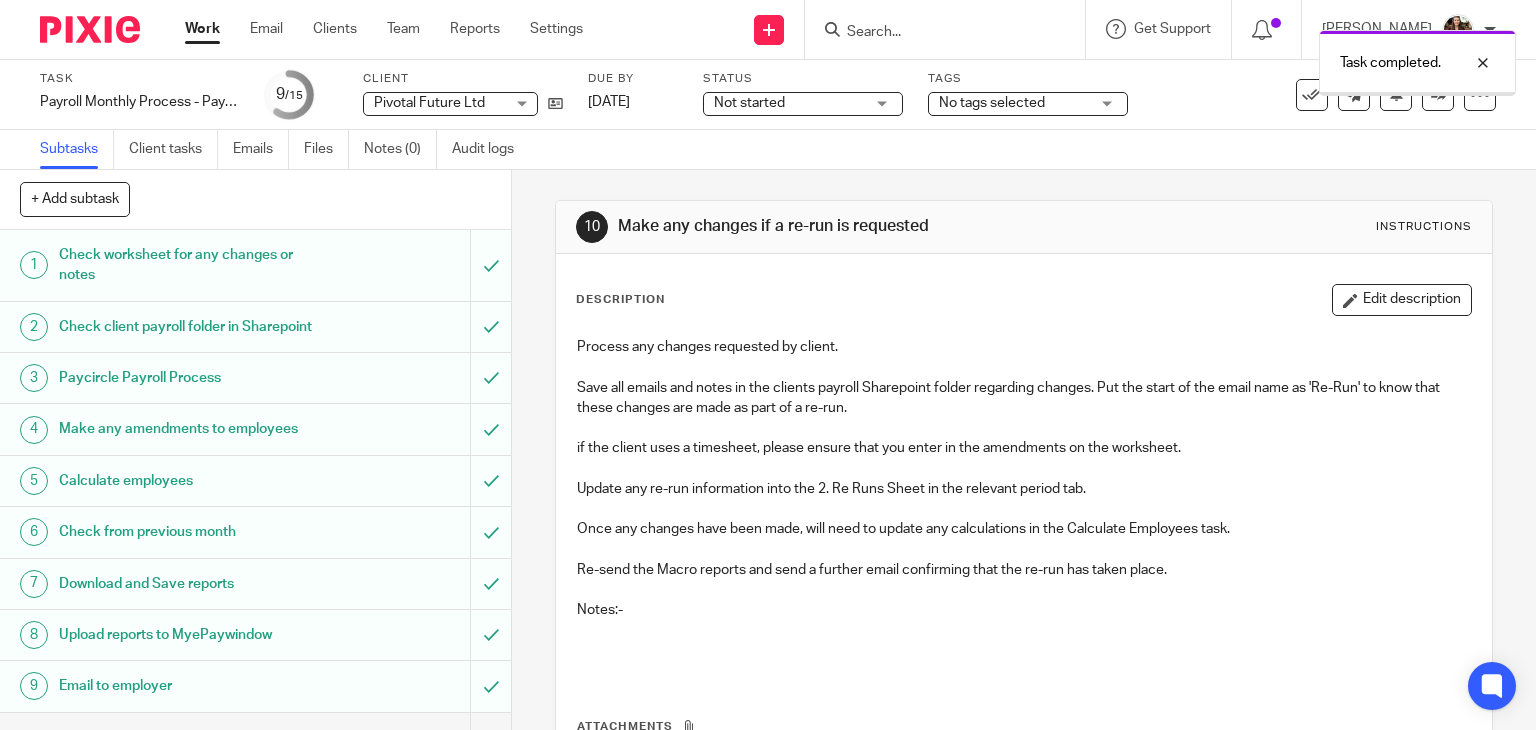 click on "No tags selected" at bounding box center [1028, 104] 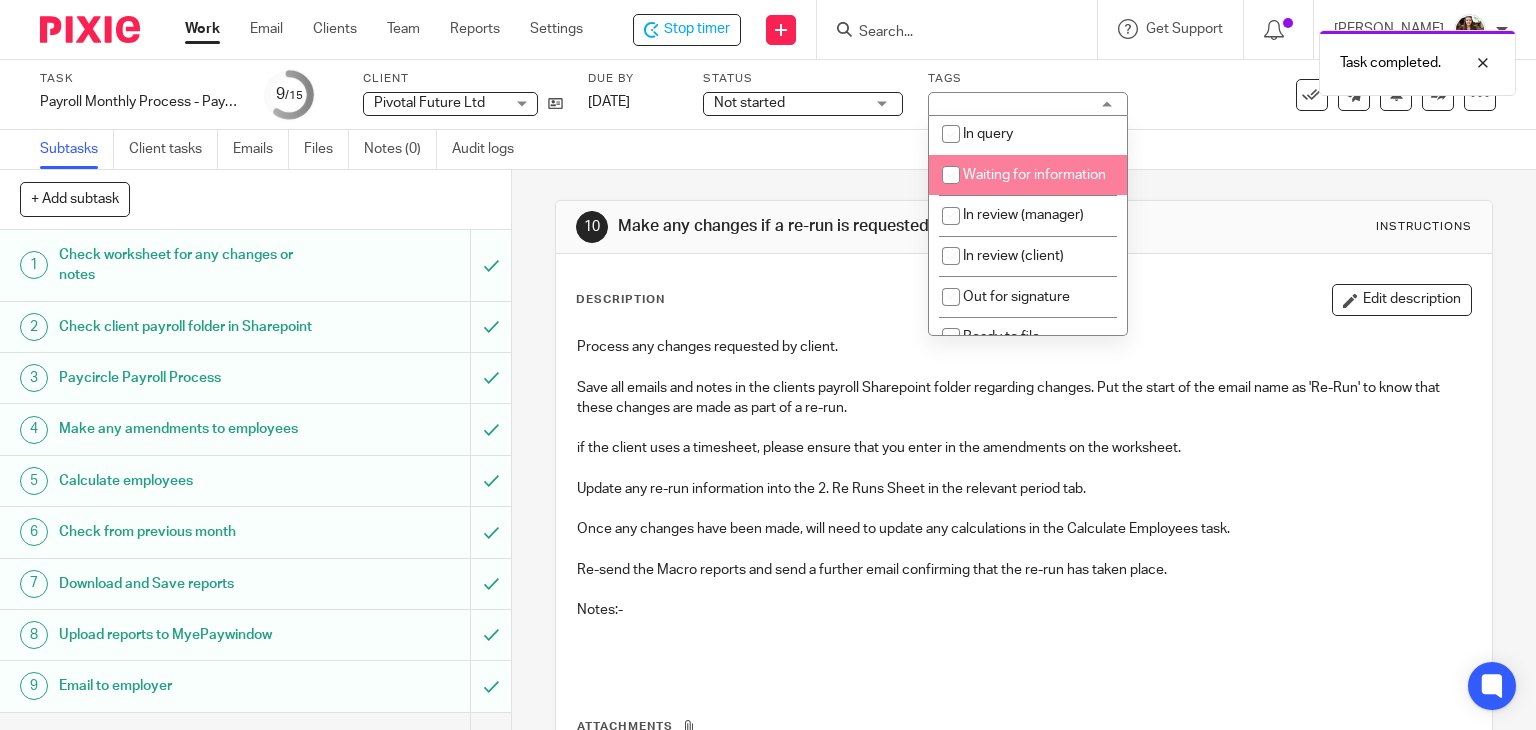 scroll, scrollTop: 200, scrollLeft: 0, axis: vertical 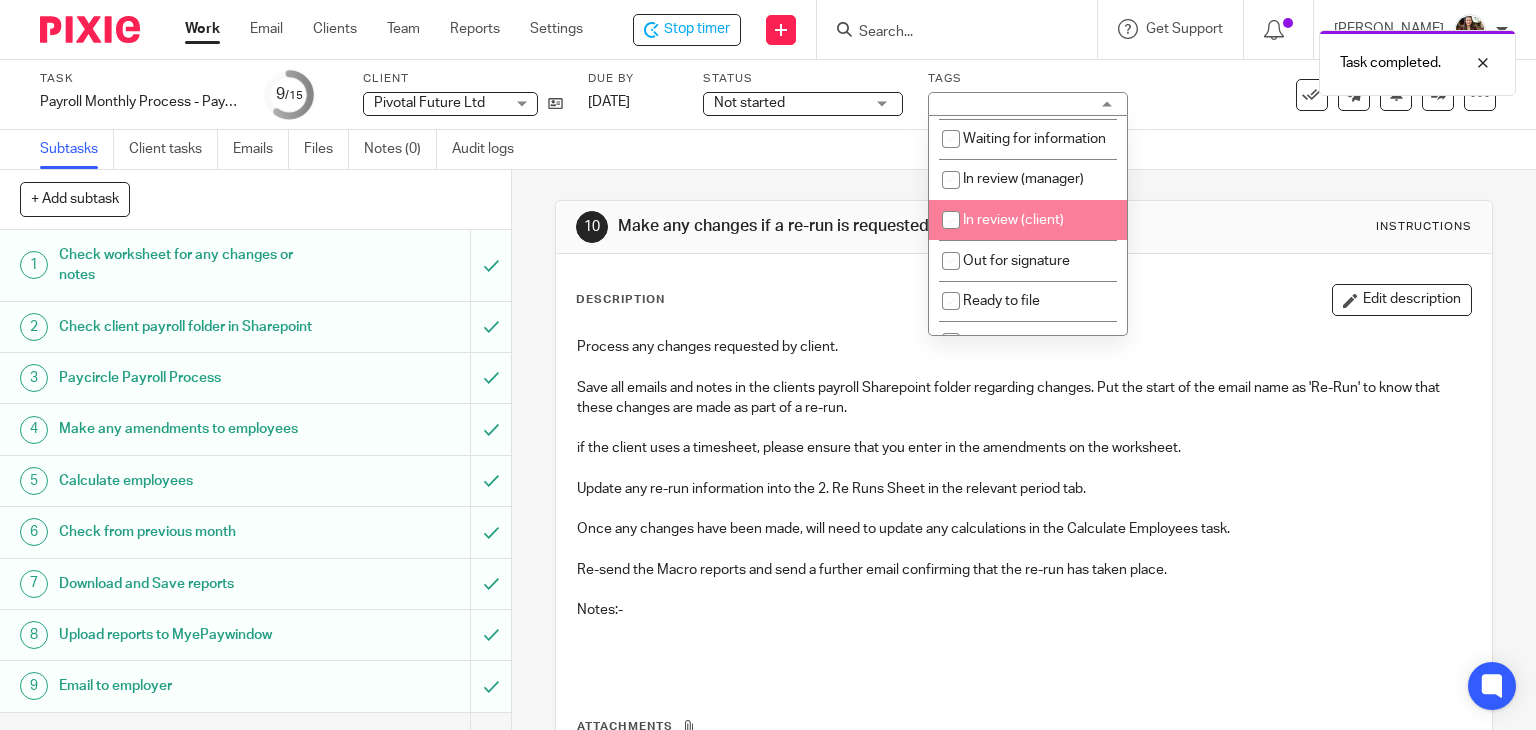 click on "In review (client)" at bounding box center (1013, 220) 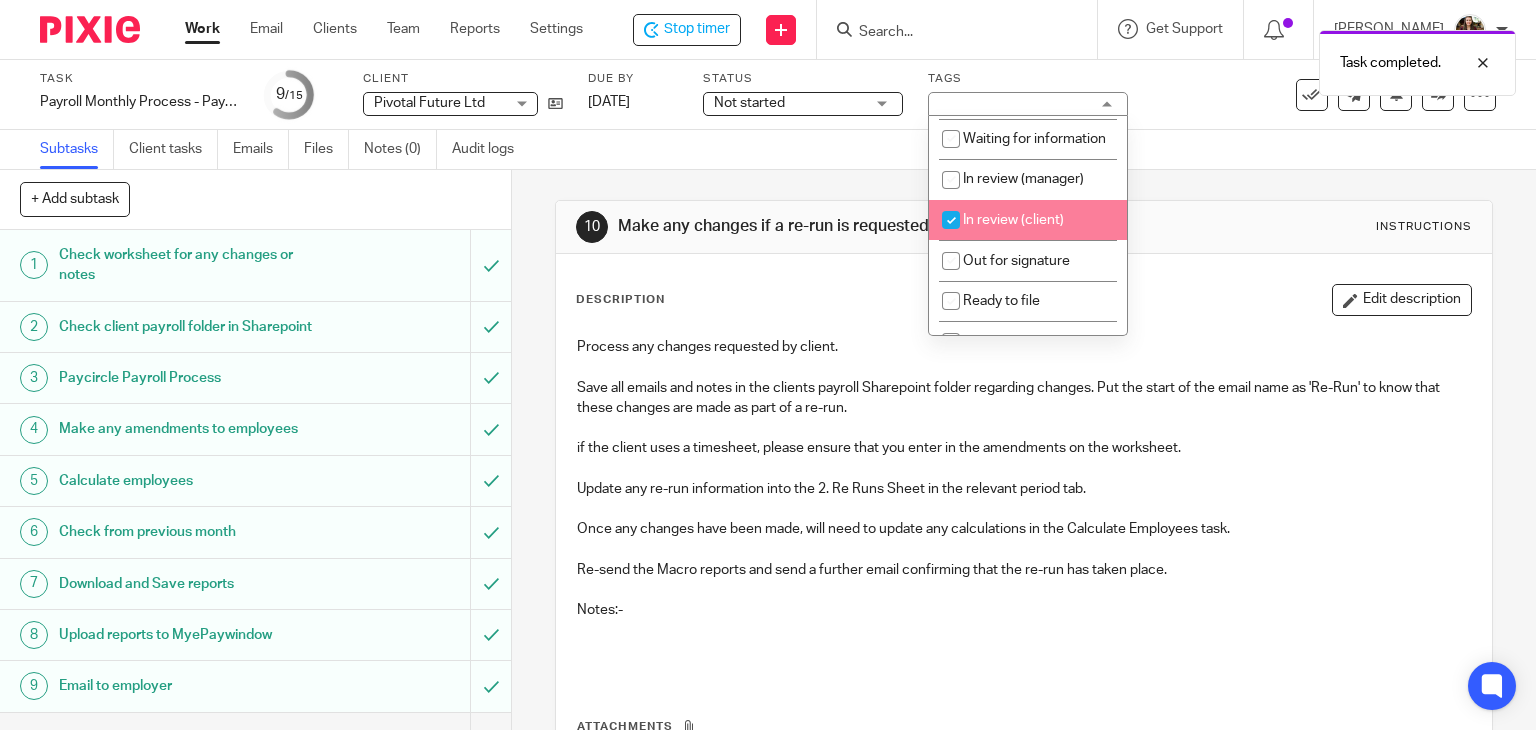 checkbox on "true" 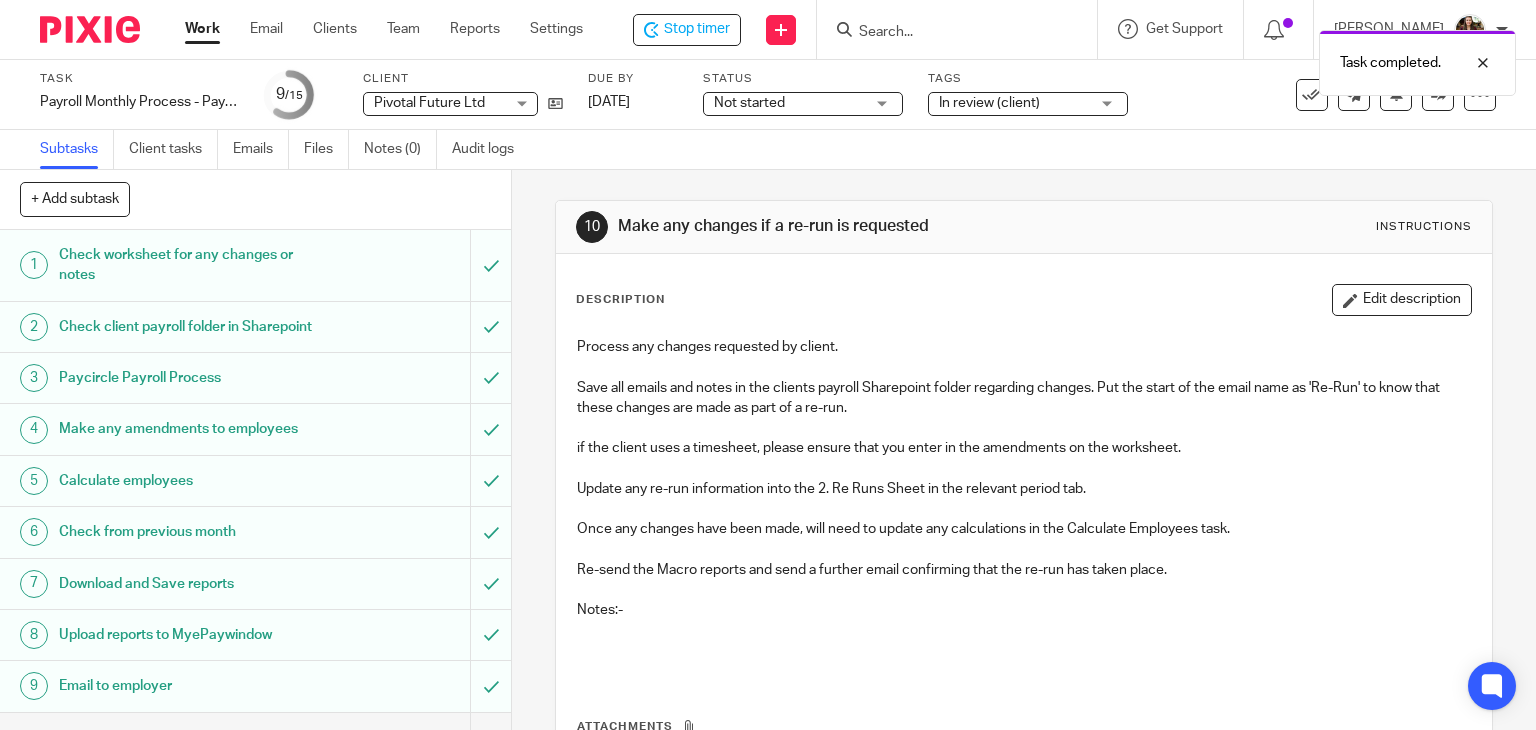click on "Task
Payroll Monthly Process - Paycircle   Save
Payroll Monthly Process - Paycircle
9 /15
Client
Pivotal Future Ltd
Pivotal Future Ltd
No client selected
52 North Health Ltd
Accelercomm Ltd
Advanced Machinery Services Limited
Ad Venturist Ltd
Agaricus Robotics Ltd
Aivivo Ltd
AlgoDynamix Ltd
Allfocal Optics Ltd
Almanac Ventures Limited
Analytica Resources Ltd
Apian Limited
Artlogic International Limited
Atlas Labs Ltd T/A Popp
Audelation Ltd
Audio Analytic Limited" at bounding box center (768, 95) 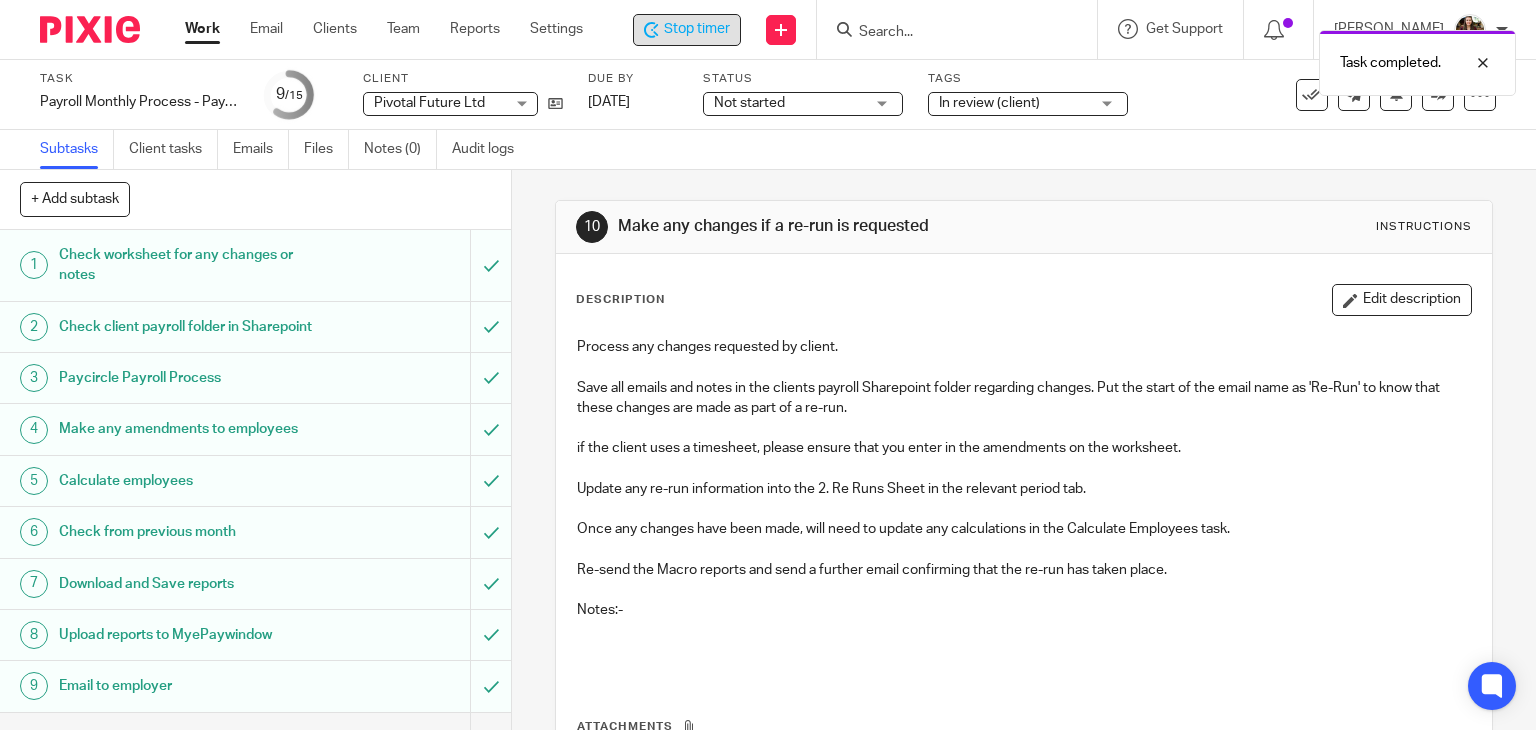 click on "Stop timer" at bounding box center [697, 29] 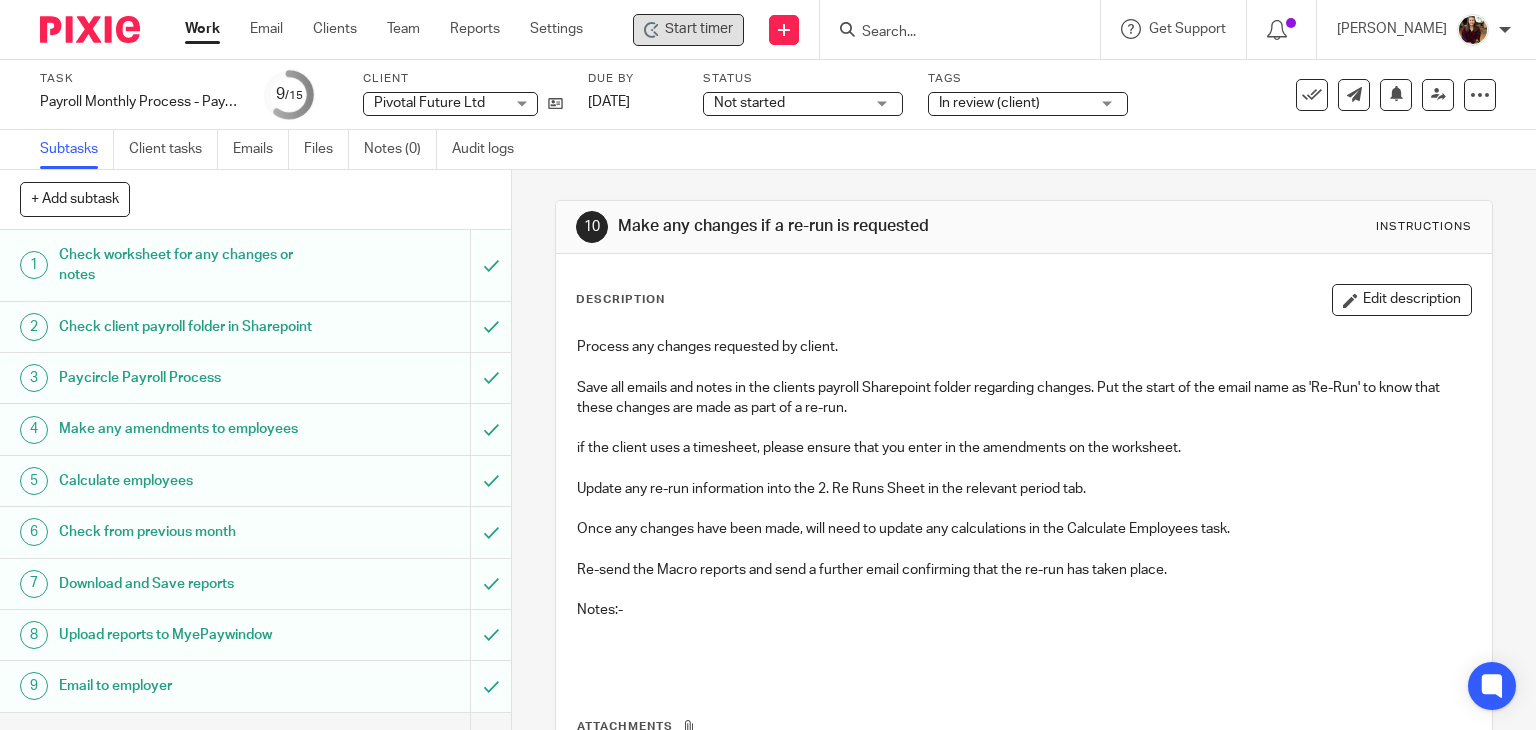 click at bounding box center (950, 33) 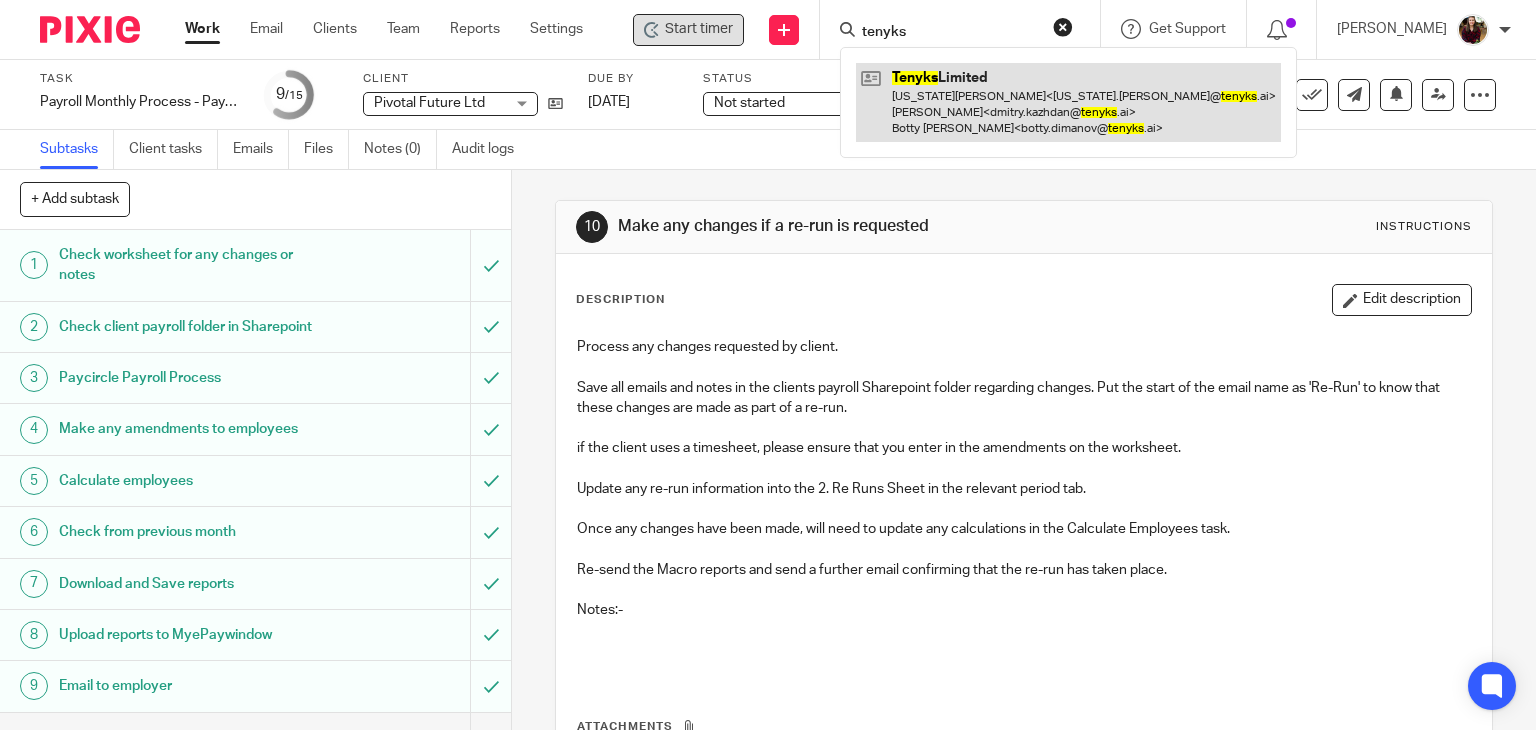 type on "tenyks" 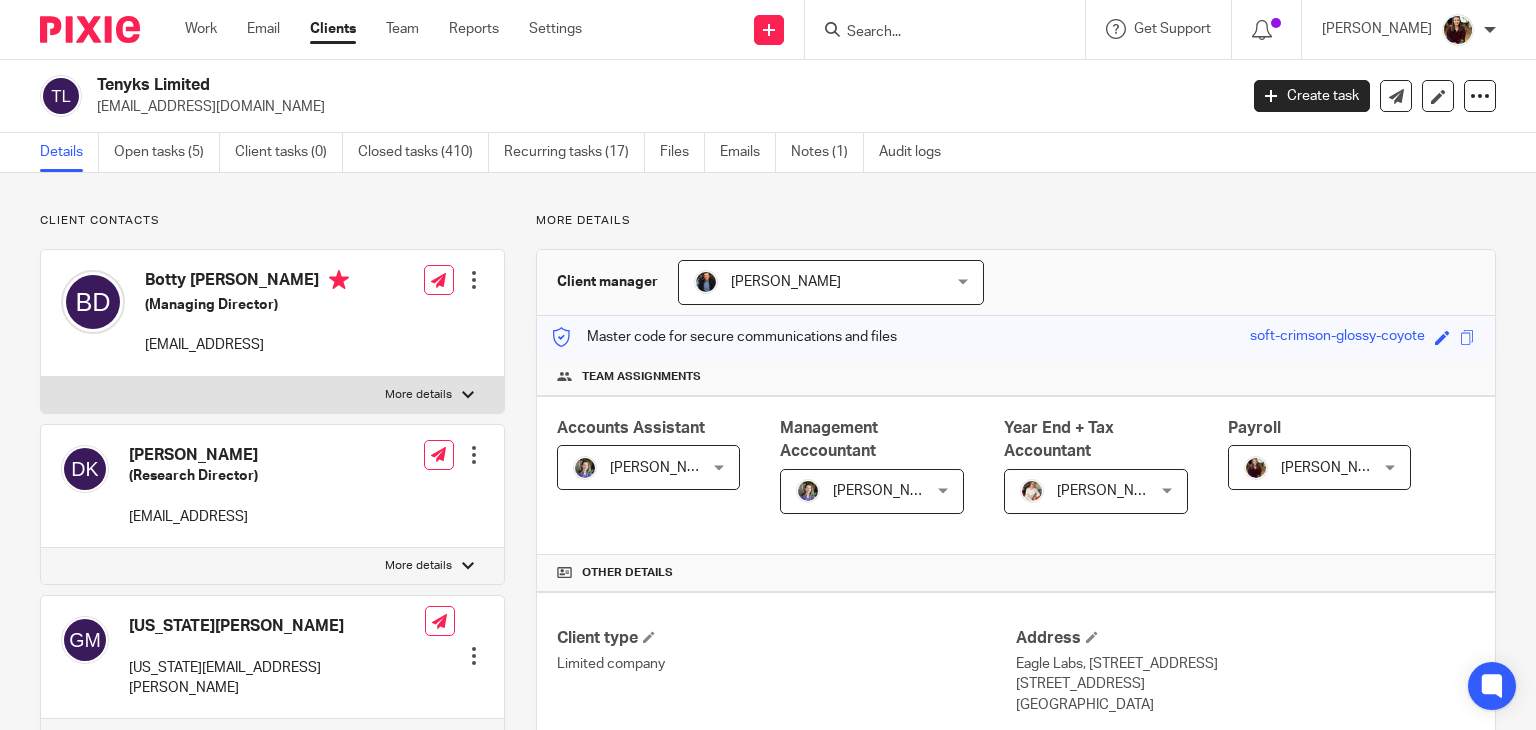 scroll, scrollTop: 0, scrollLeft: 0, axis: both 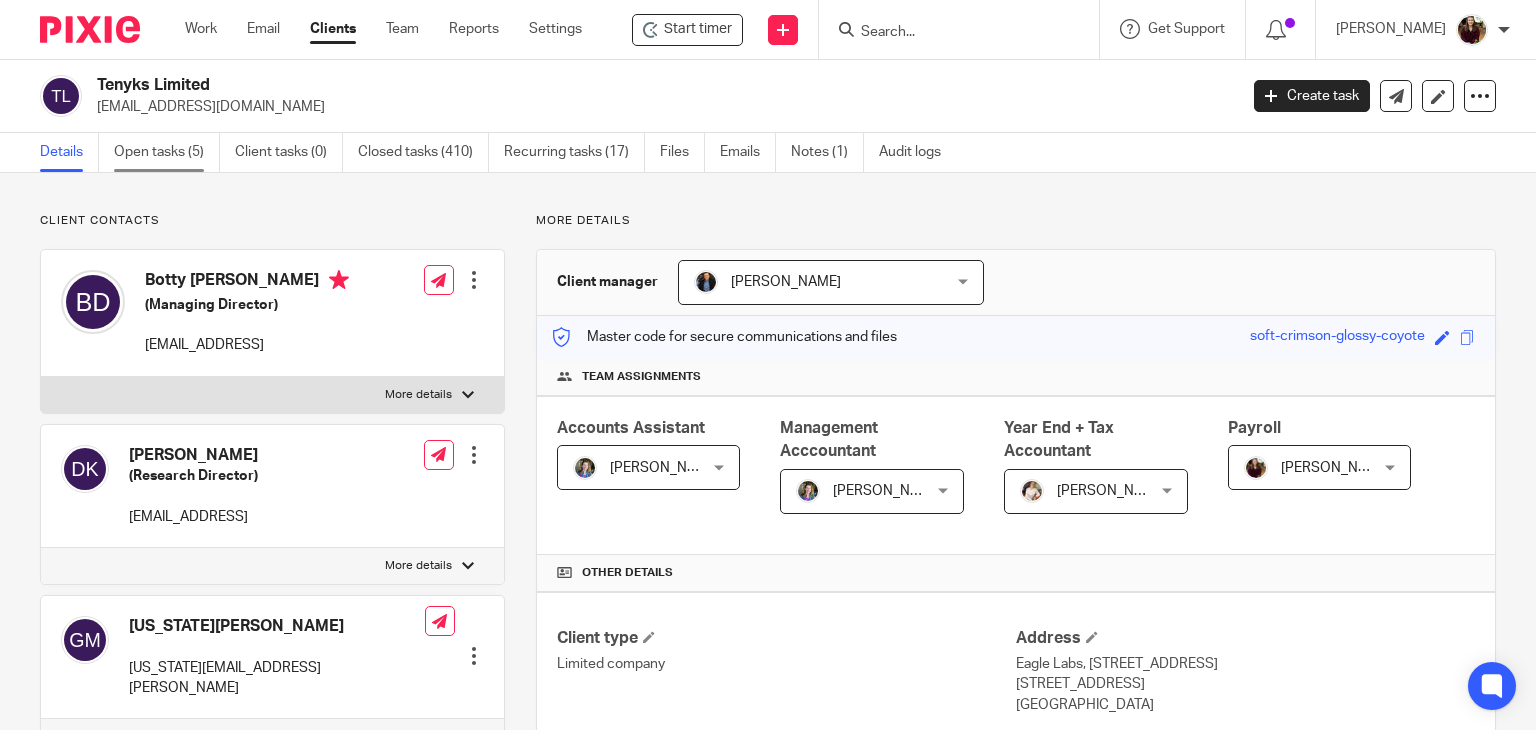 click on "Open tasks (5)" at bounding box center (167, 152) 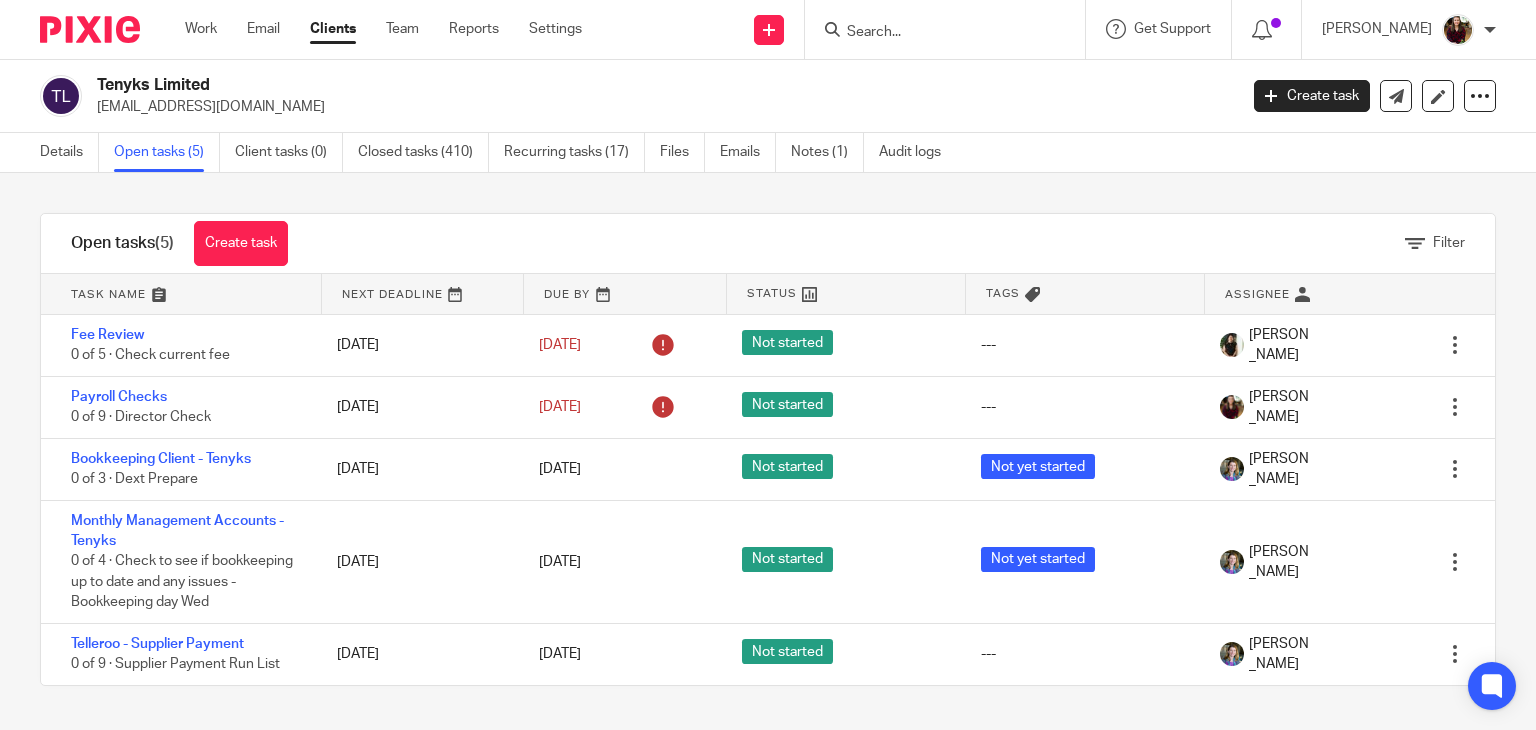 scroll, scrollTop: 0, scrollLeft: 0, axis: both 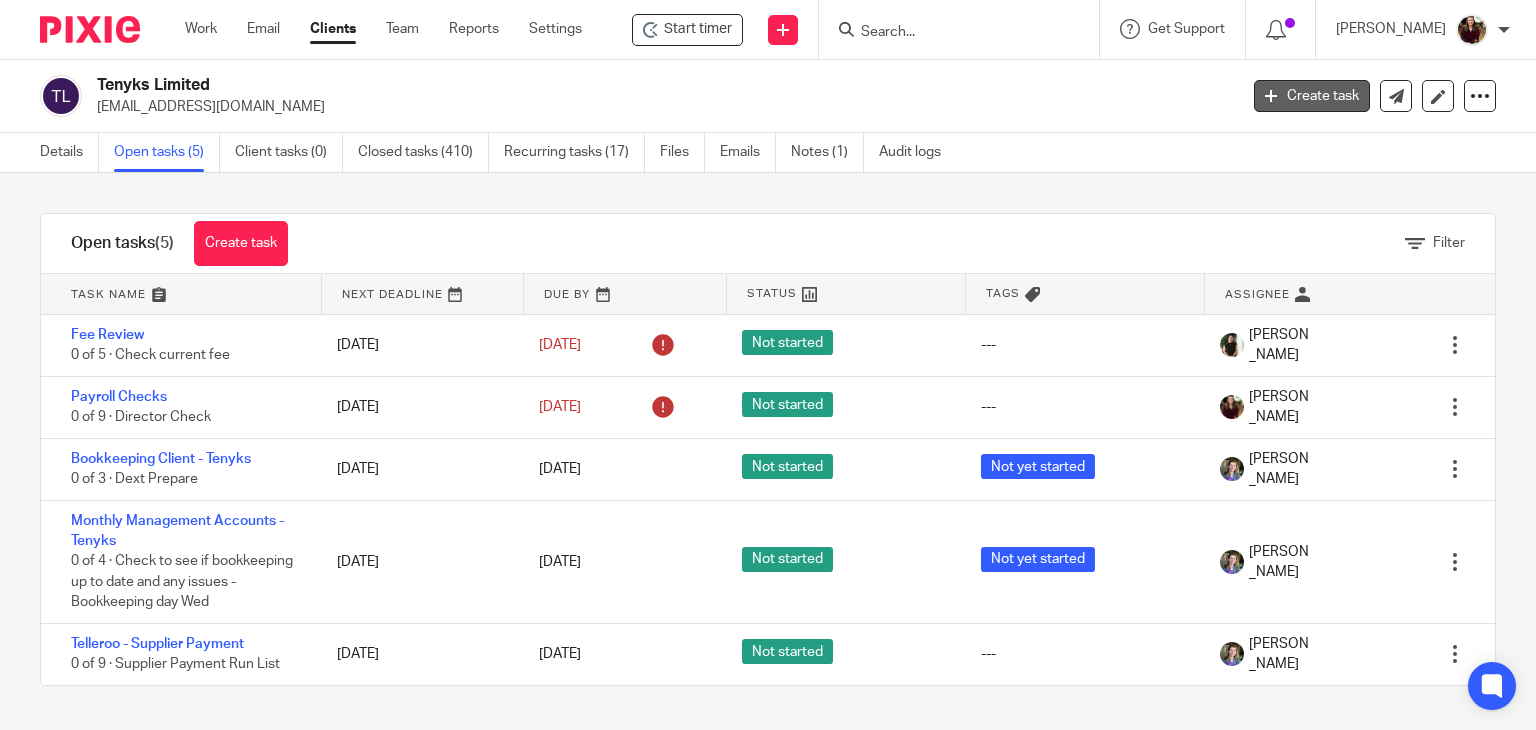 click on "Create task" at bounding box center [1312, 96] 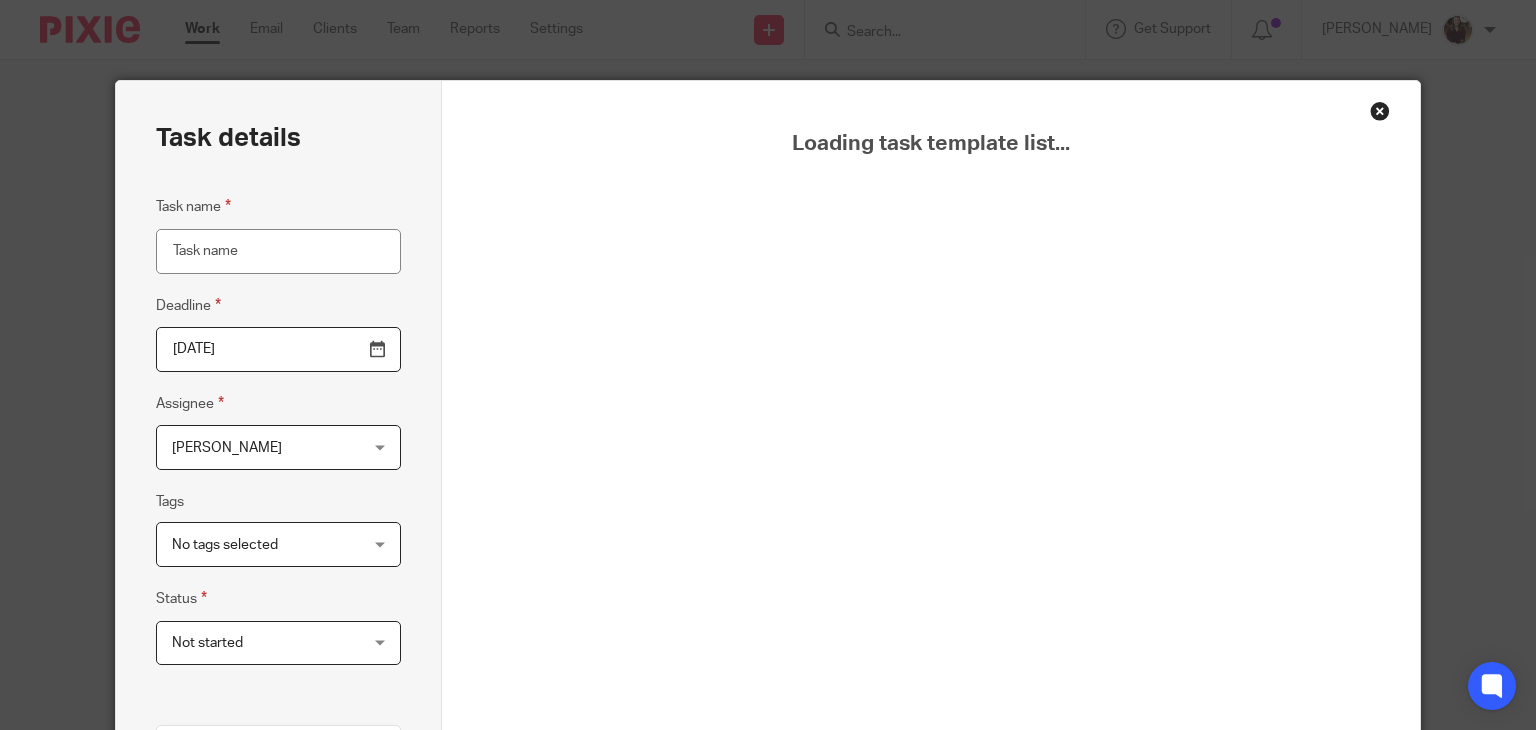 scroll, scrollTop: 0, scrollLeft: 0, axis: both 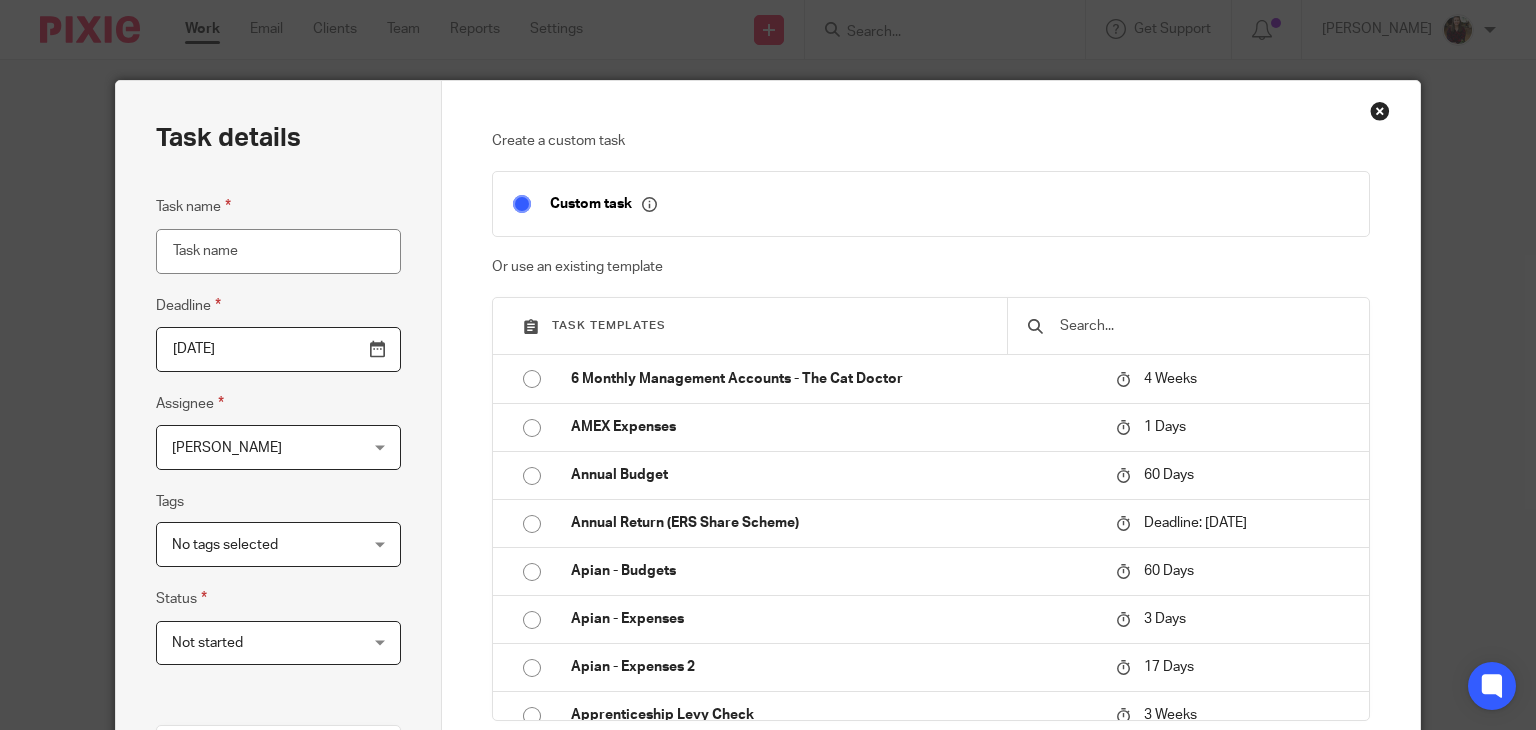 click at bounding box center (1203, 326) 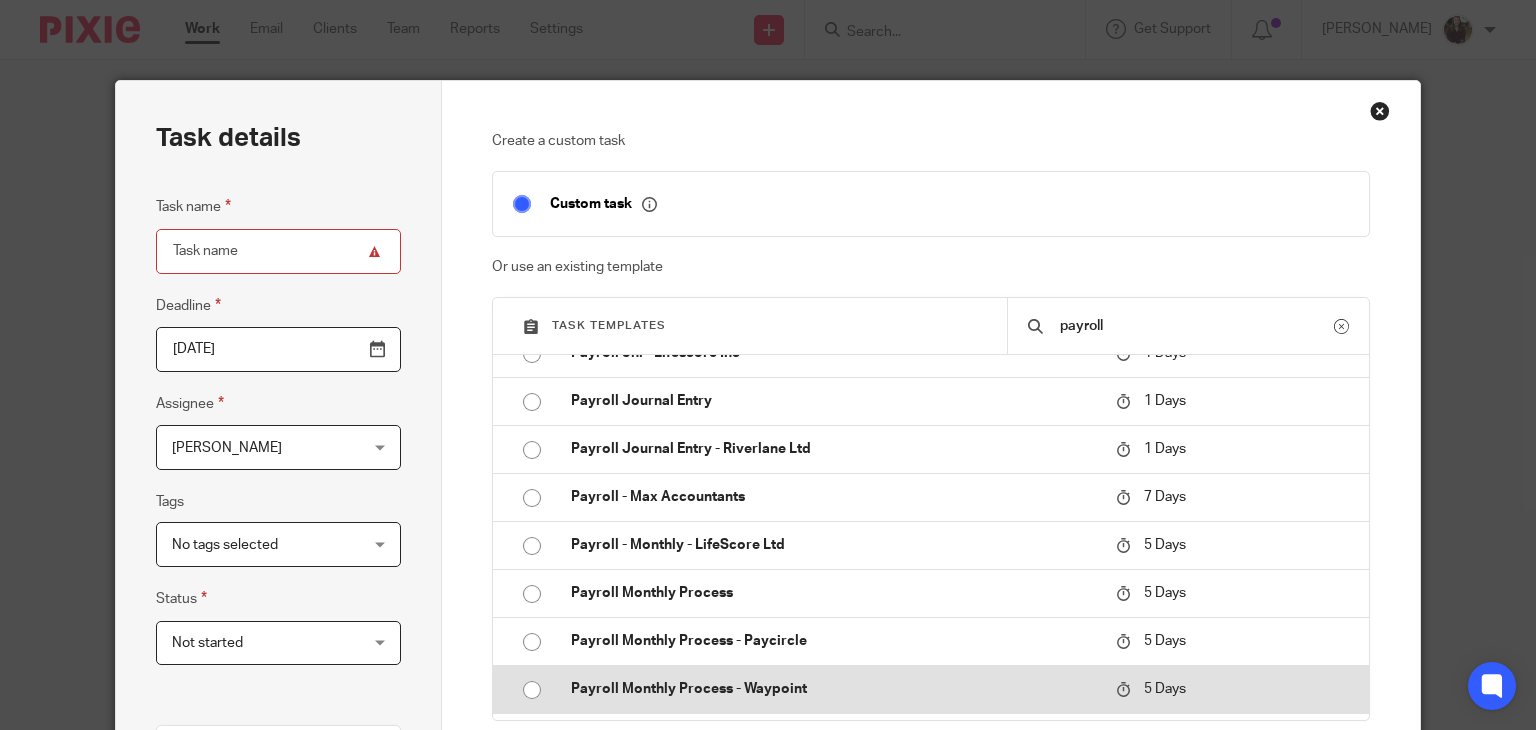 scroll, scrollTop: 600, scrollLeft: 0, axis: vertical 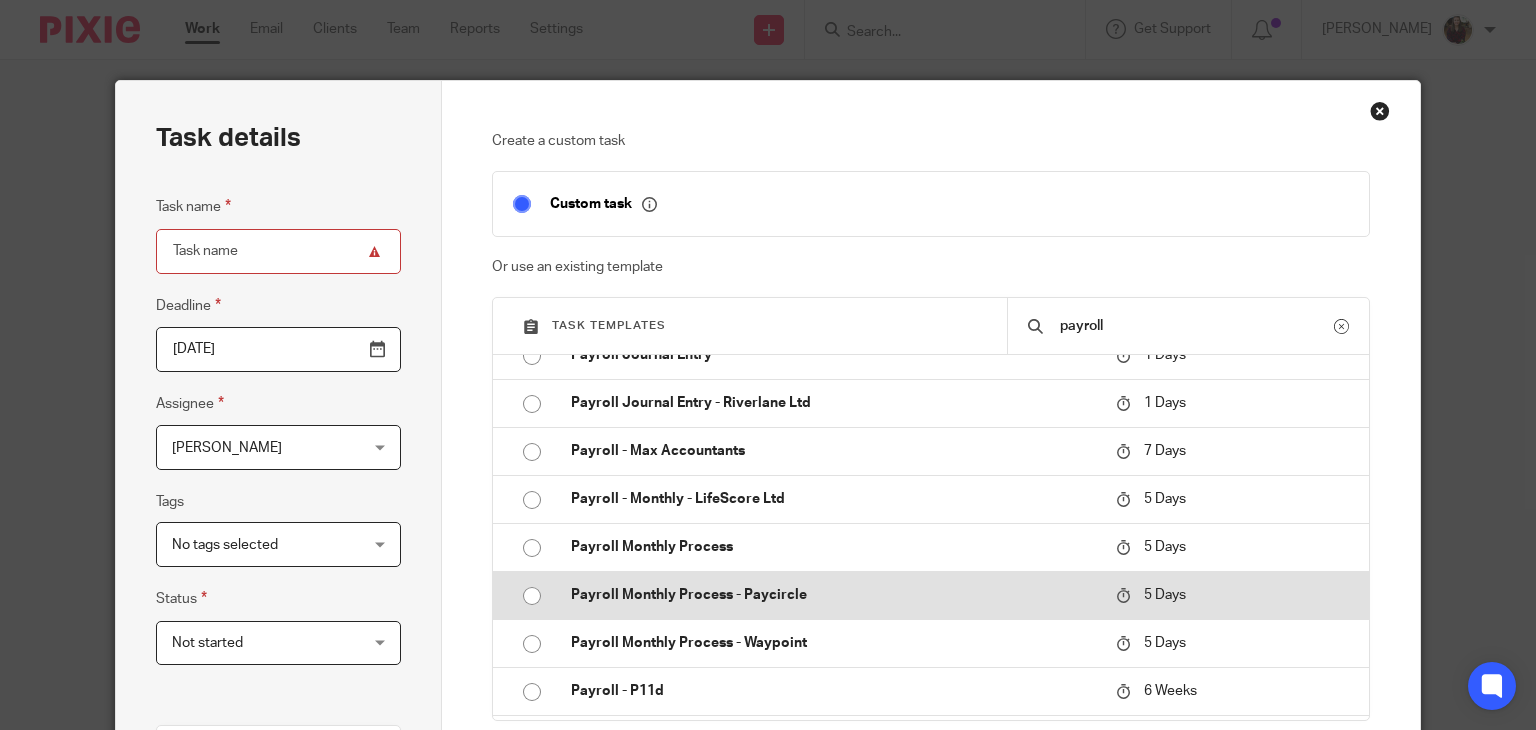 type on "payroll" 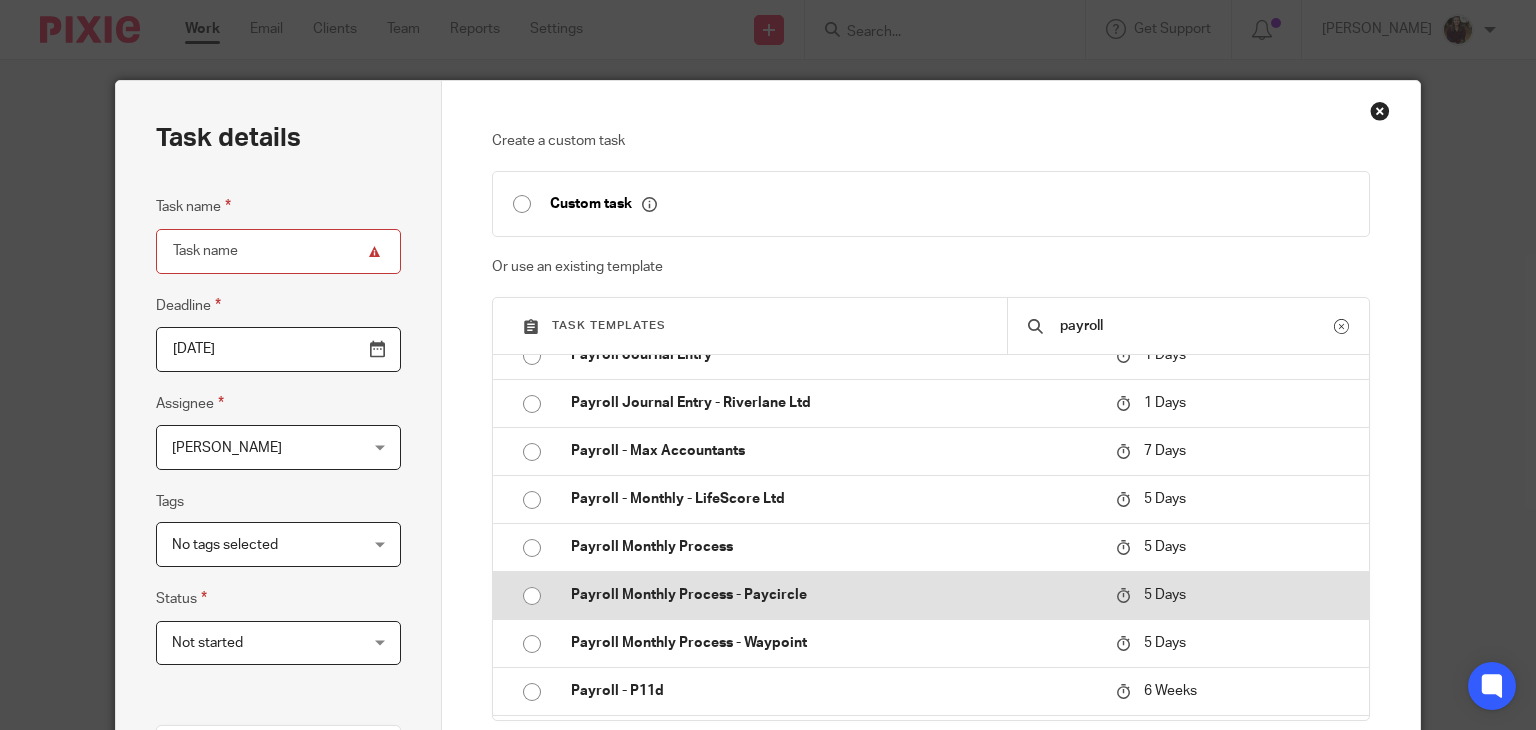 type on "2025-07-21" 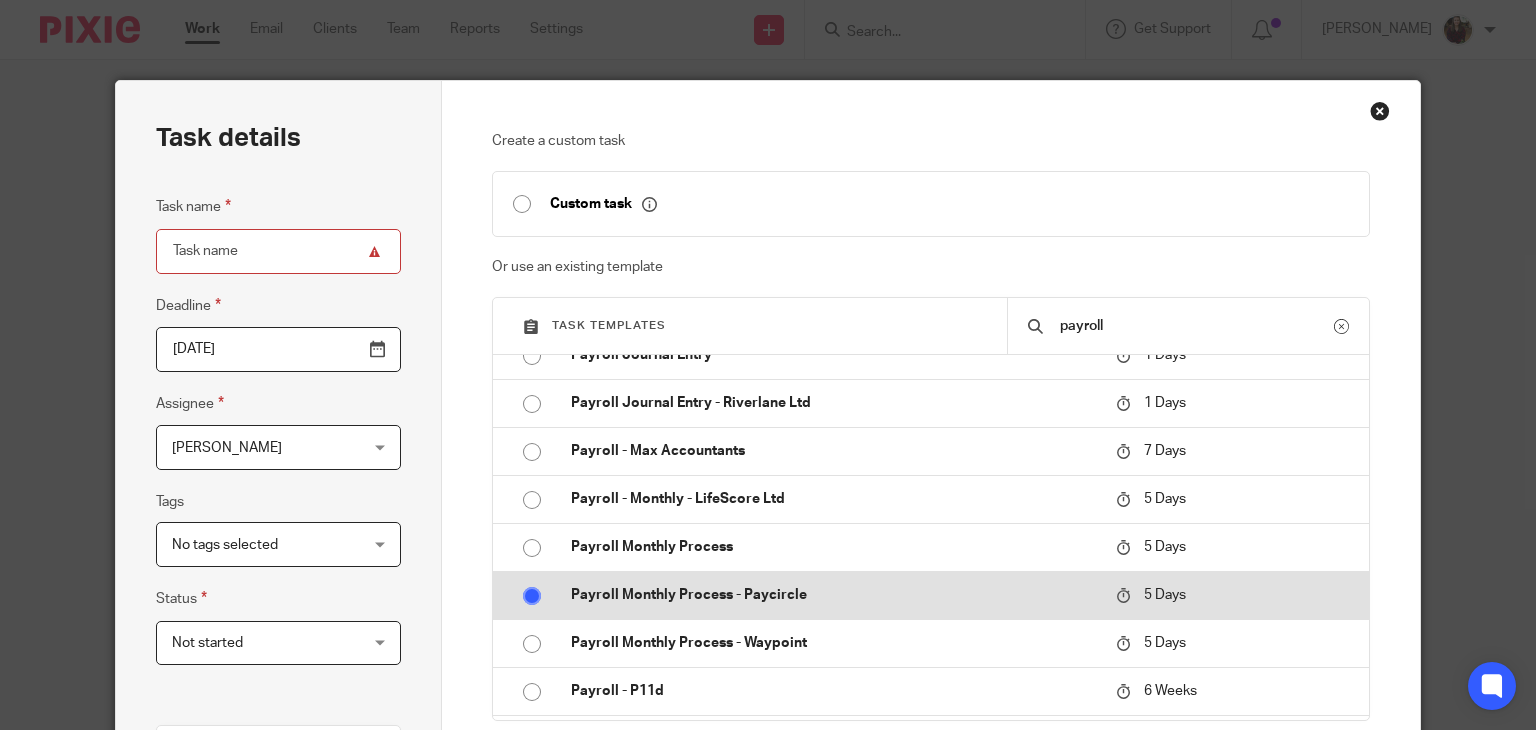 type on "Payroll Monthly Process - Paycircle" 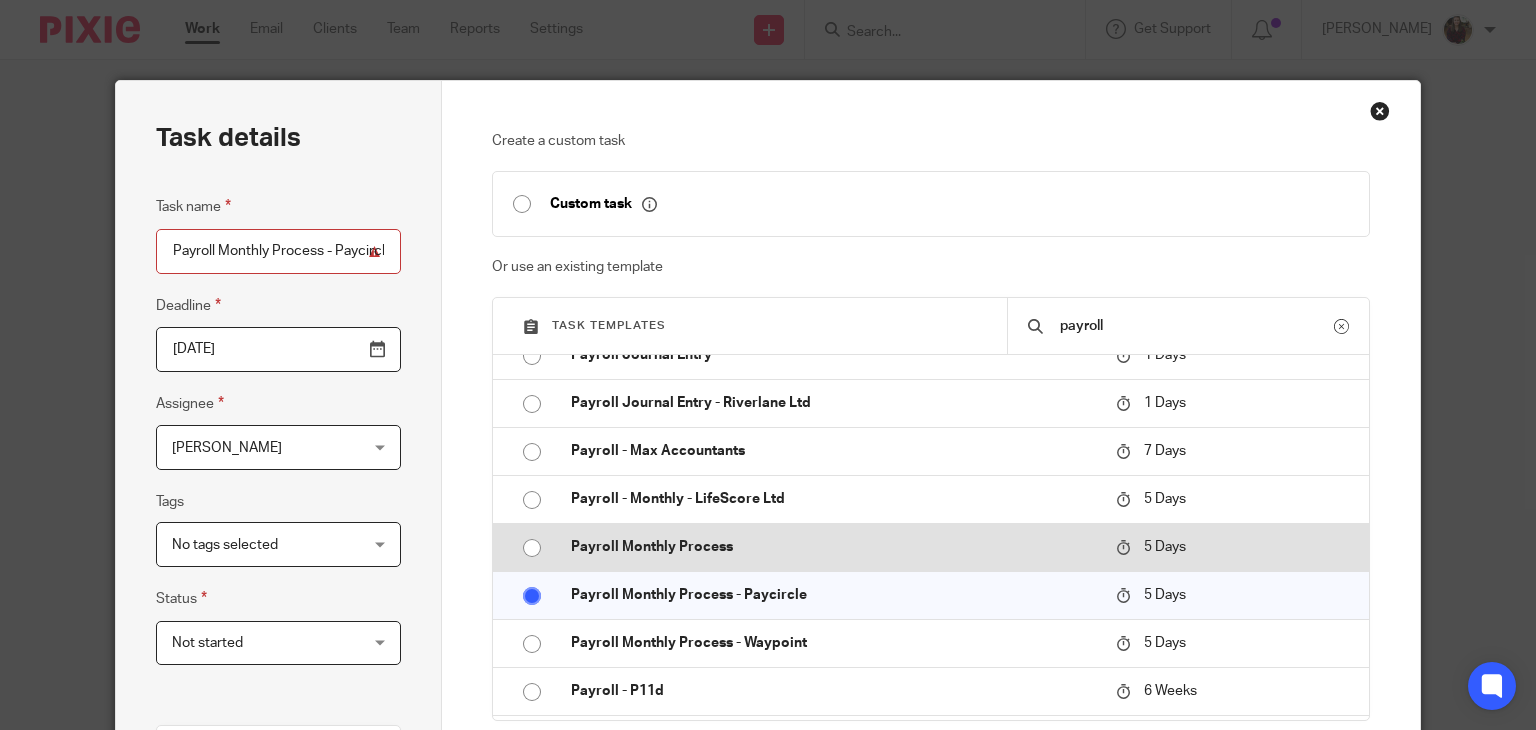 click on "Payroll Monthly Process" at bounding box center [833, 547] 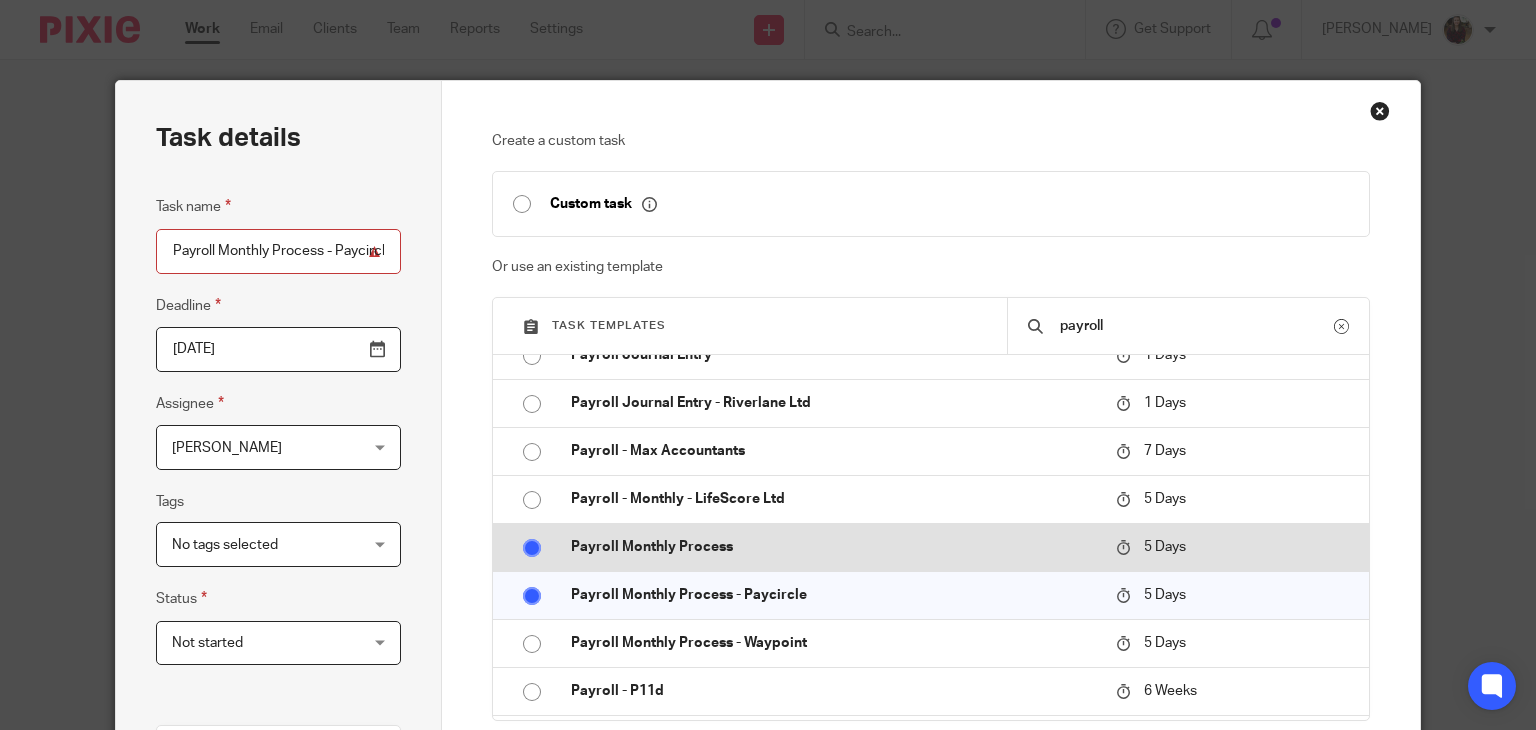 type on "Payroll Monthly Process" 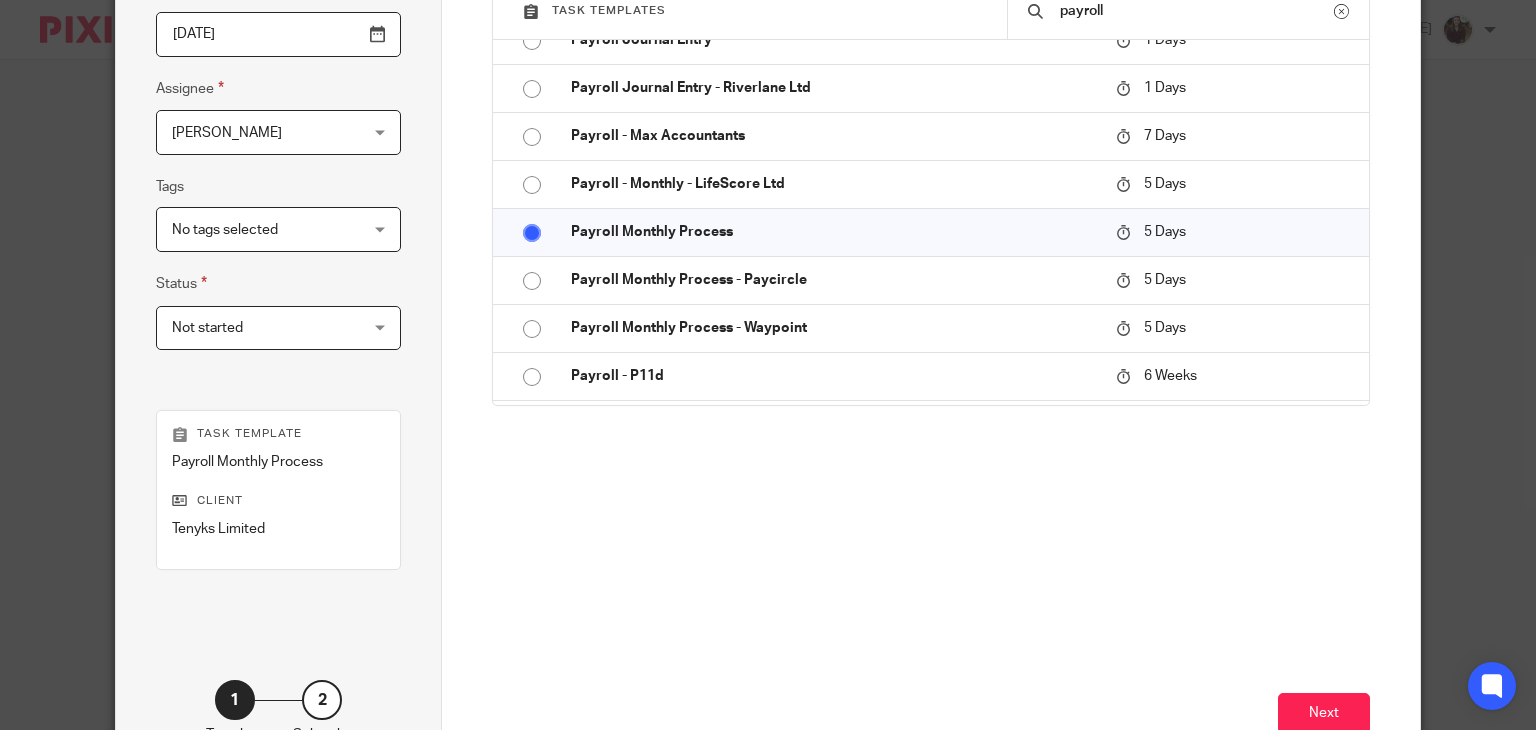 scroll, scrollTop: 400, scrollLeft: 0, axis: vertical 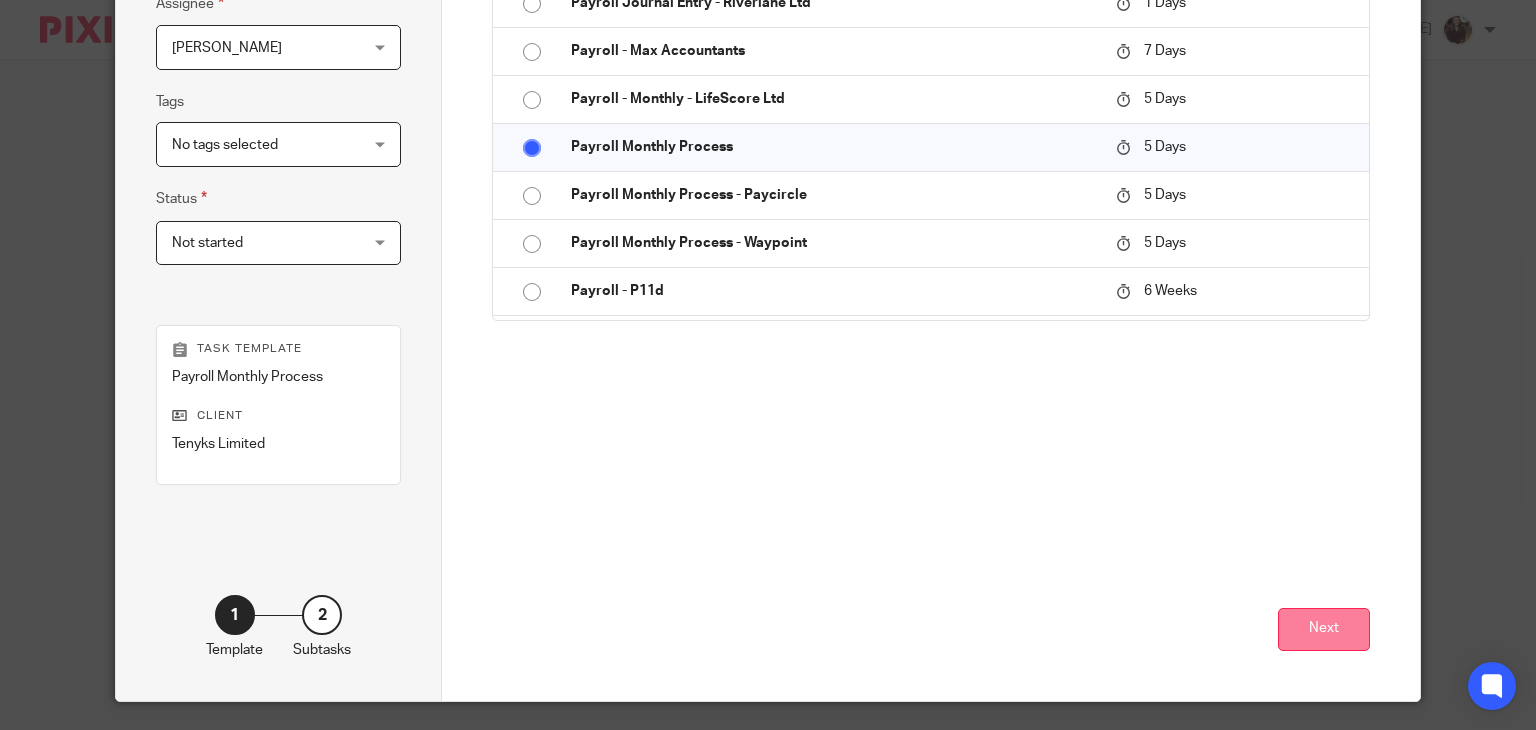 click on "Next" at bounding box center [1324, 629] 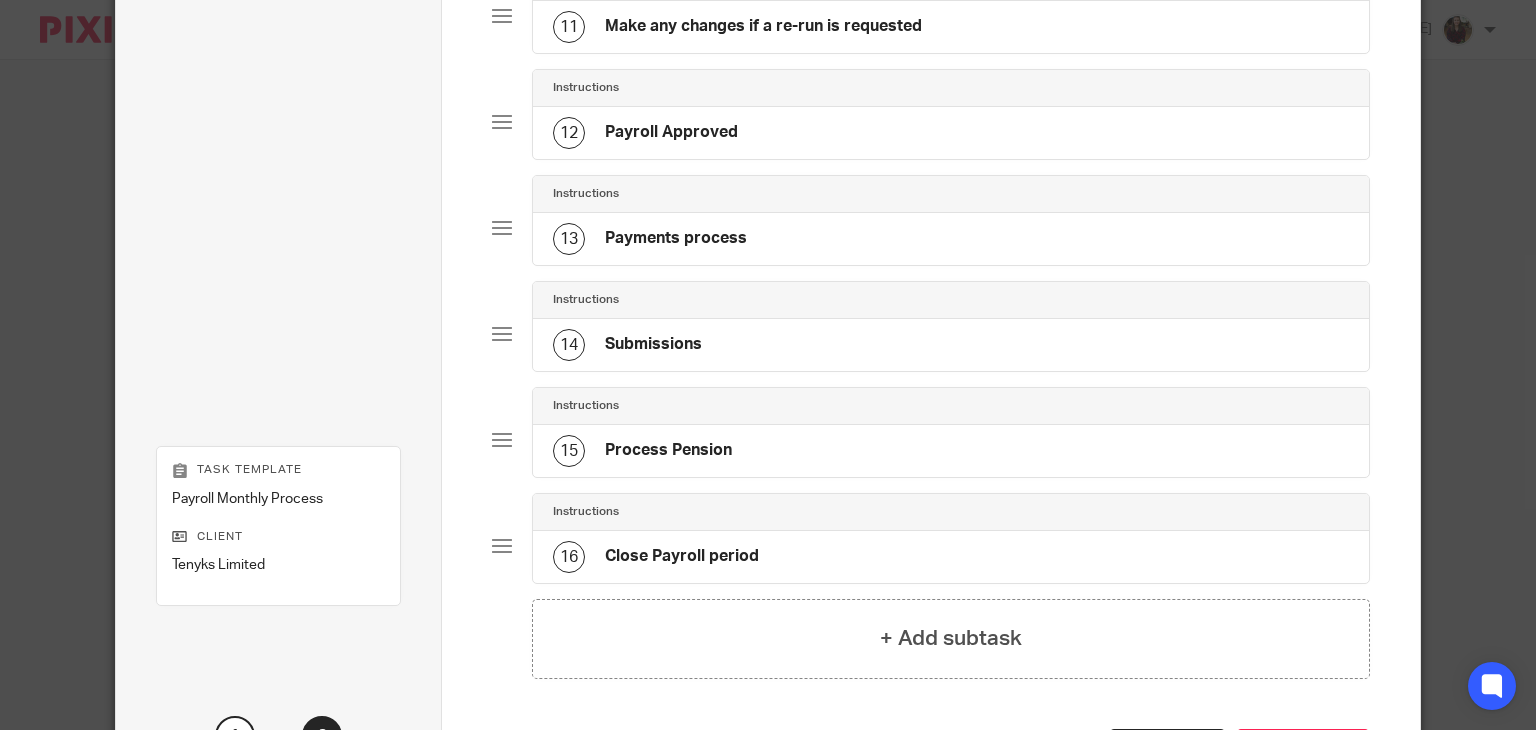 scroll, scrollTop: 1400, scrollLeft: 0, axis: vertical 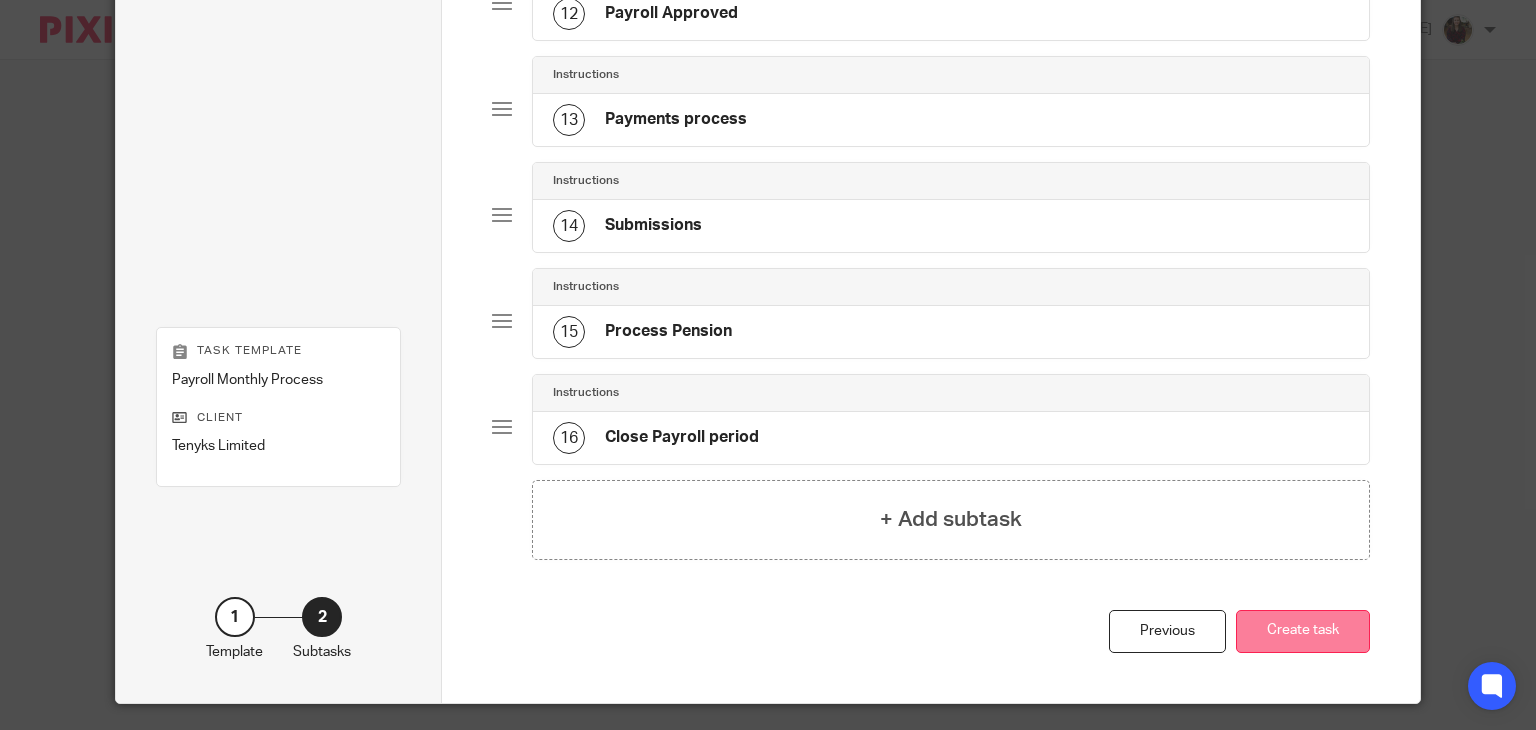 click on "Create task" at bounding box center (1303, 631) 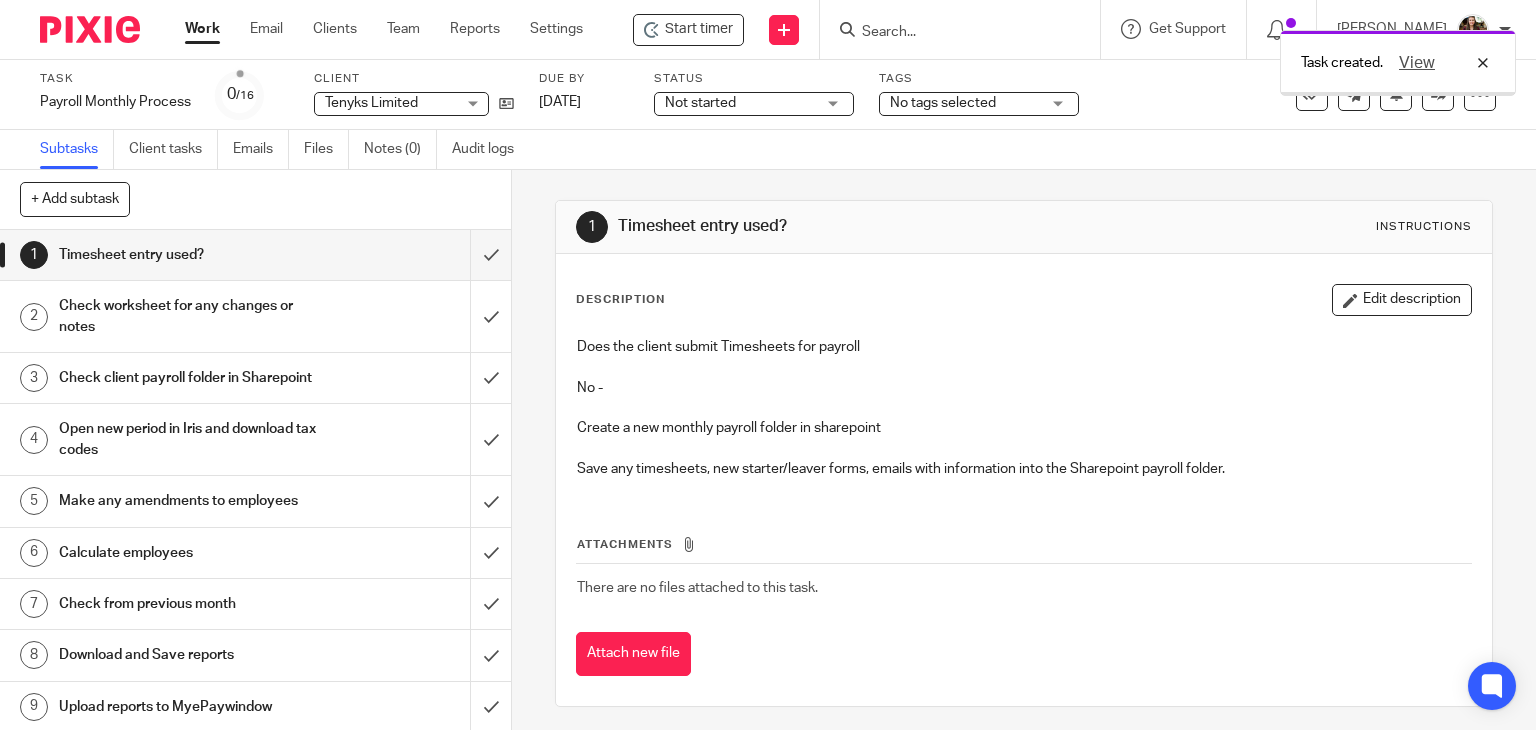 scroll, scrollTop: 0, scrollLeft: 0, axis: both 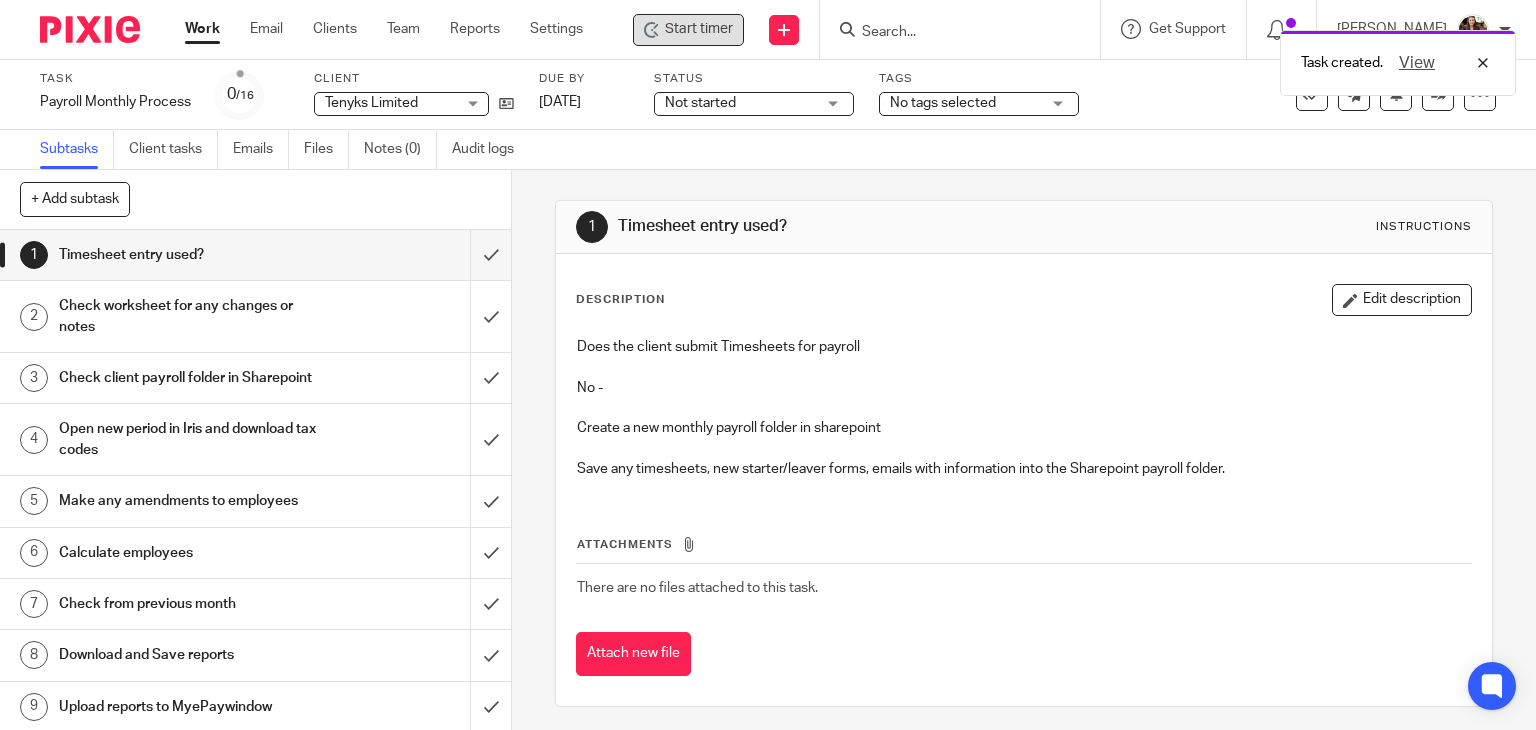 click on "Start timer" at bounding box center [699, 29] 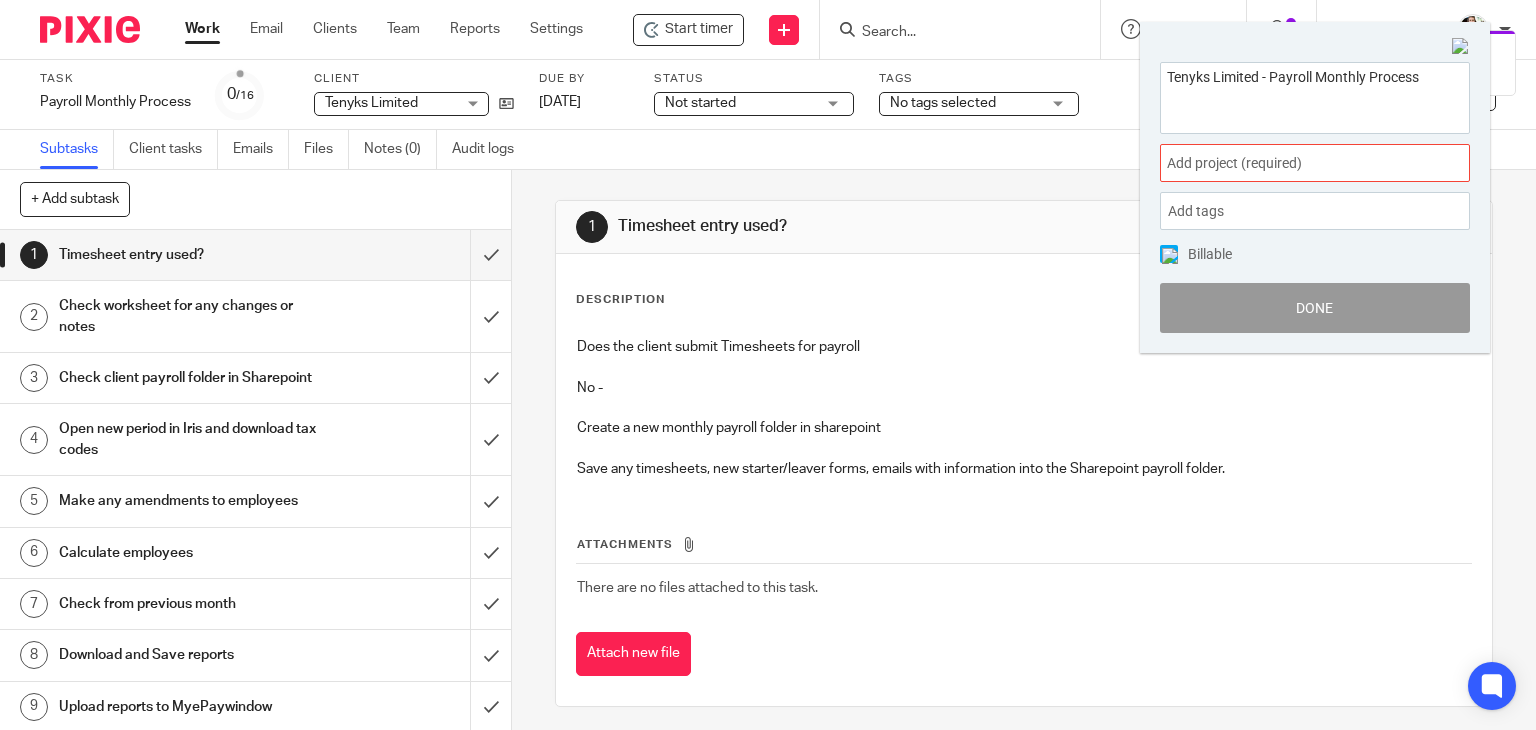 click on "Add project (required) :" at bounding box center [1293, 163] 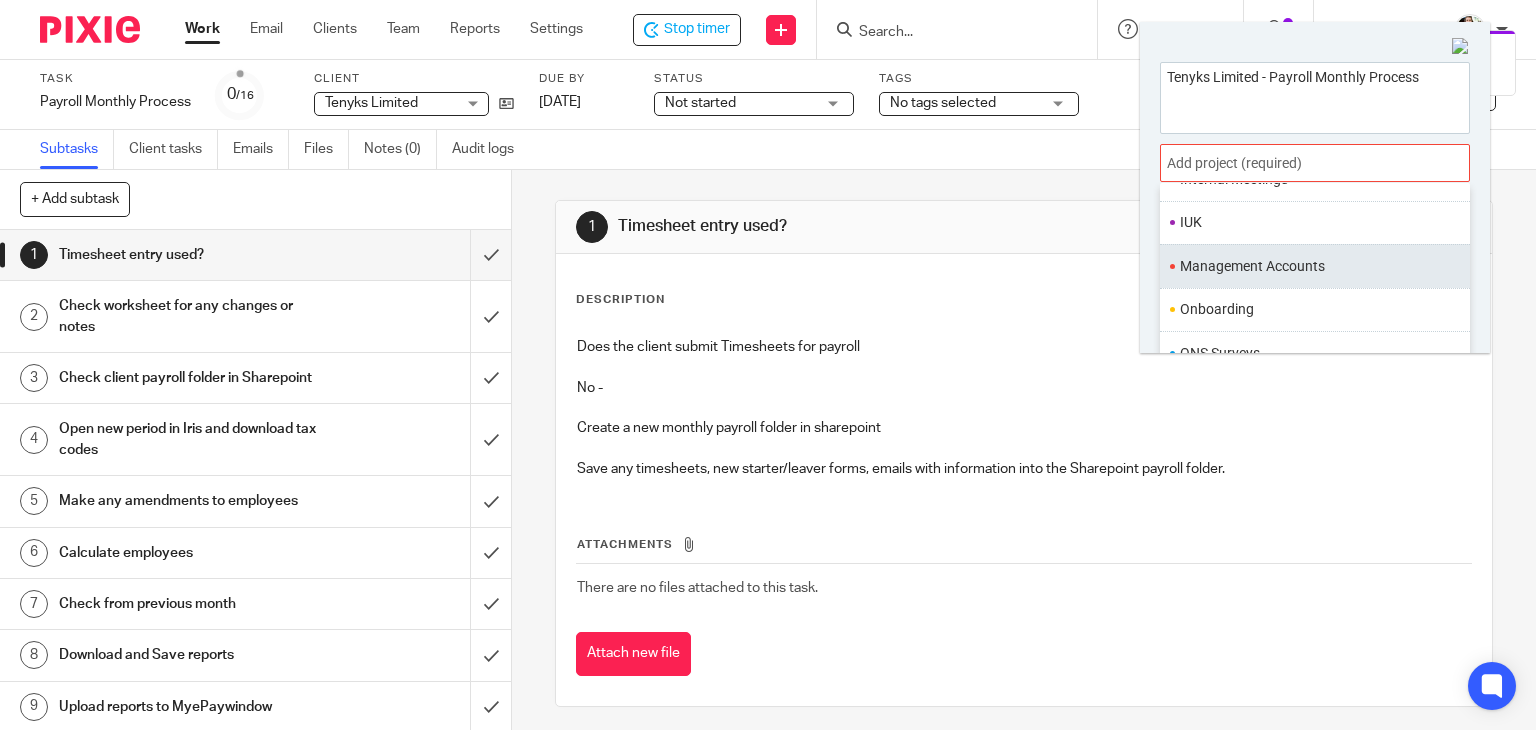scroll, scrollTop: 700, scrollLeft: 0, axis: vertical 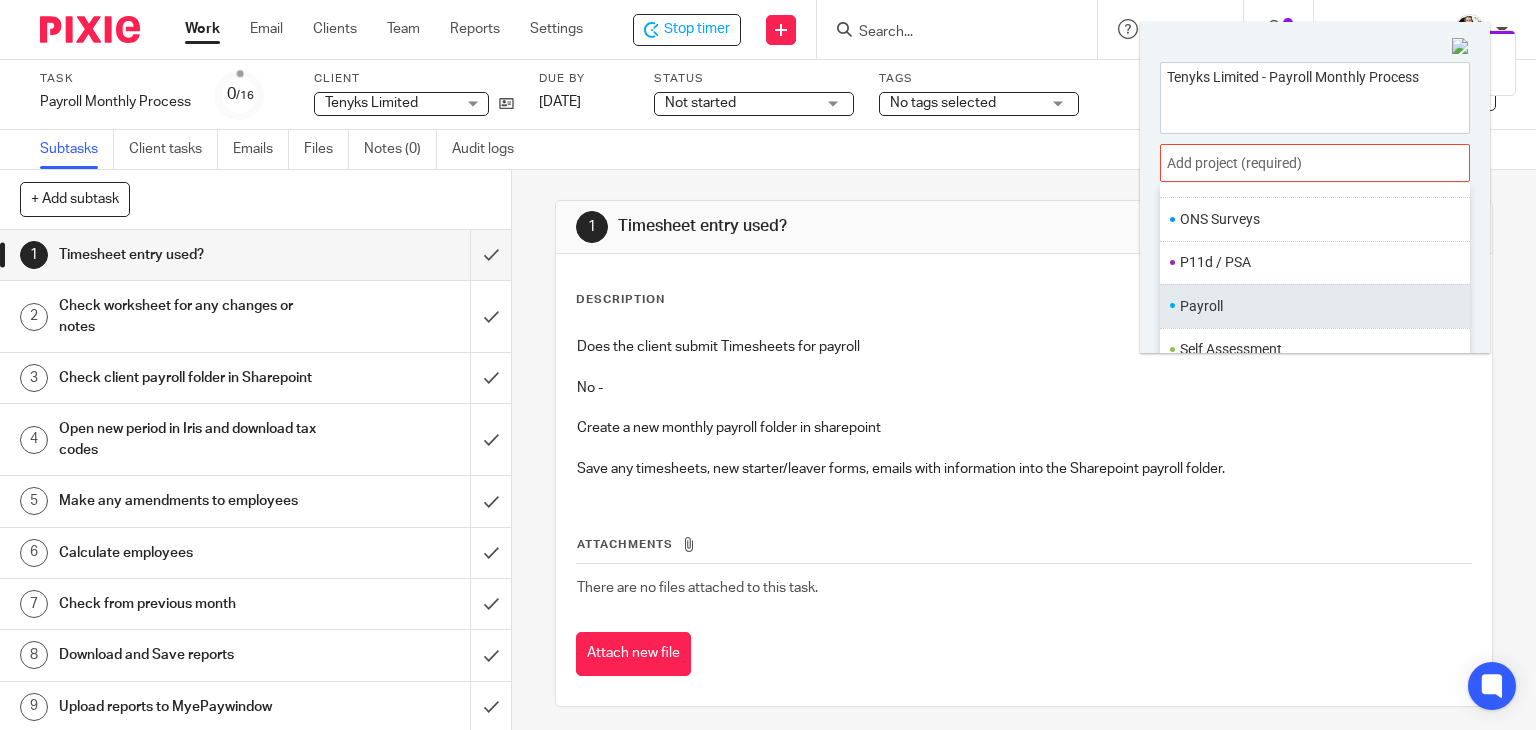click on "Payroll" at bounding box center (1310, 306) 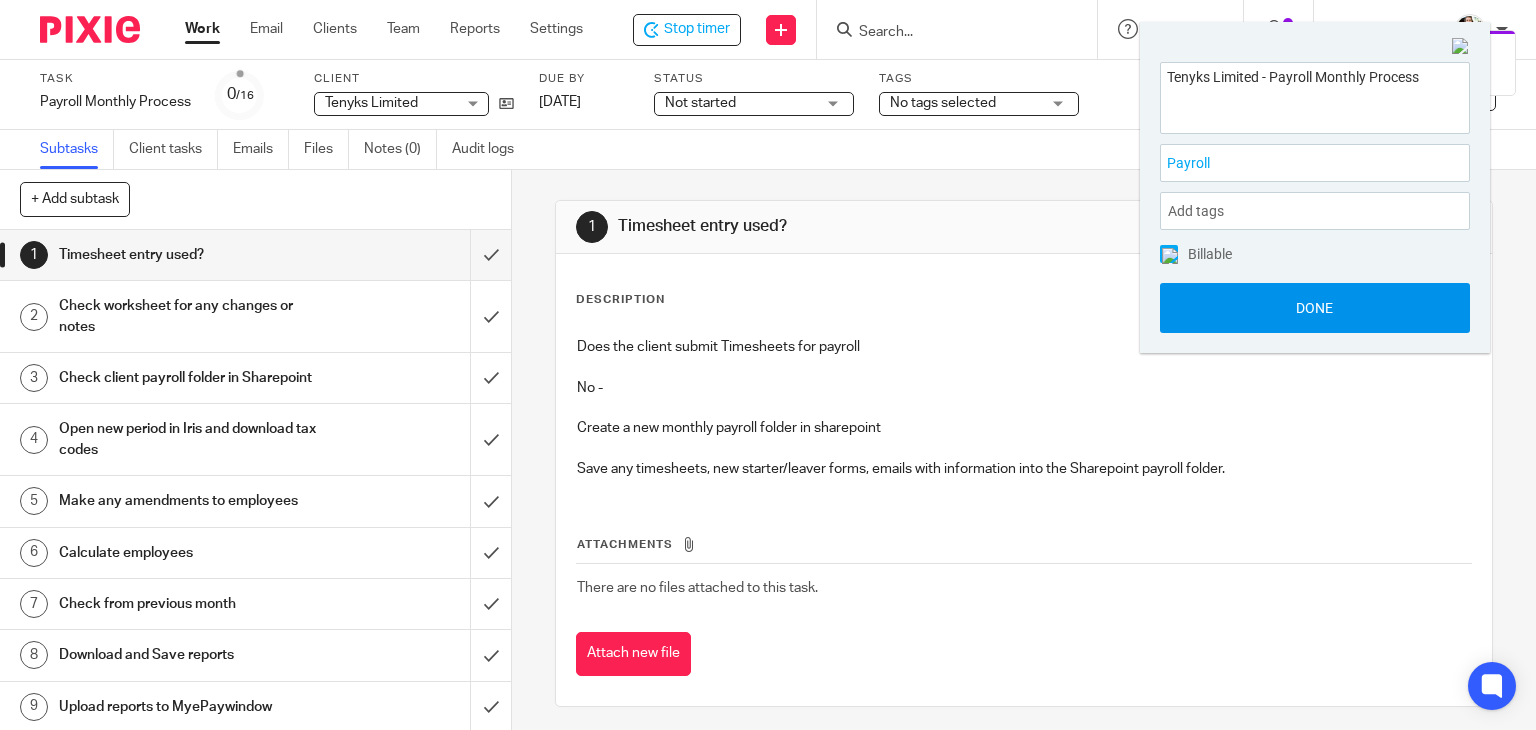 click on "Done" at bounding box center (1315, 308) 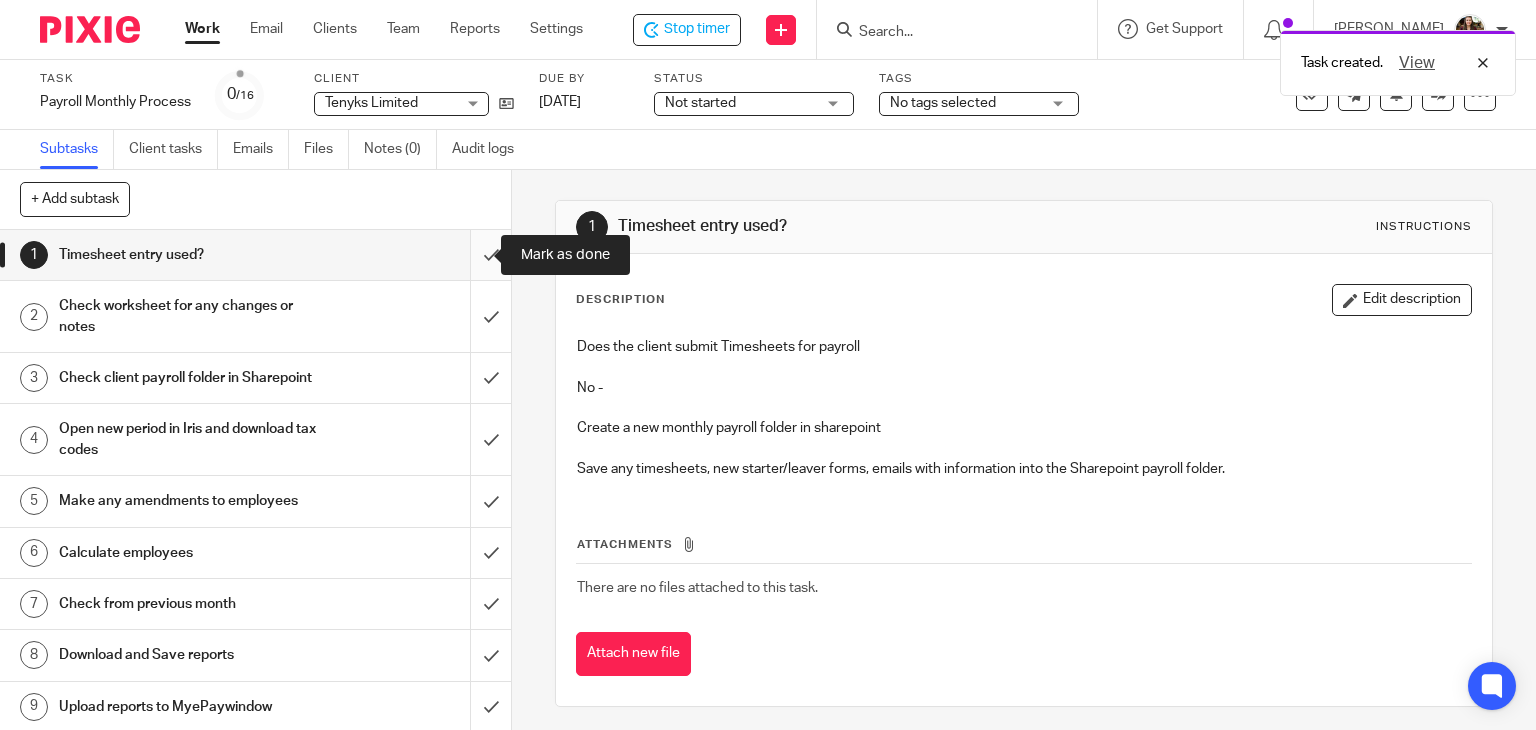 click at bounding box center (255, 255) 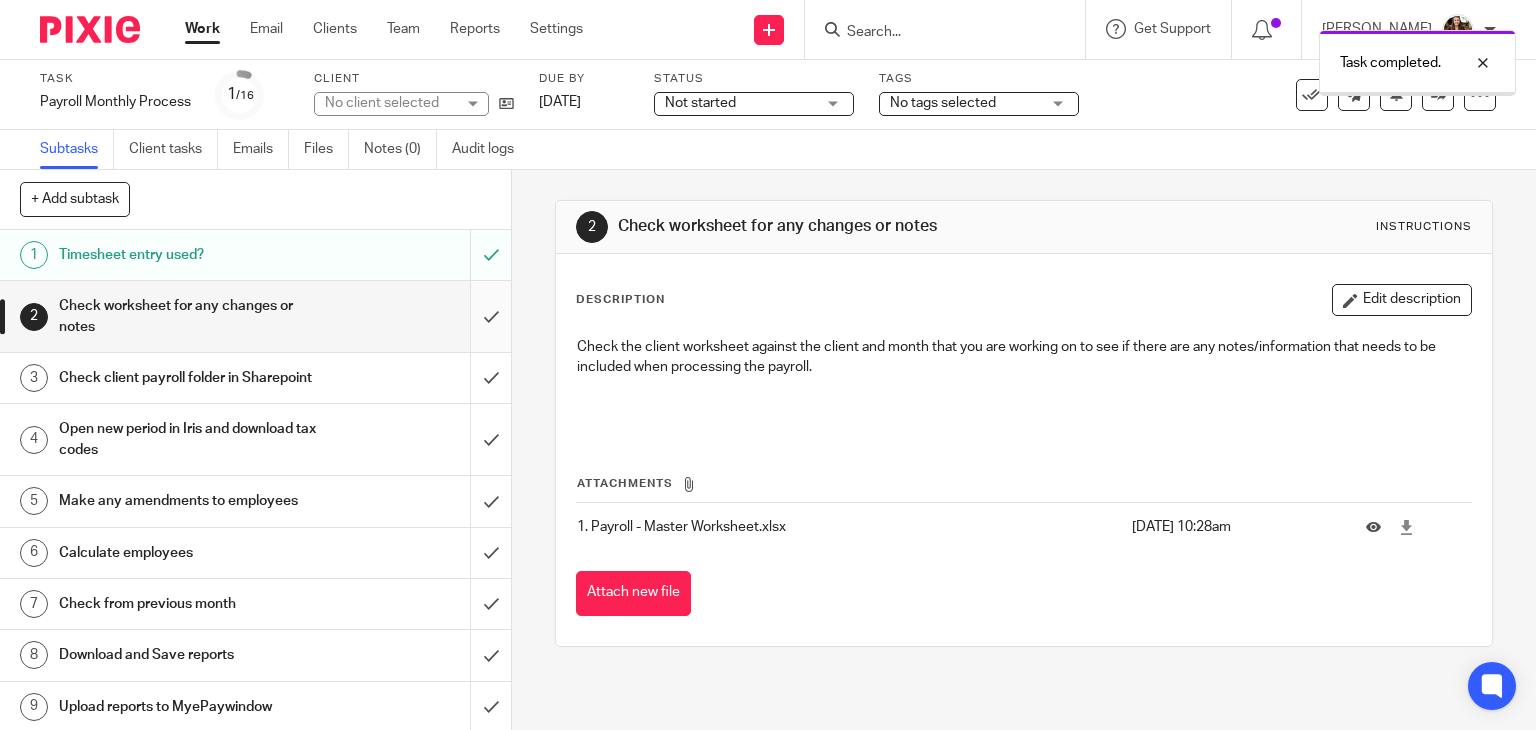 scroll, scrollTop: 0, scrollLeft: 0, axis: both 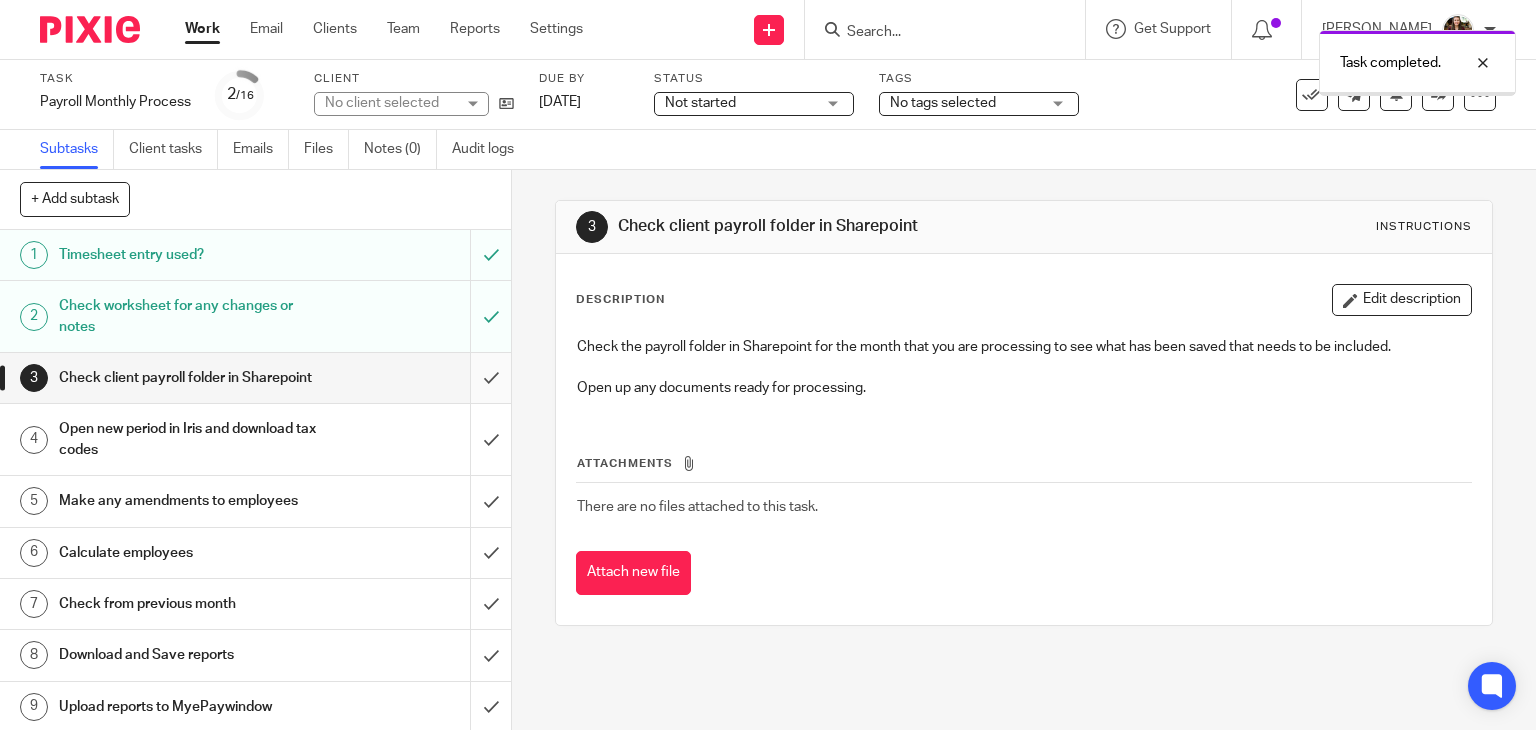 click at bounding box center (255, 378) 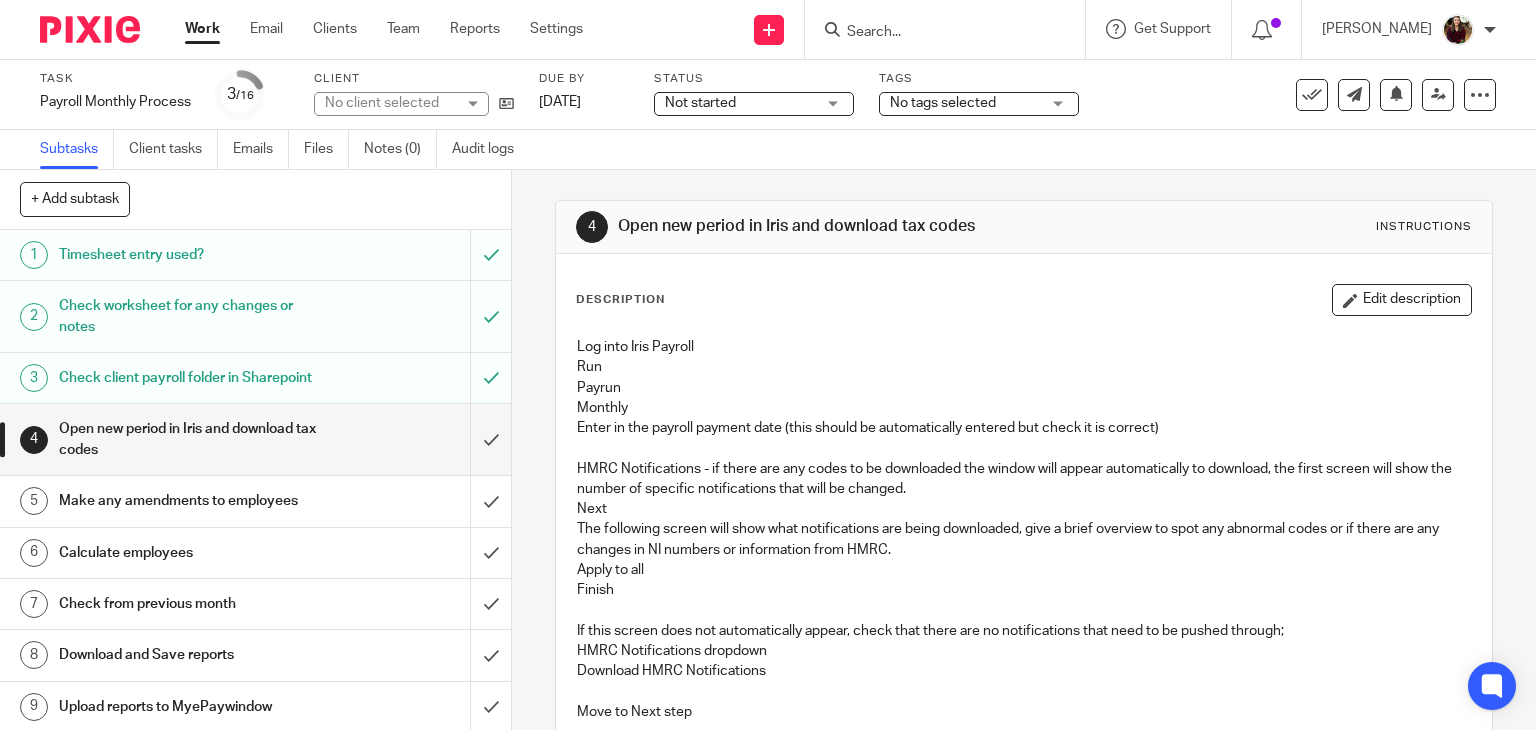 scroll, scrollTop: 0, scrollLeft: 0, axis: both 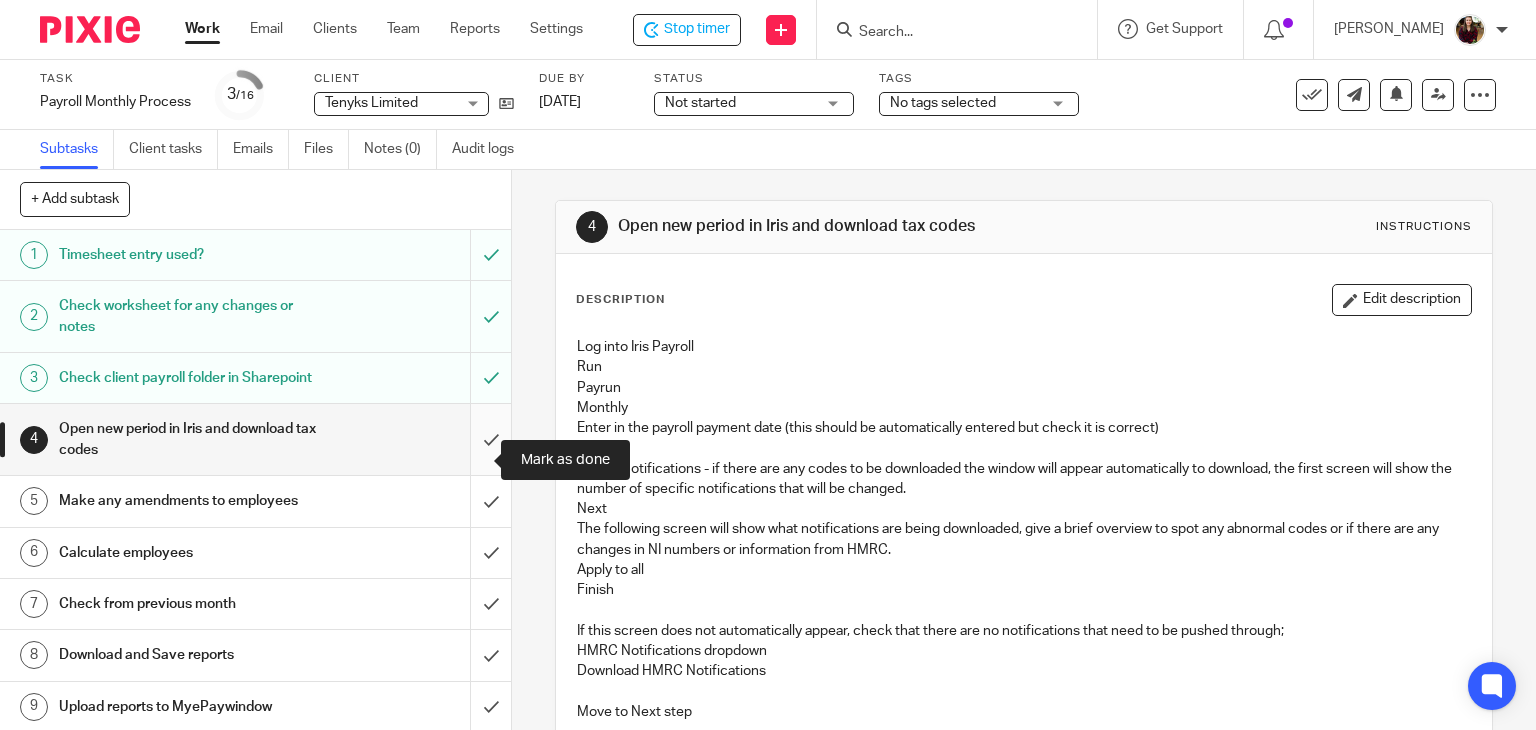 click at bounding box center (255, 439) 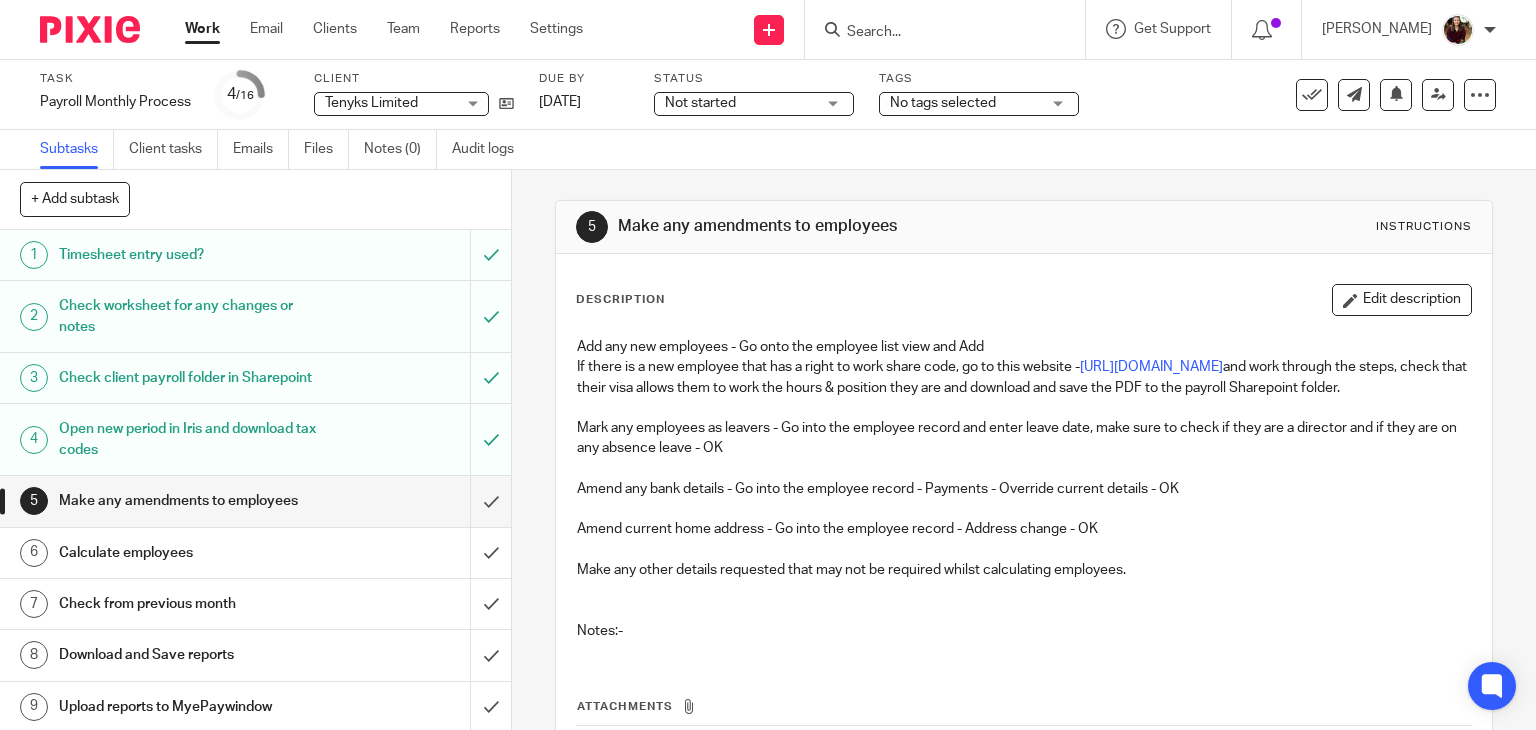 scroll, scrollTop: 0, scrollLeft: 0, axis: both 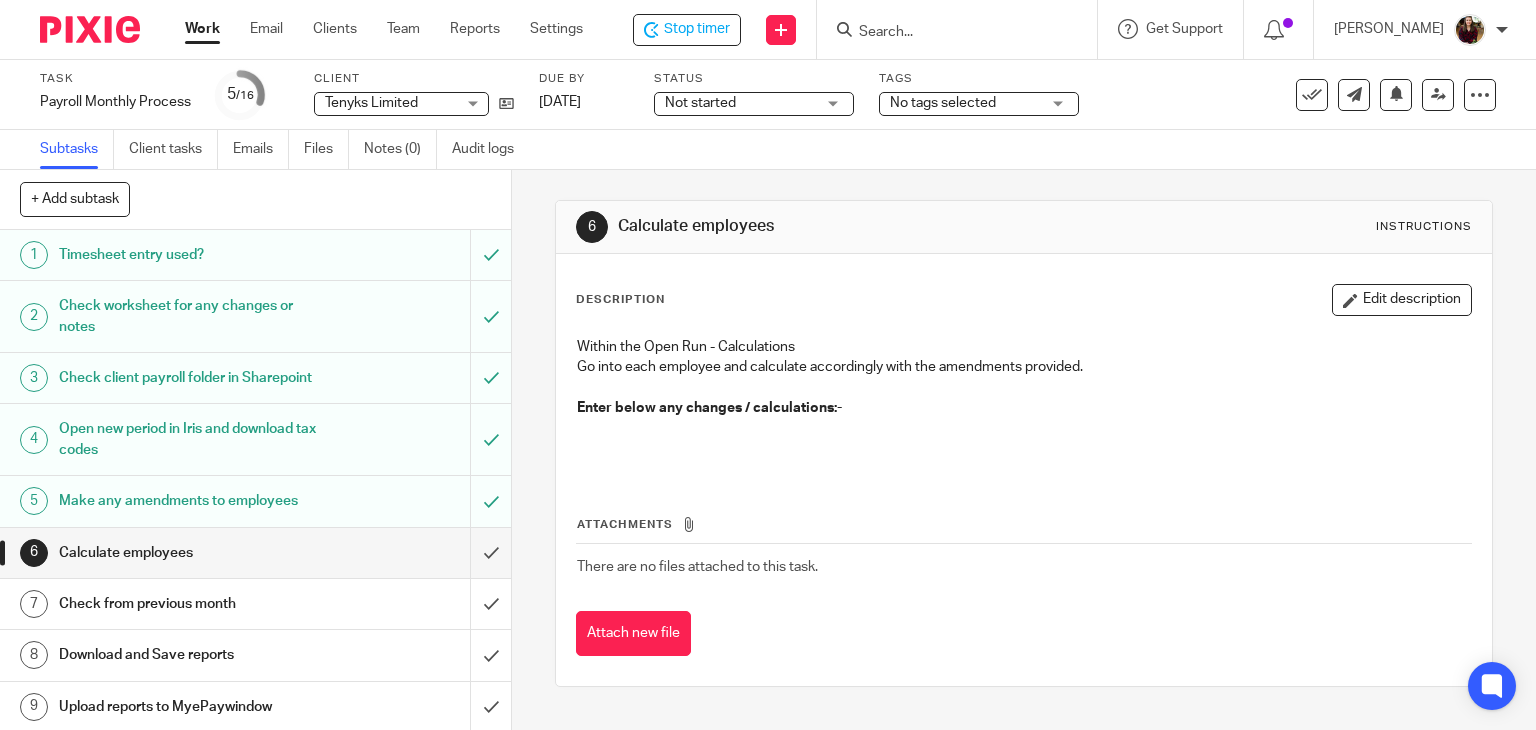 drag, startPoint x: 1336, startPoint y: 299, endPoint x: 1325, endPoint y: 303, distance: 11.7046995 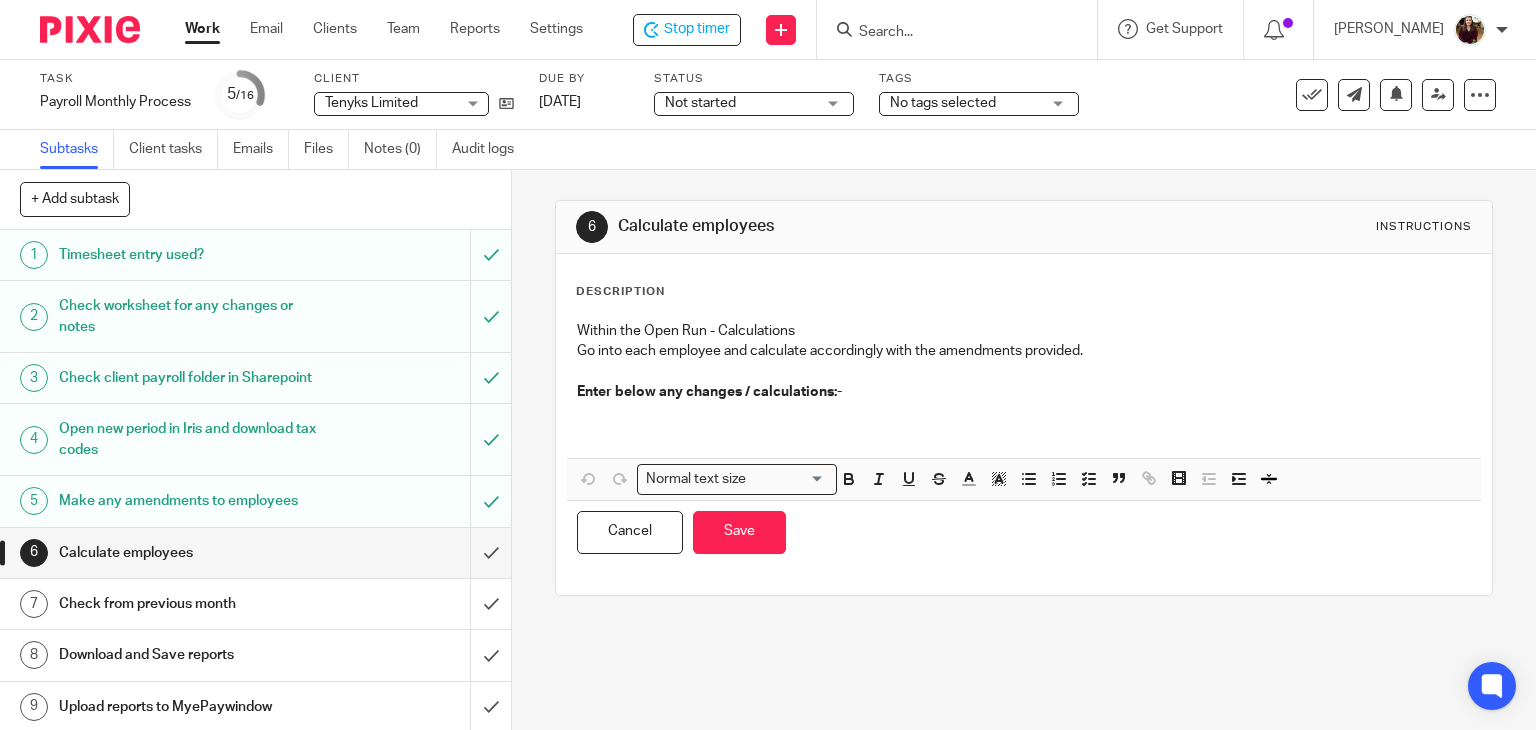 click at bounding box center (1024, 422) 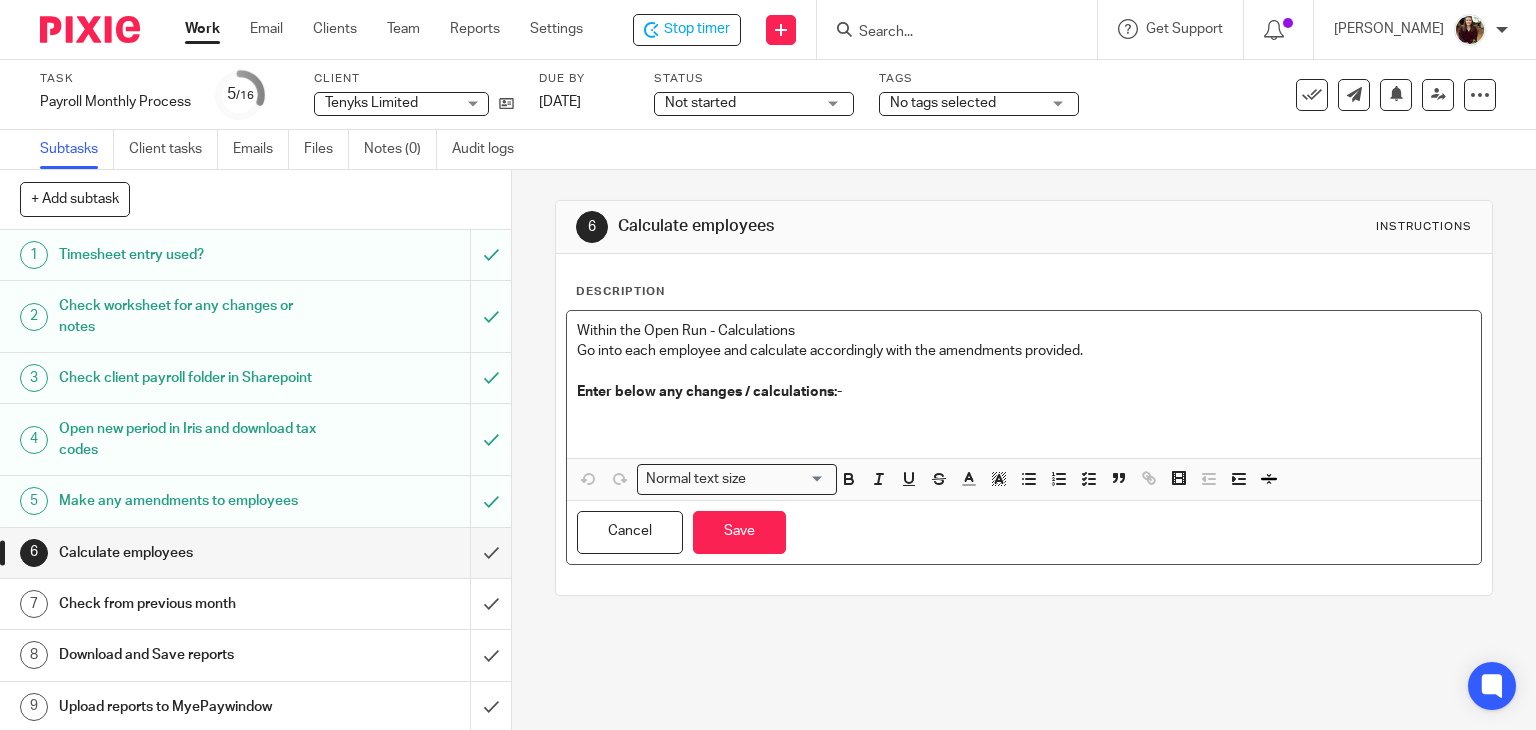 type 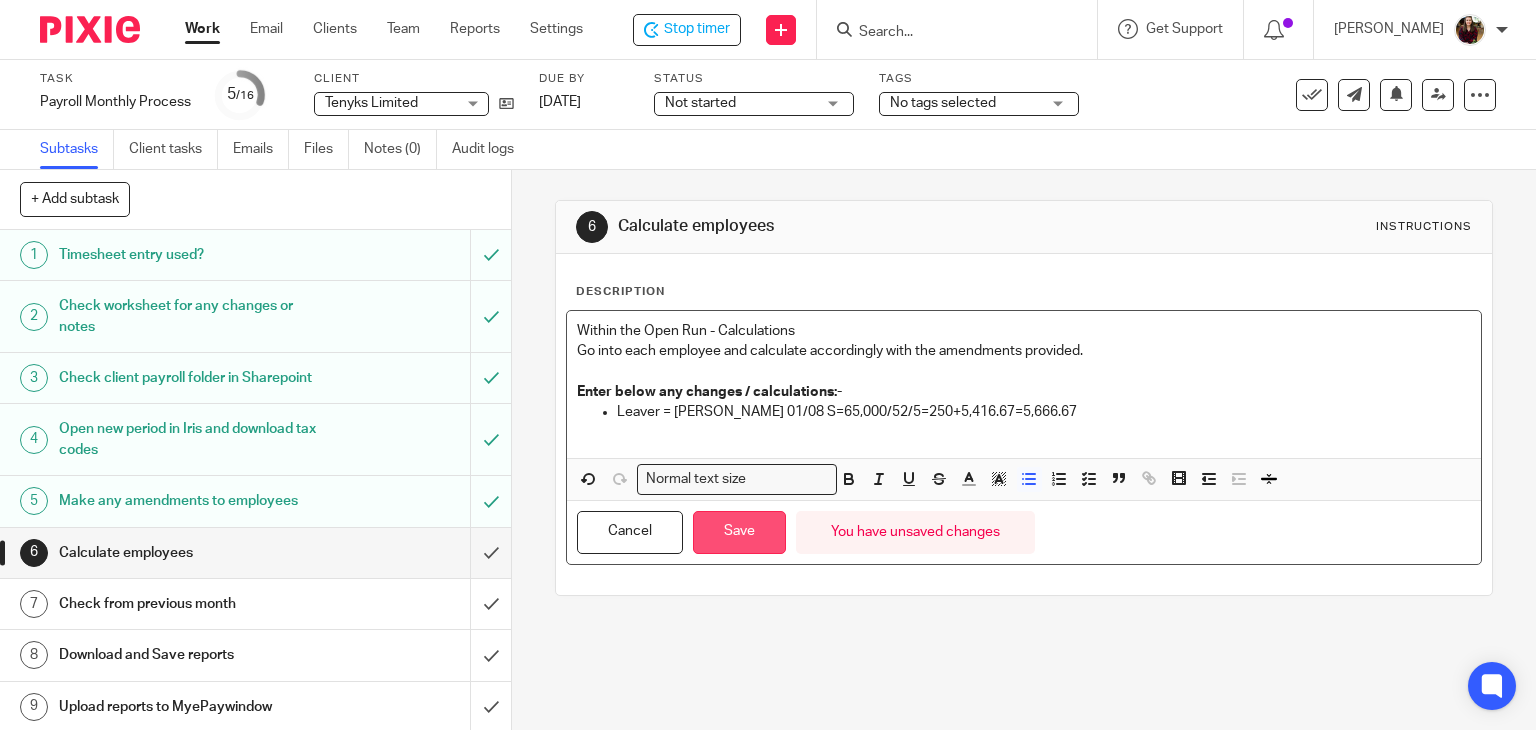 click on "Save" at bounding box center [739, 532] 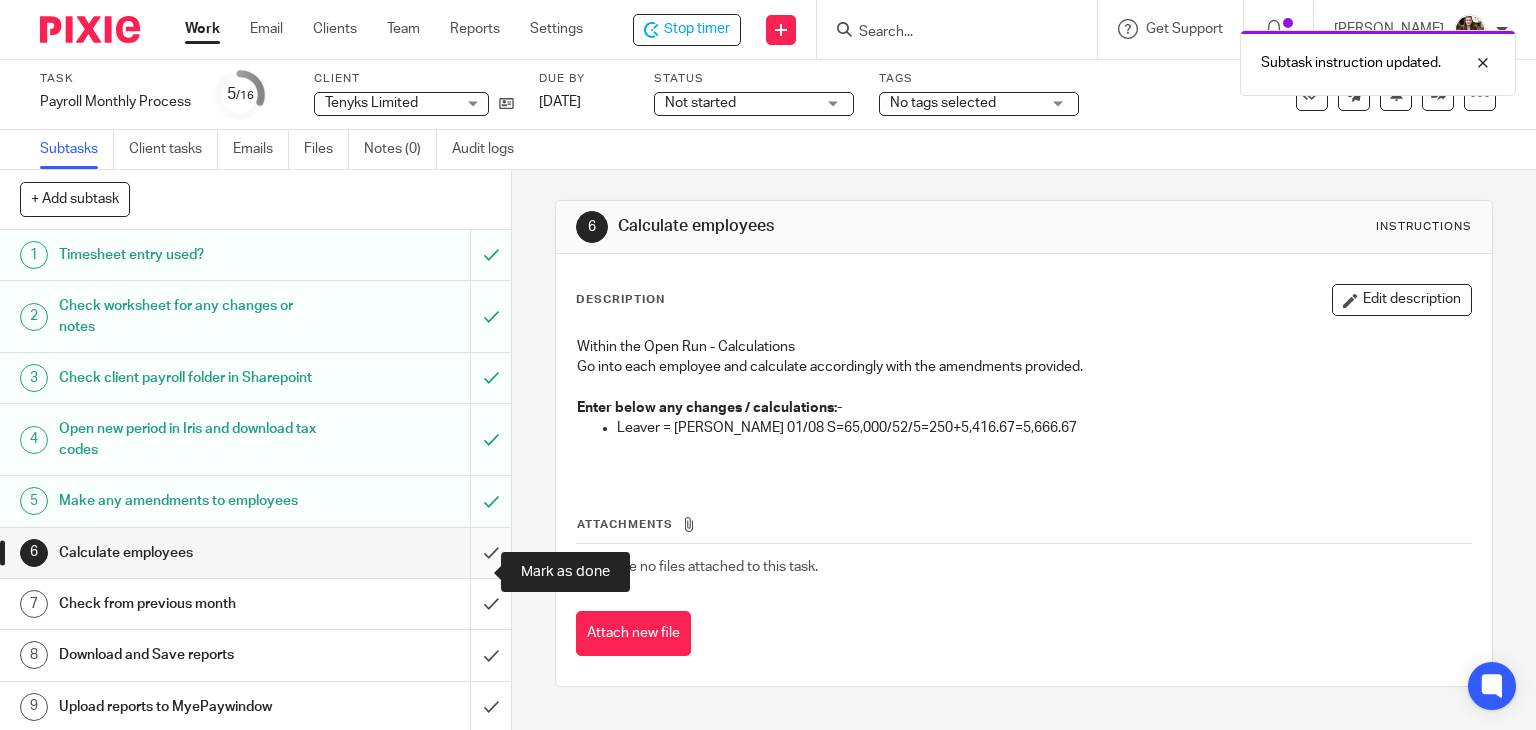 click at bounding box center [255, 553] 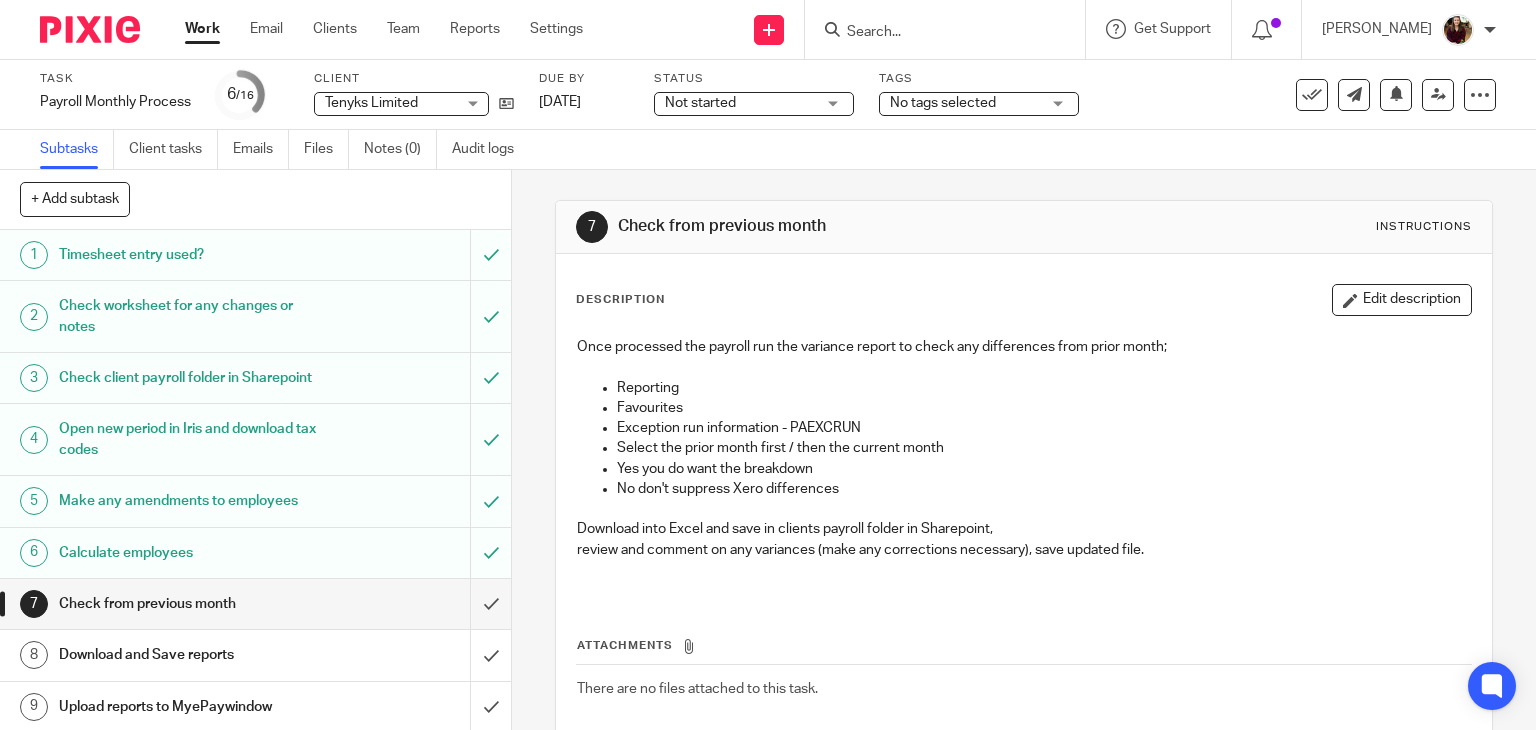 scroll, scrollTop: 0, scrollLeft: 0, axis: both 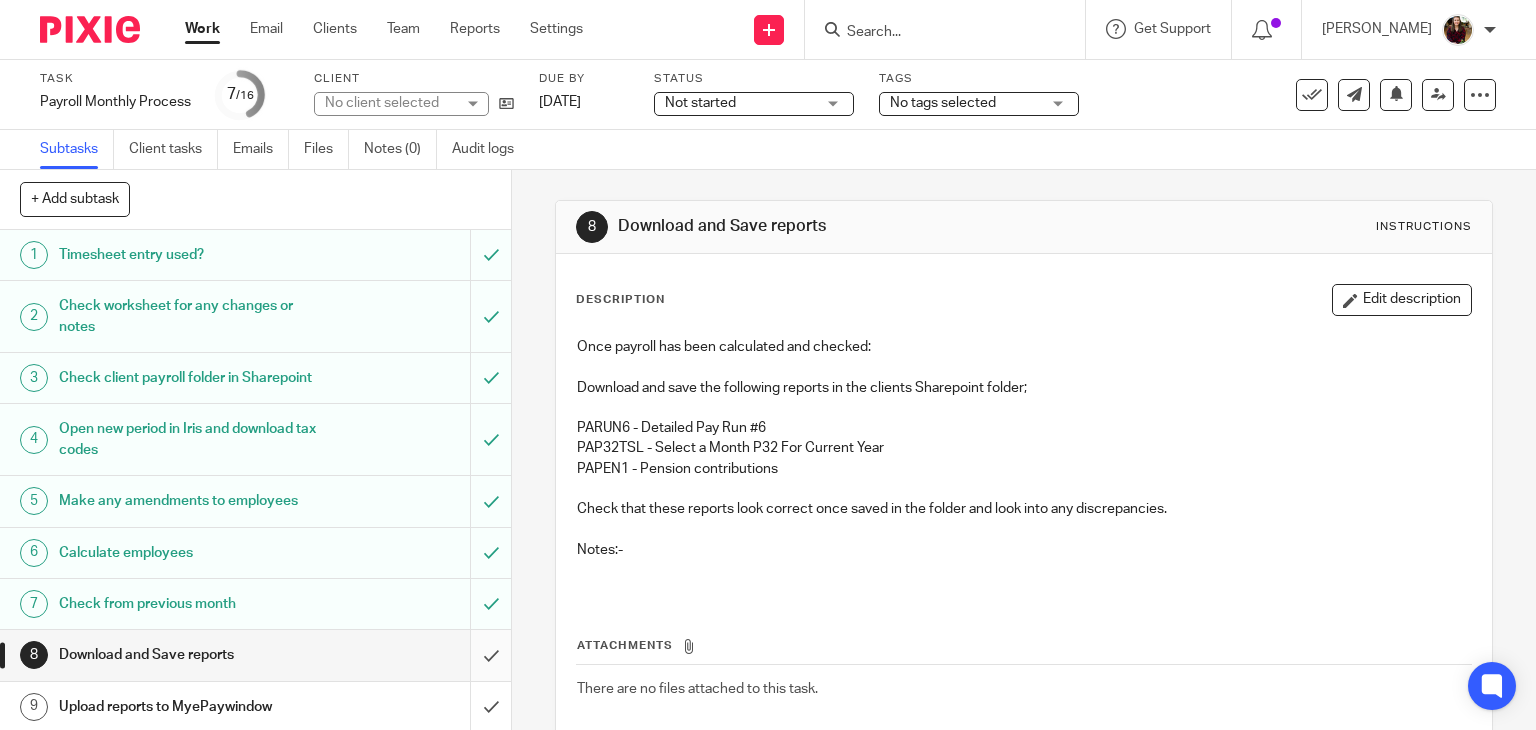 click at bounding box center [255, 655] 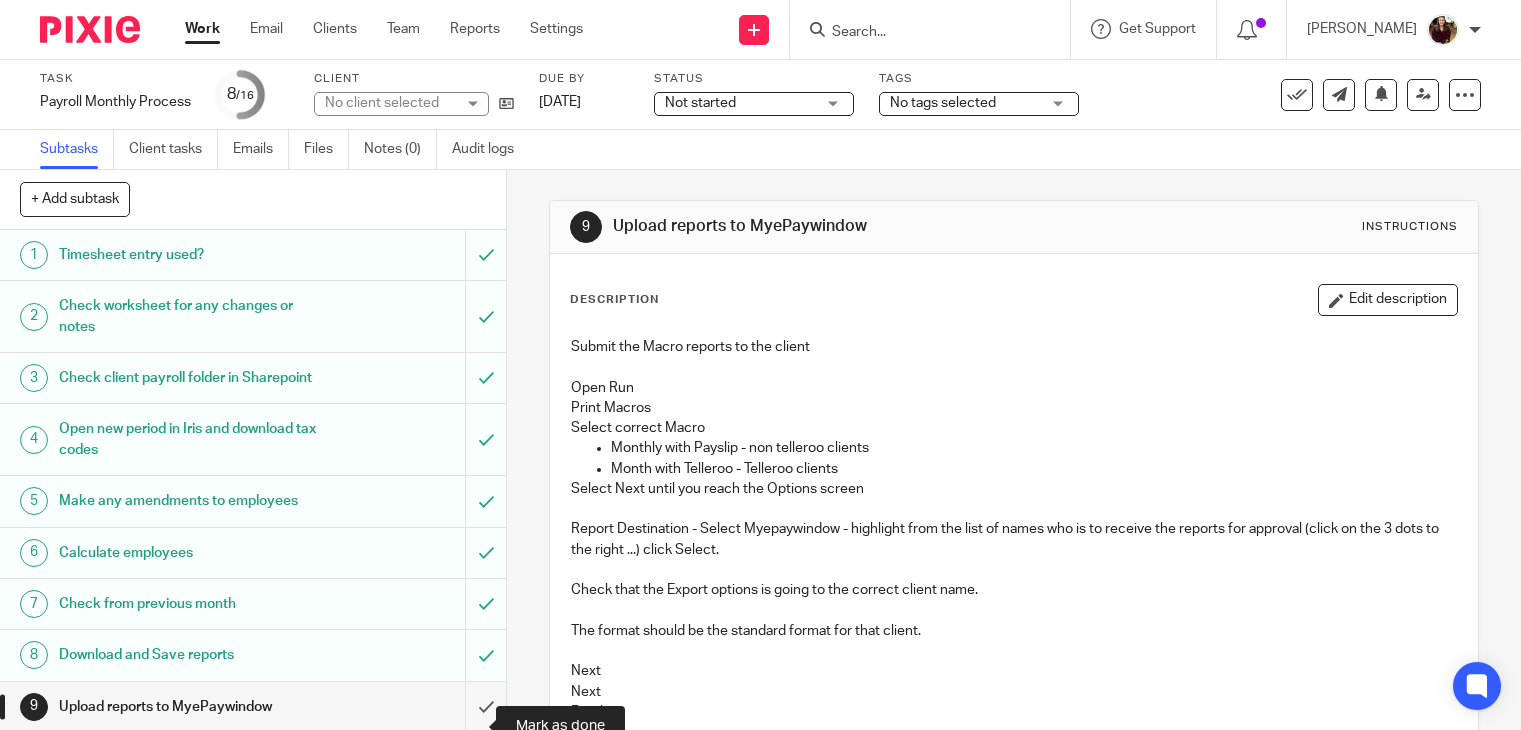 click at bounding box center [253, 707] 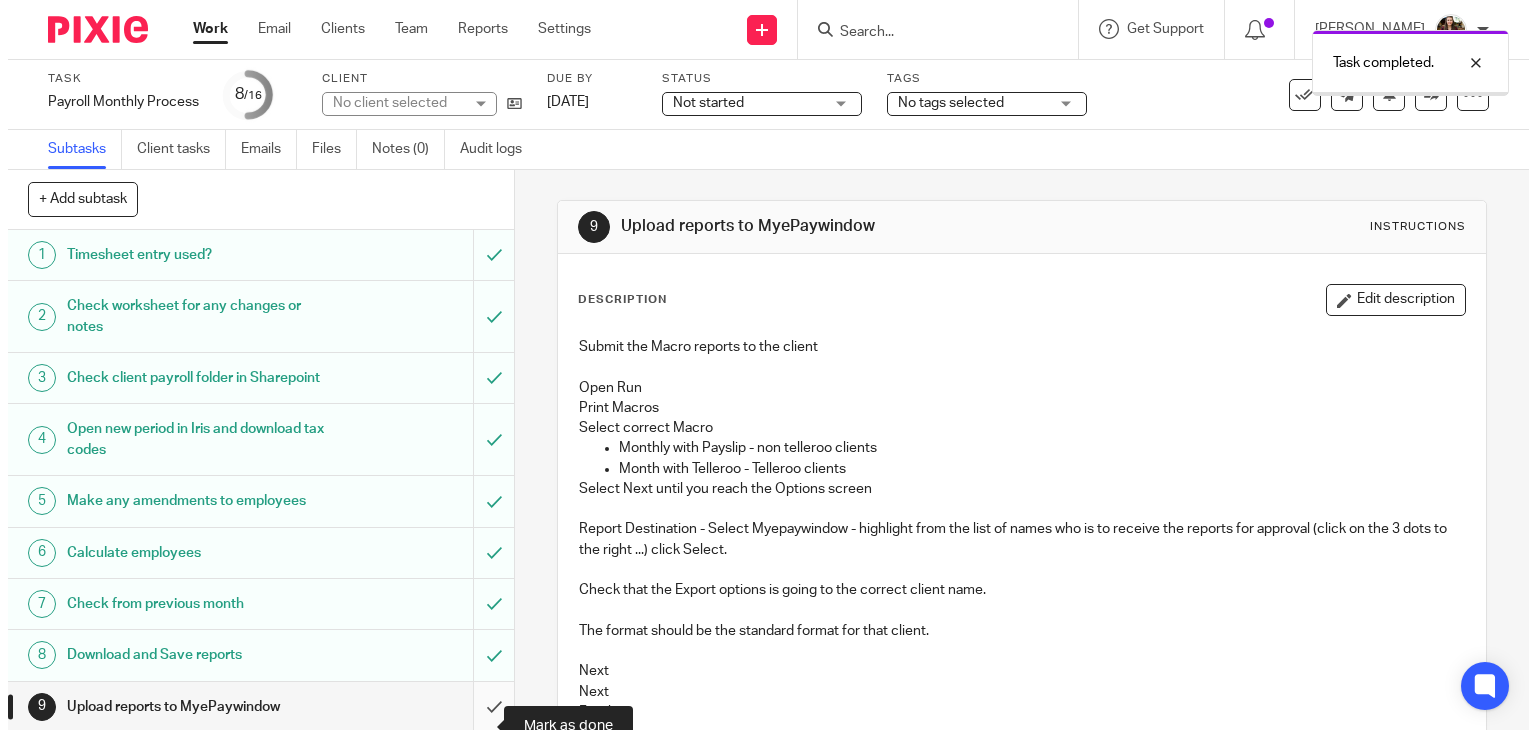 scroll, scrollTop: 0, scrollLeft: 0, axis: both 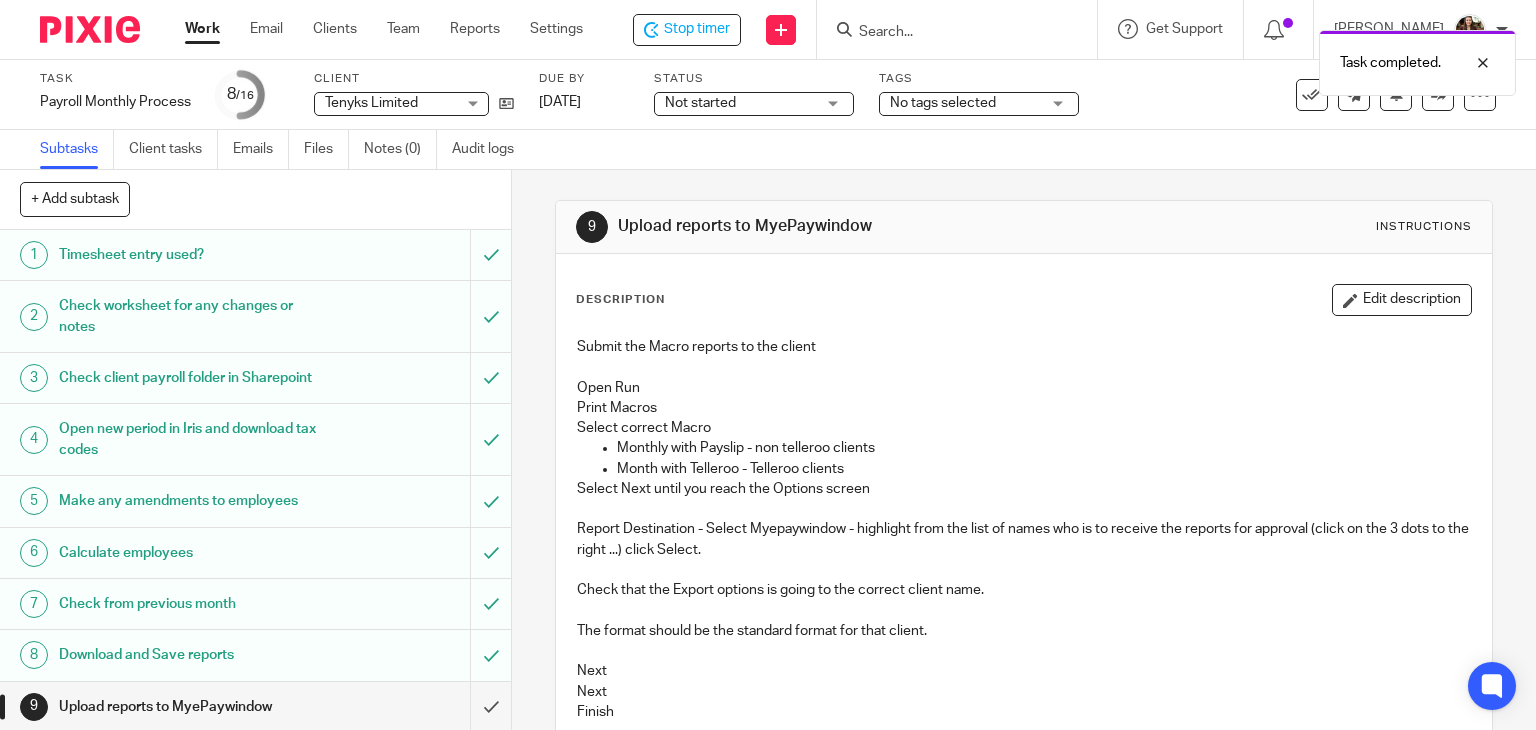 click on "No tags selected" at bounding box center [979, 104] 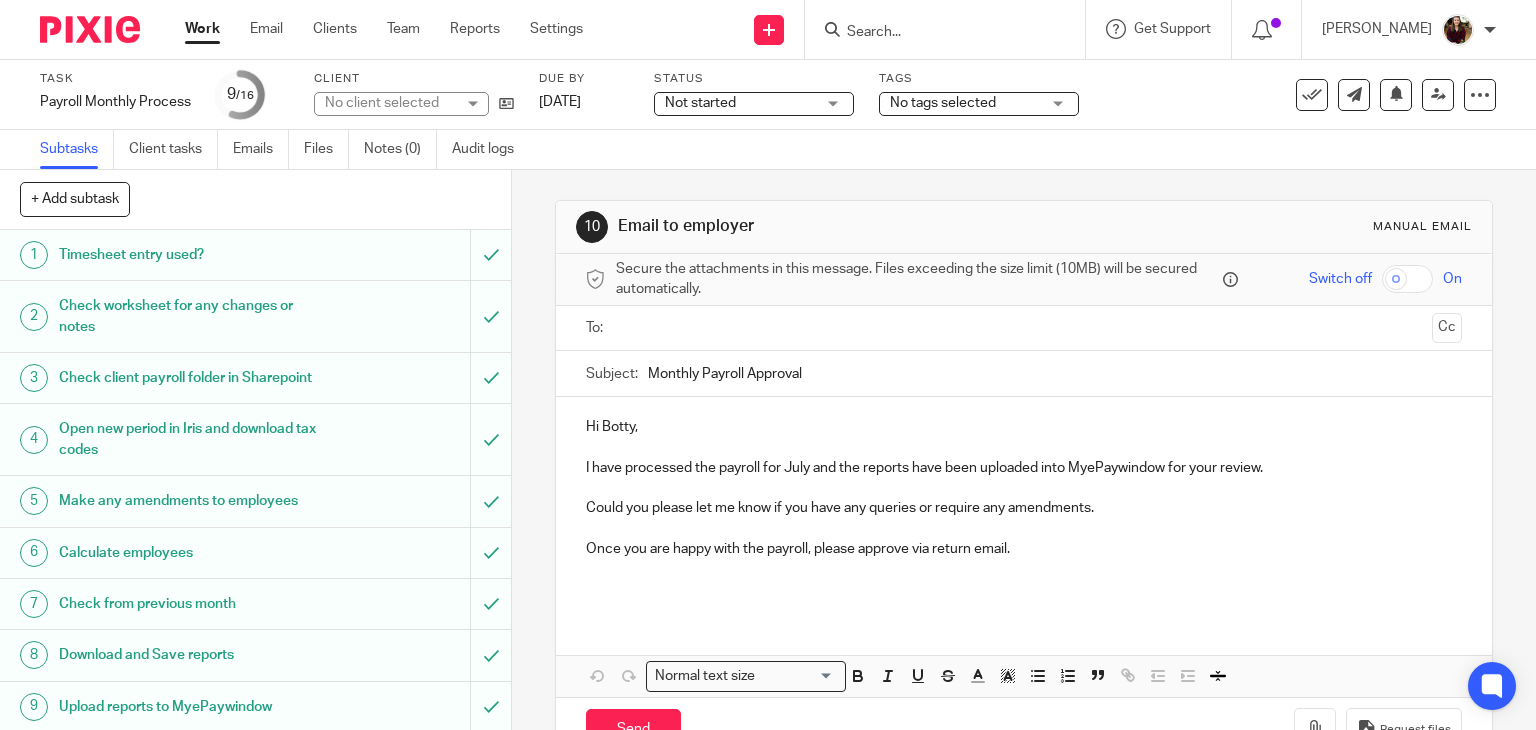 scroll, scrollTop: 0, scrollLeft: 0, axis: both 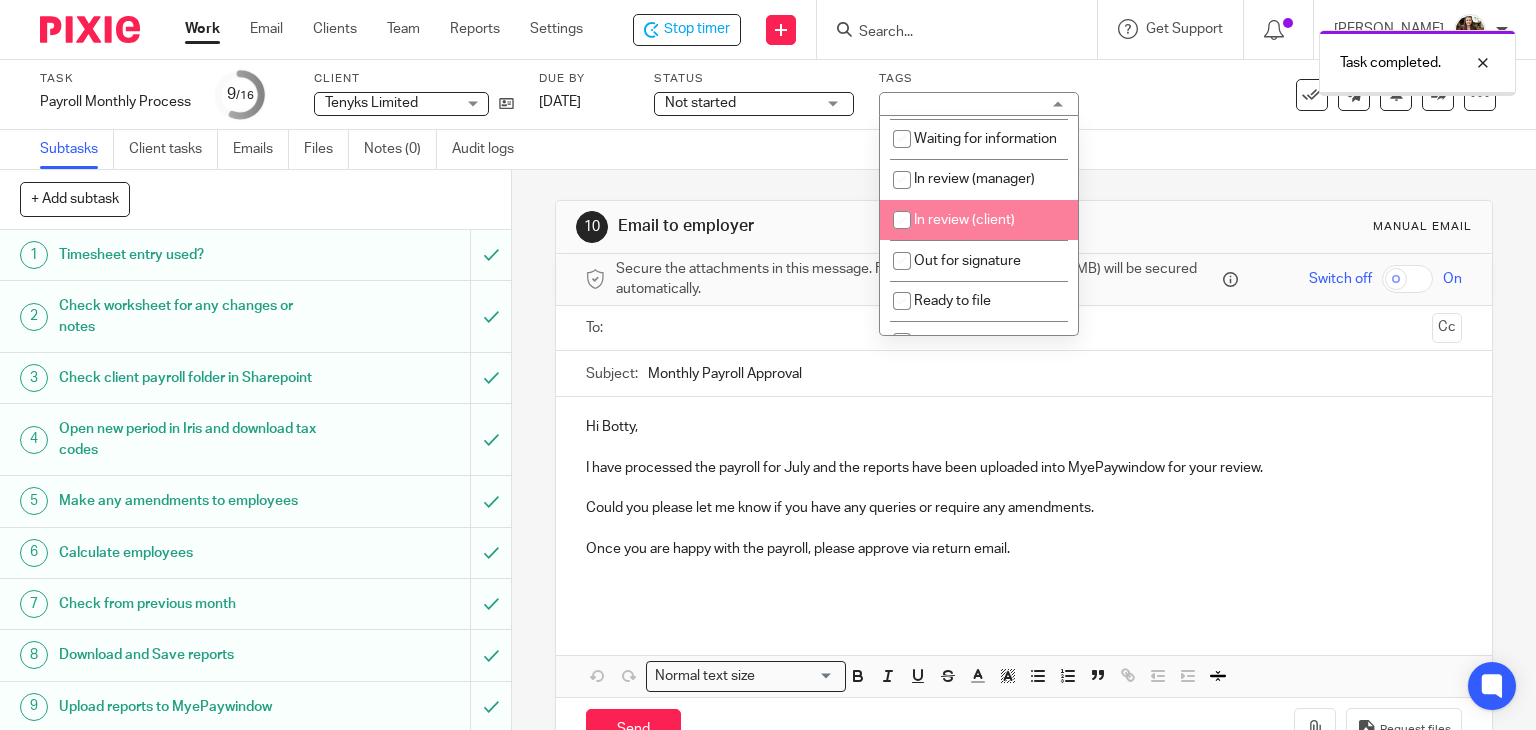 click on "In review (client)" at bounding box center (964, 220) 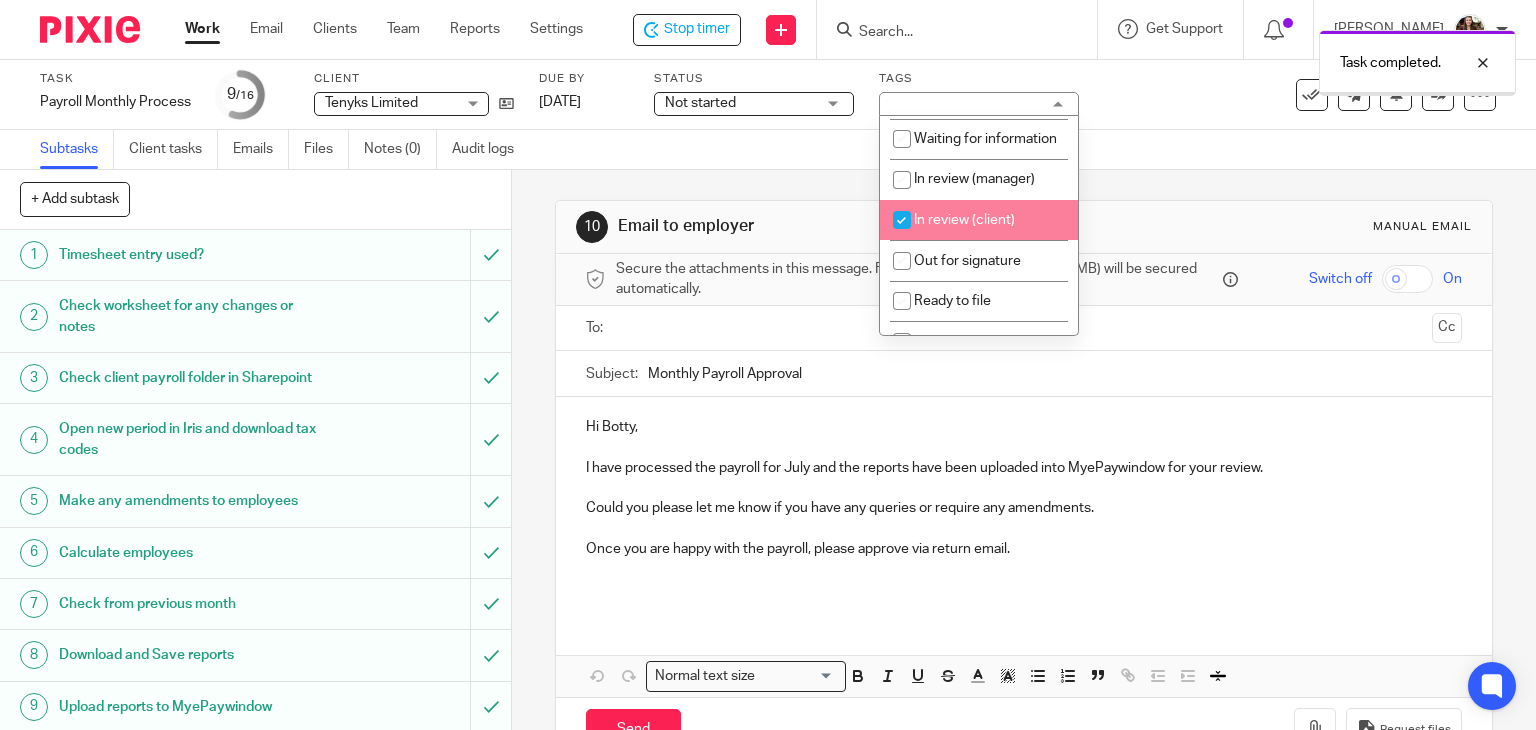 checkbox on "true" 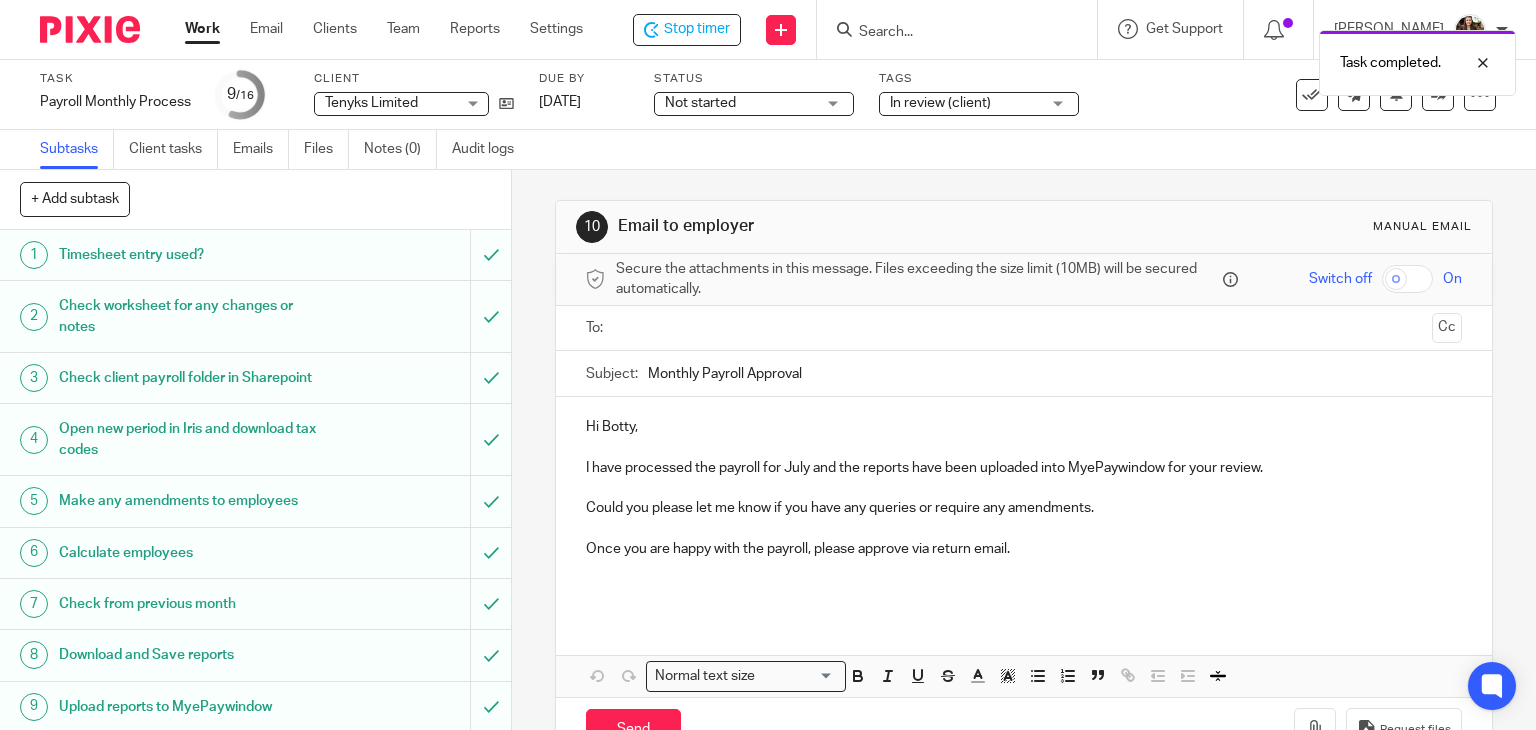 click on "Subtasks
Client tasks
Emails
Files
Notes (0)
Audit logs" at bounding box center (768, 150) 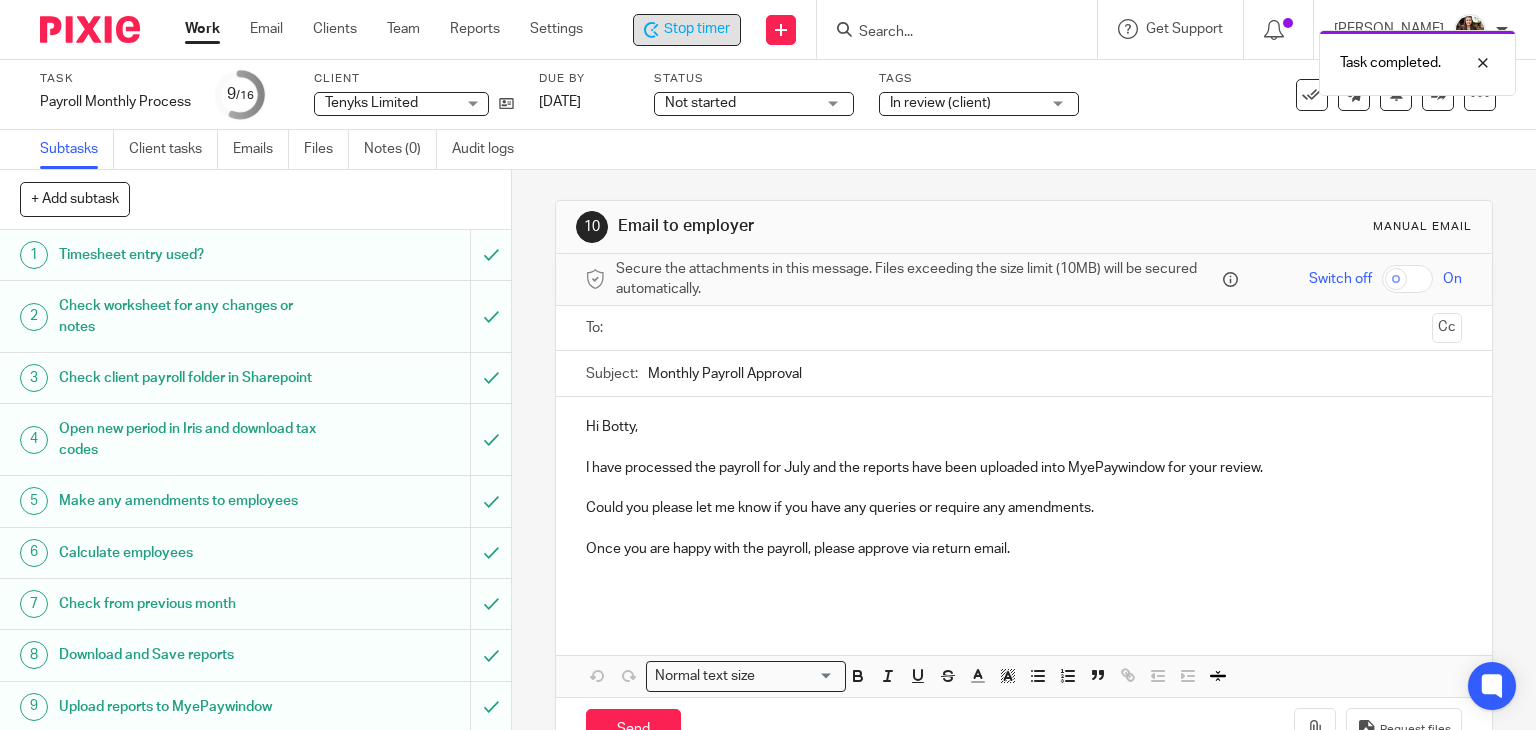 click on "Stop timer" at bounding box center (697, 29) 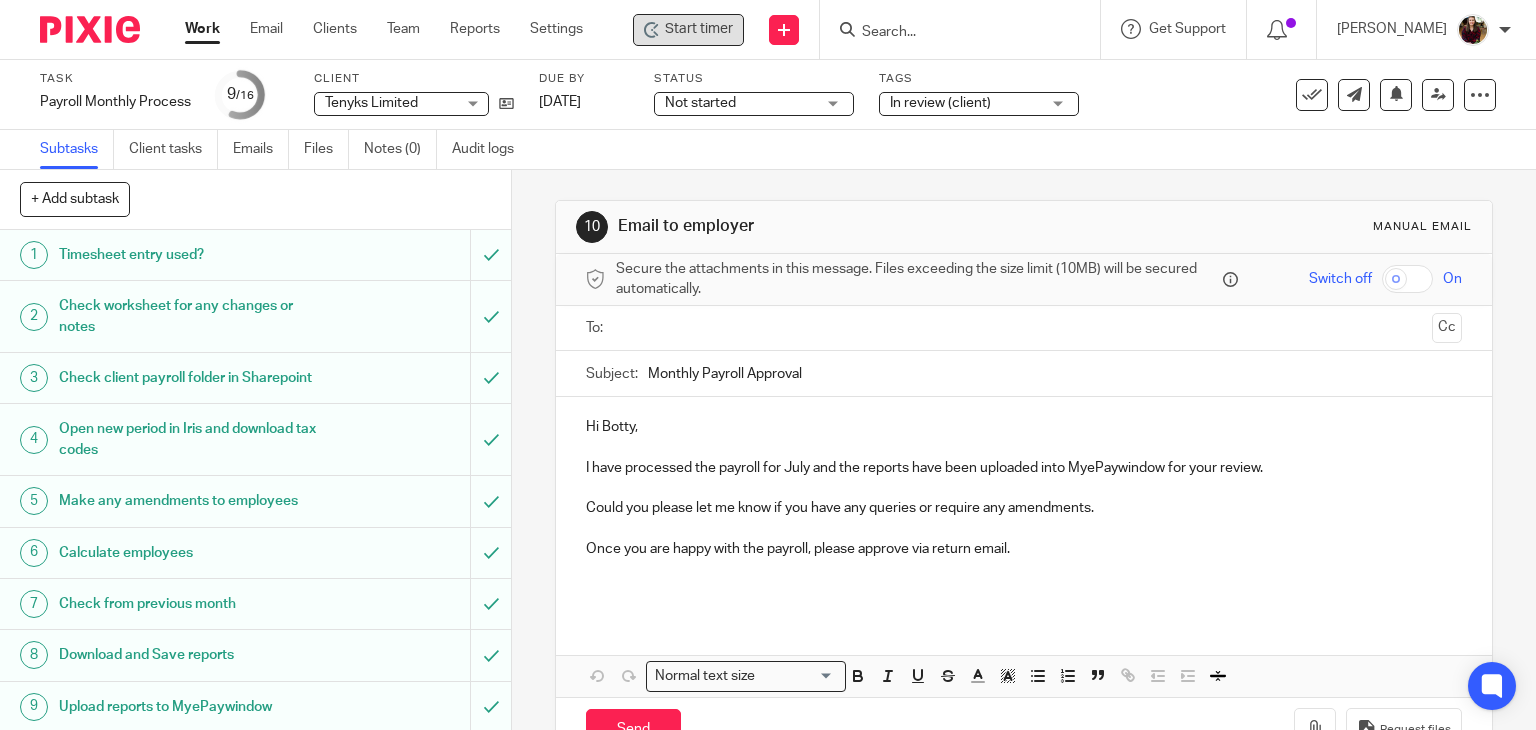 click at bounding box center (950, 33) 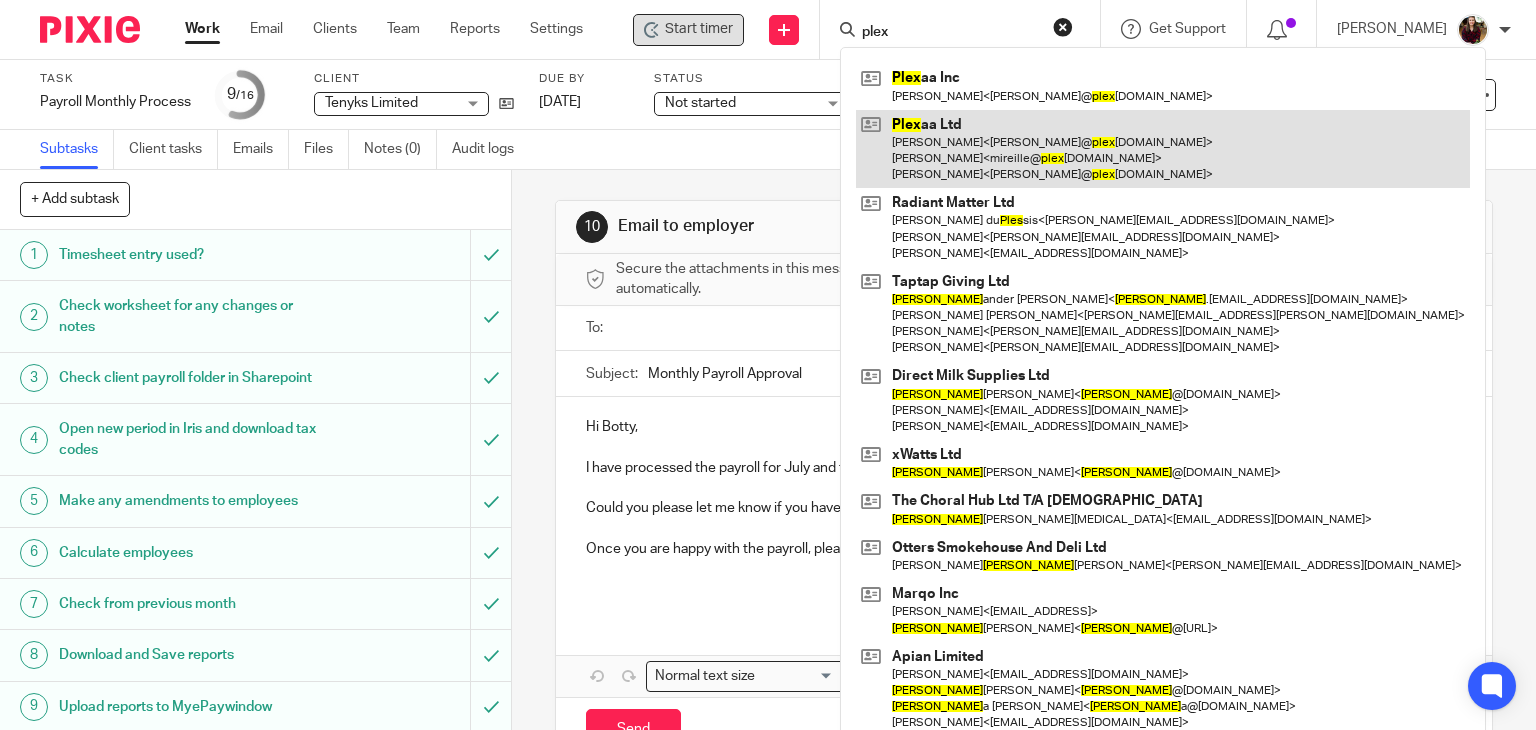 type on "plex" 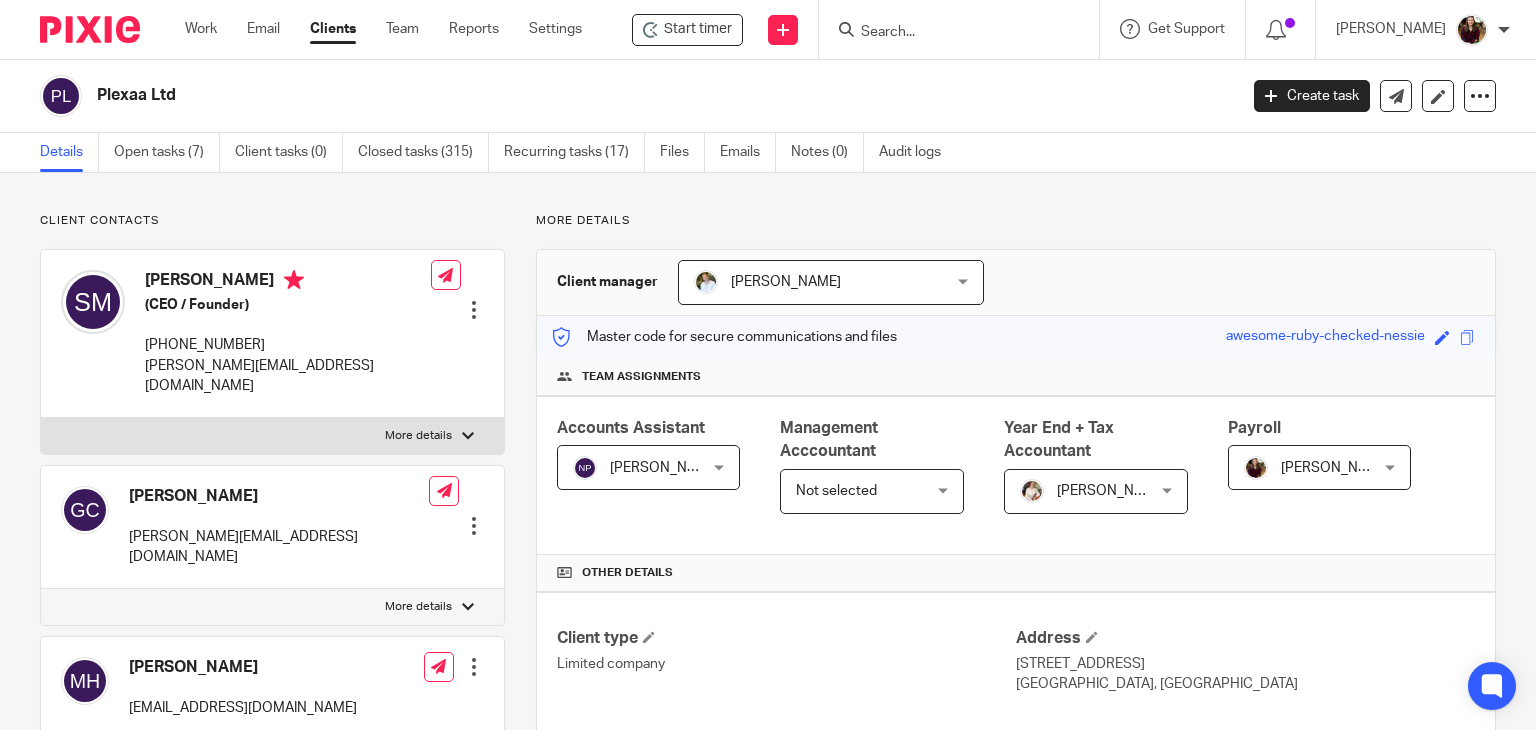 scroll, scrollTop: 0, scrollLeft: 0, axis: both 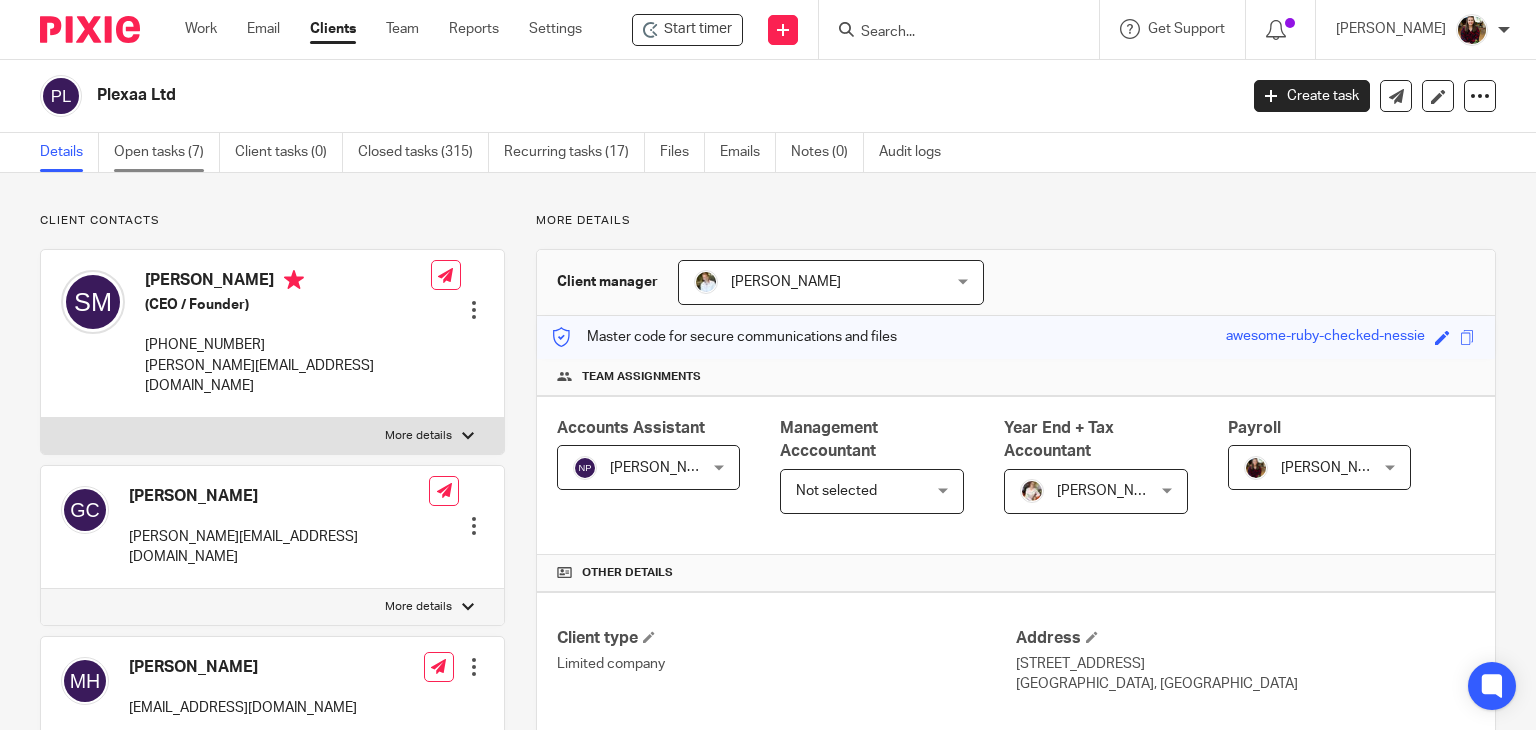click on "Open tasks (7)" at bounding box center [167, 152] 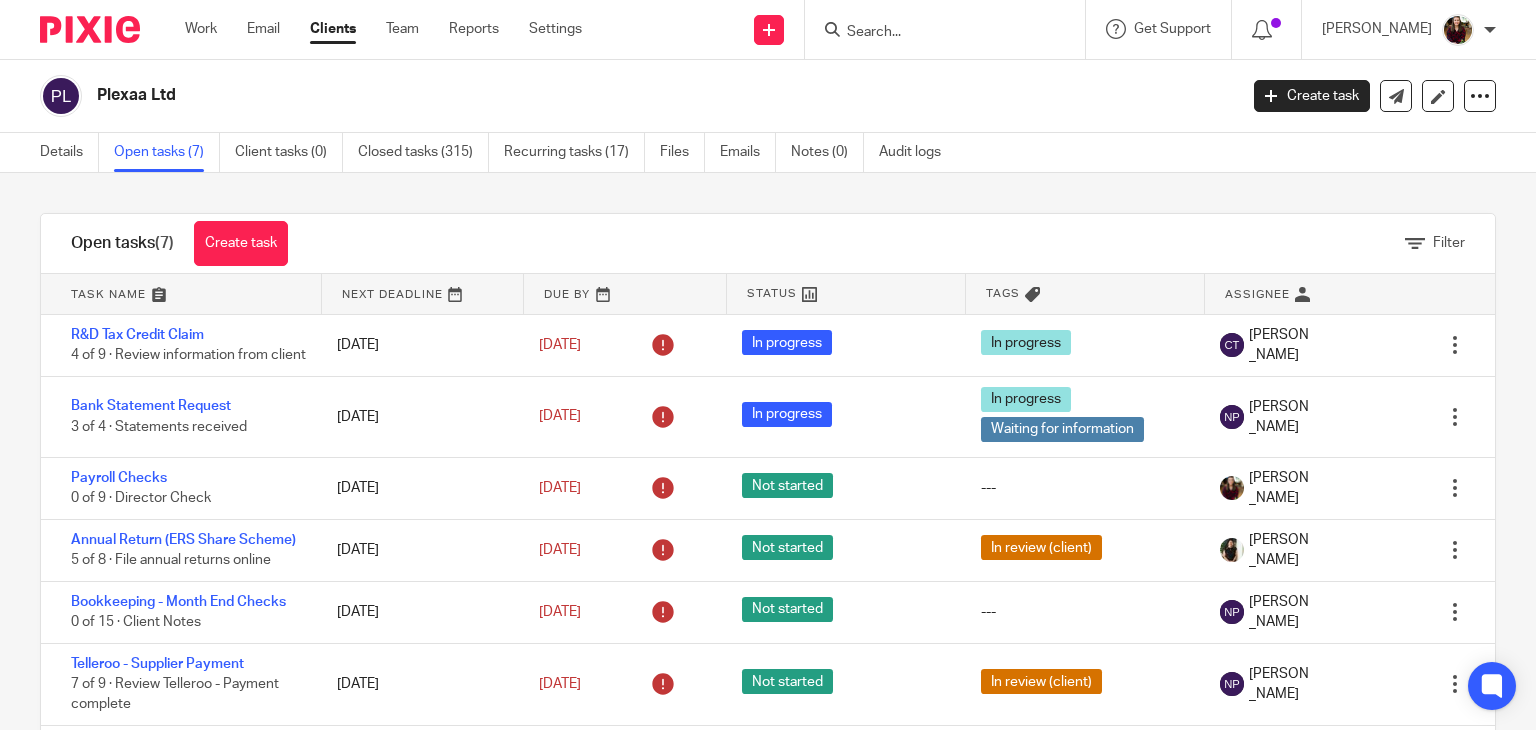 scroll, scrollTop: 0, scrollLeft: 0, axis: both 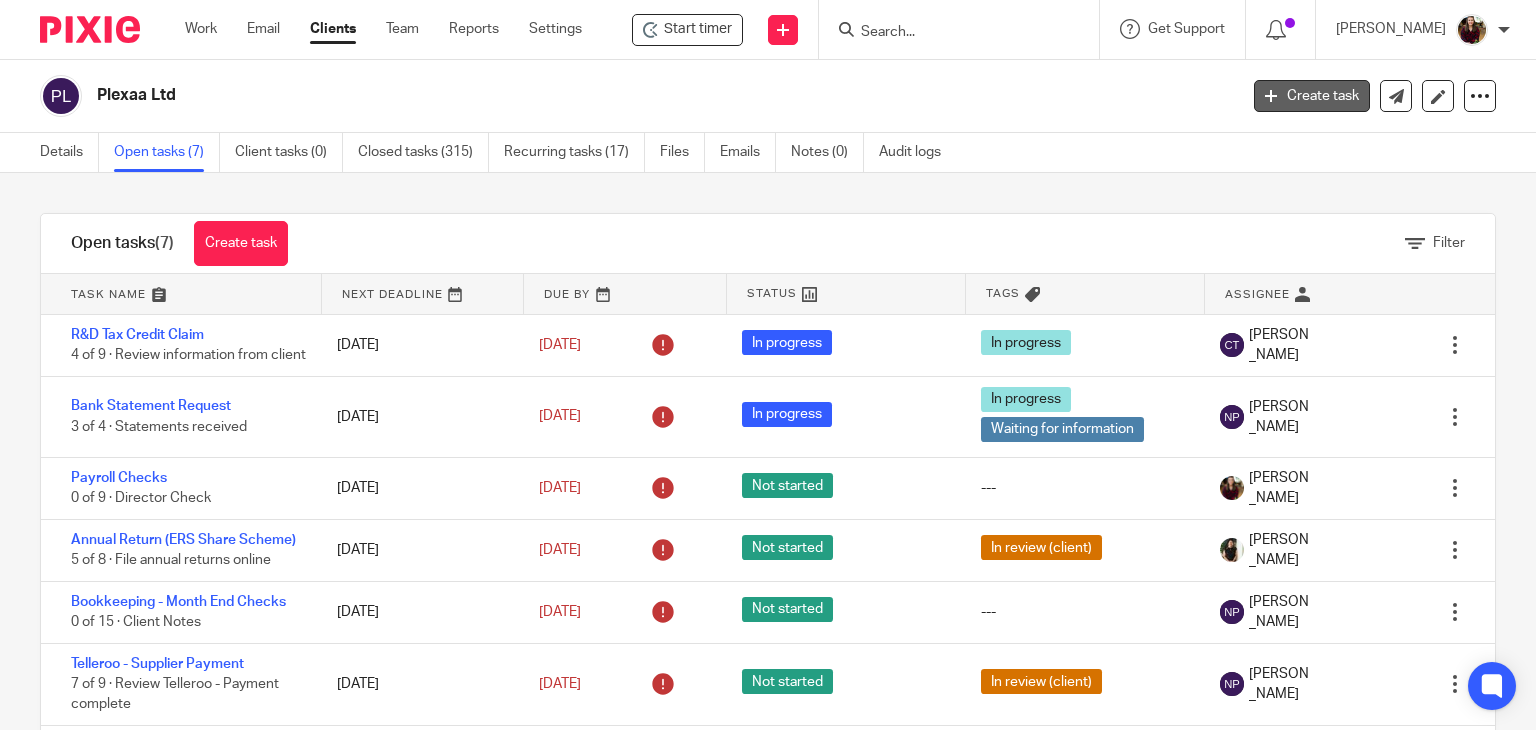 click on "Create task" at bounding box center (1312, 96) 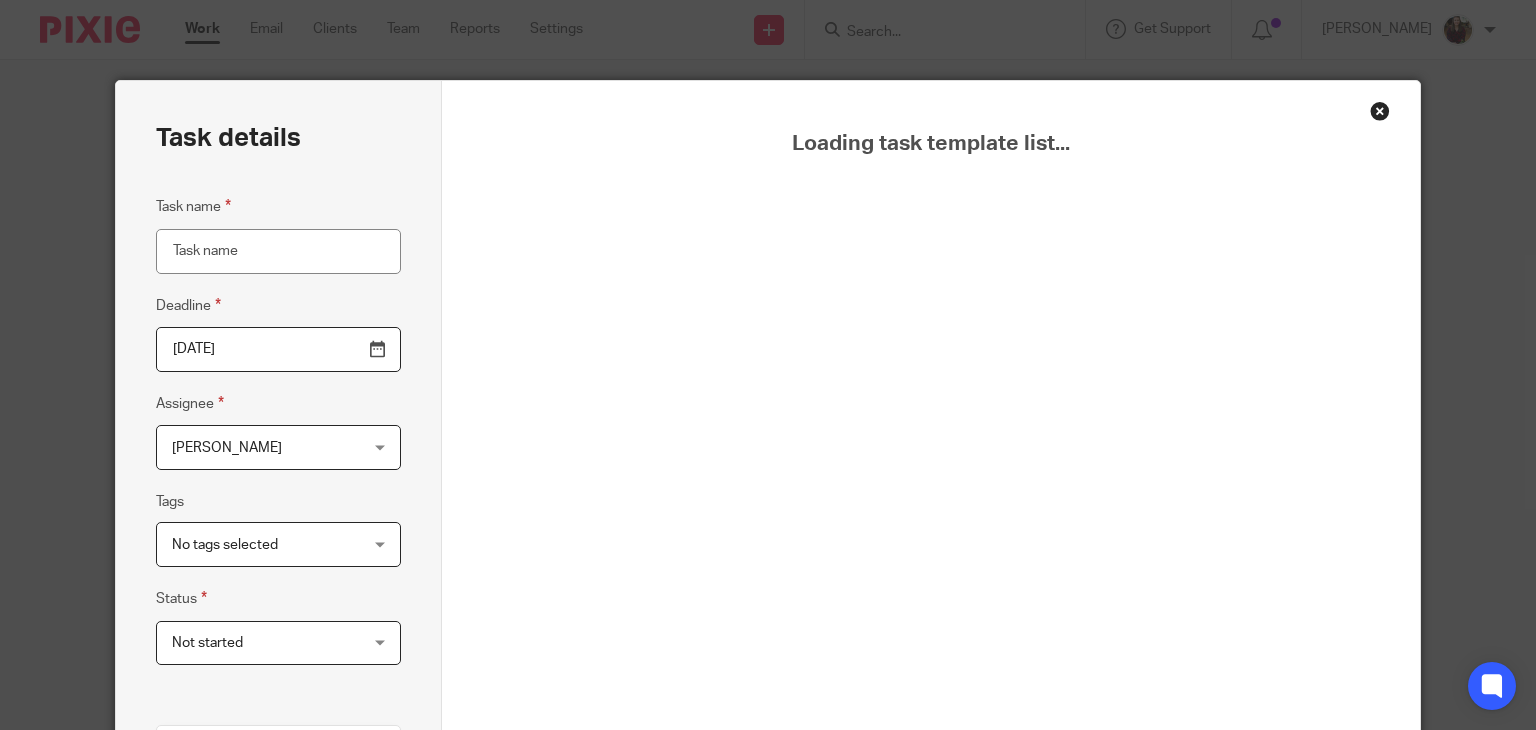 scroll, scrollTop: 0, scrollLeft: 0, axis: both 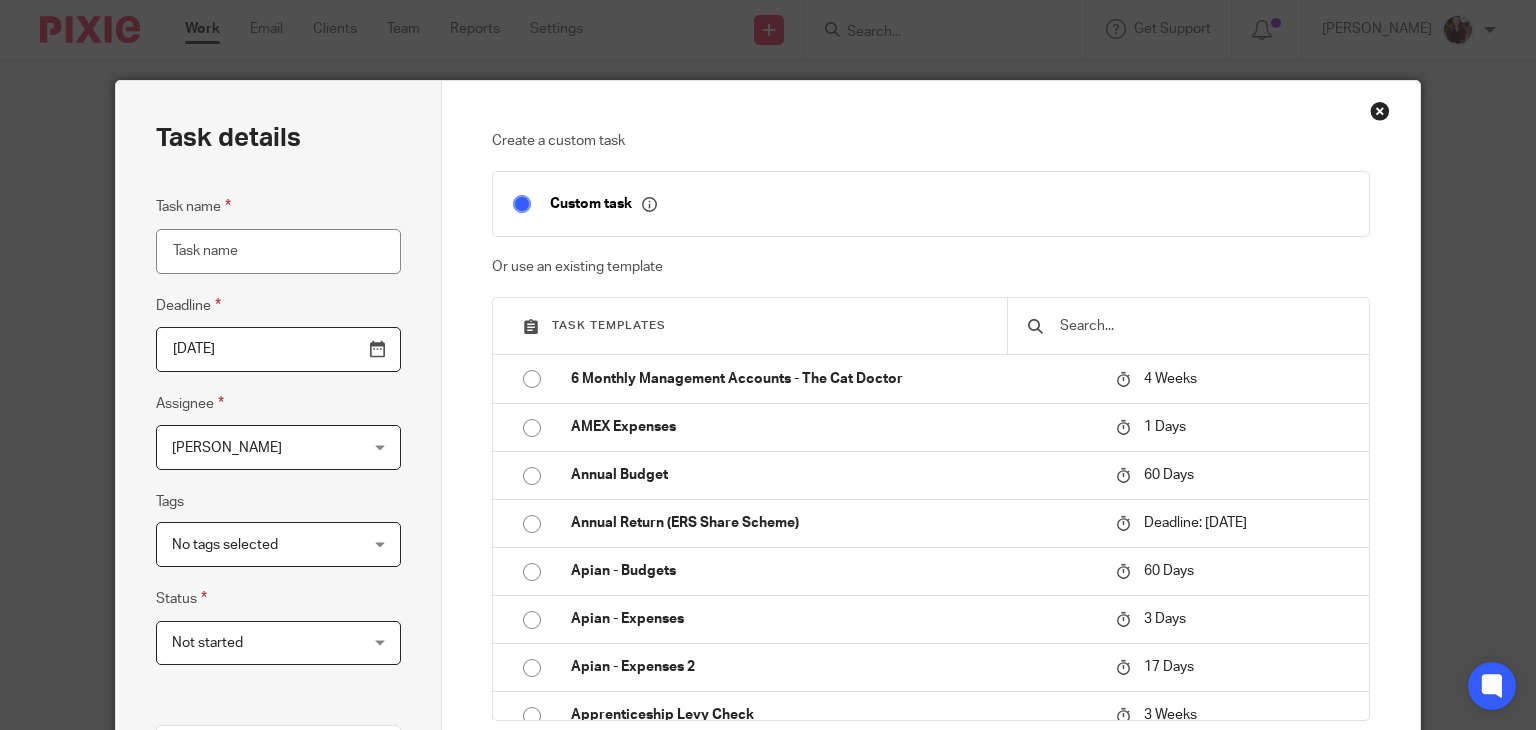 click at bounding box center [1203, 326] 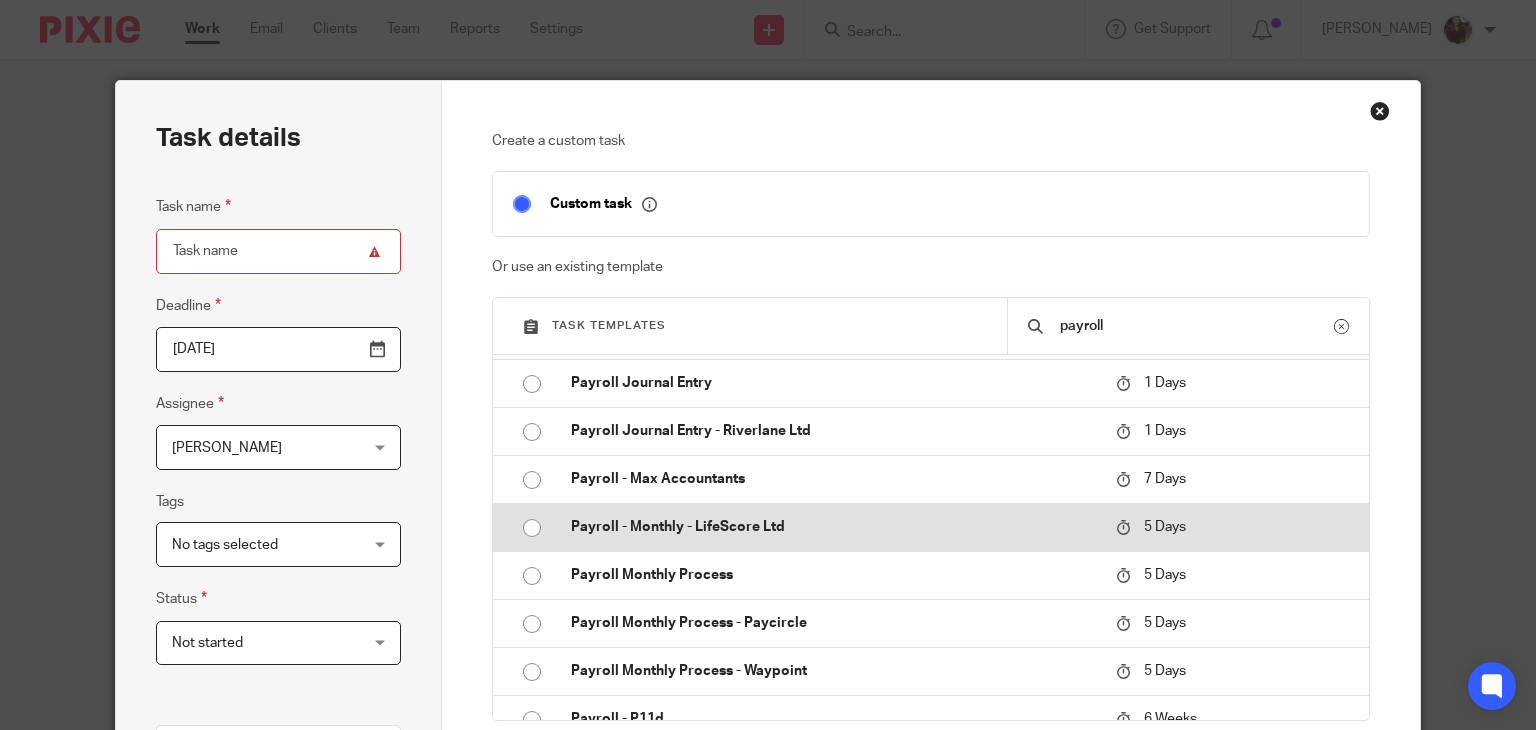 scroll, scrollTop: 600, scrollLeft: 0, axis: vertical 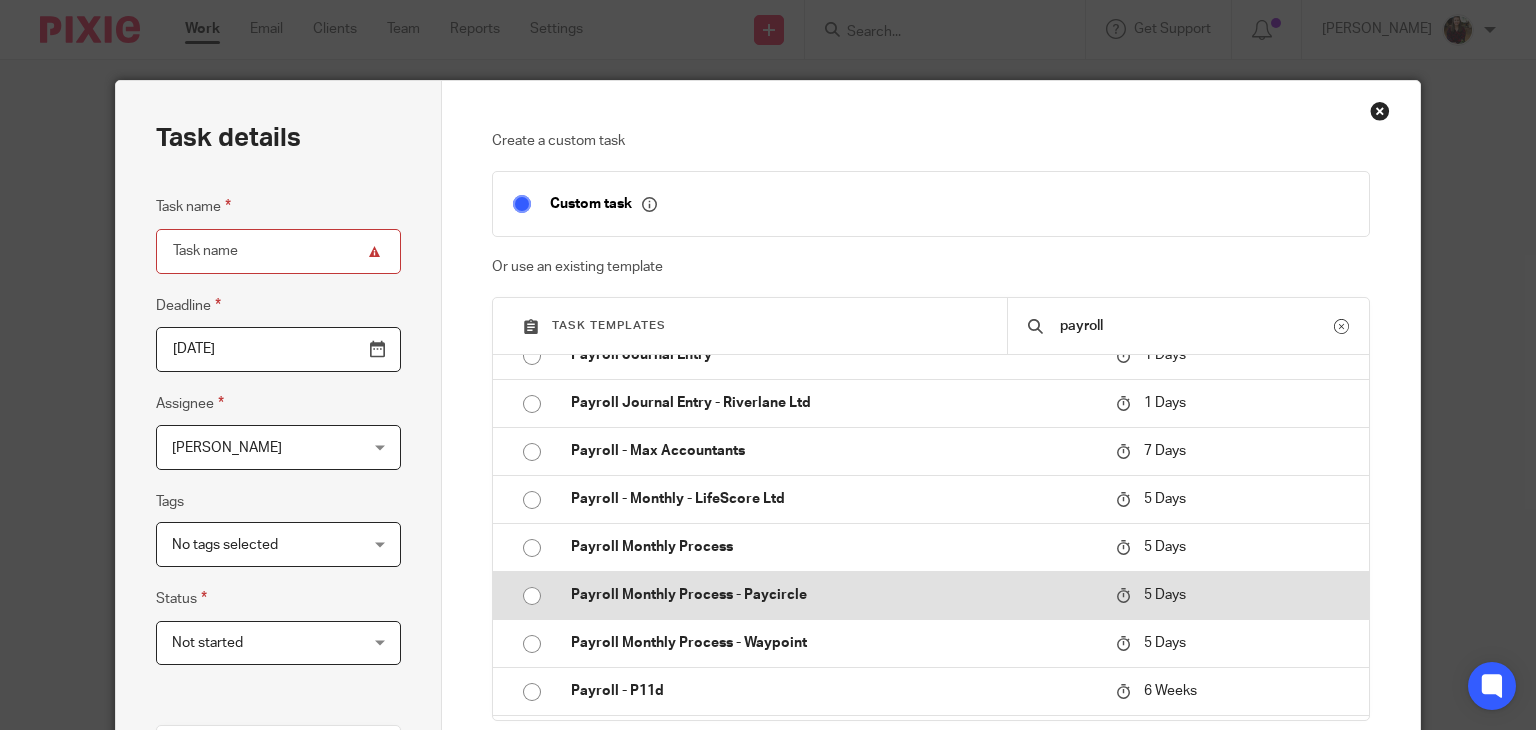type on "payroll" 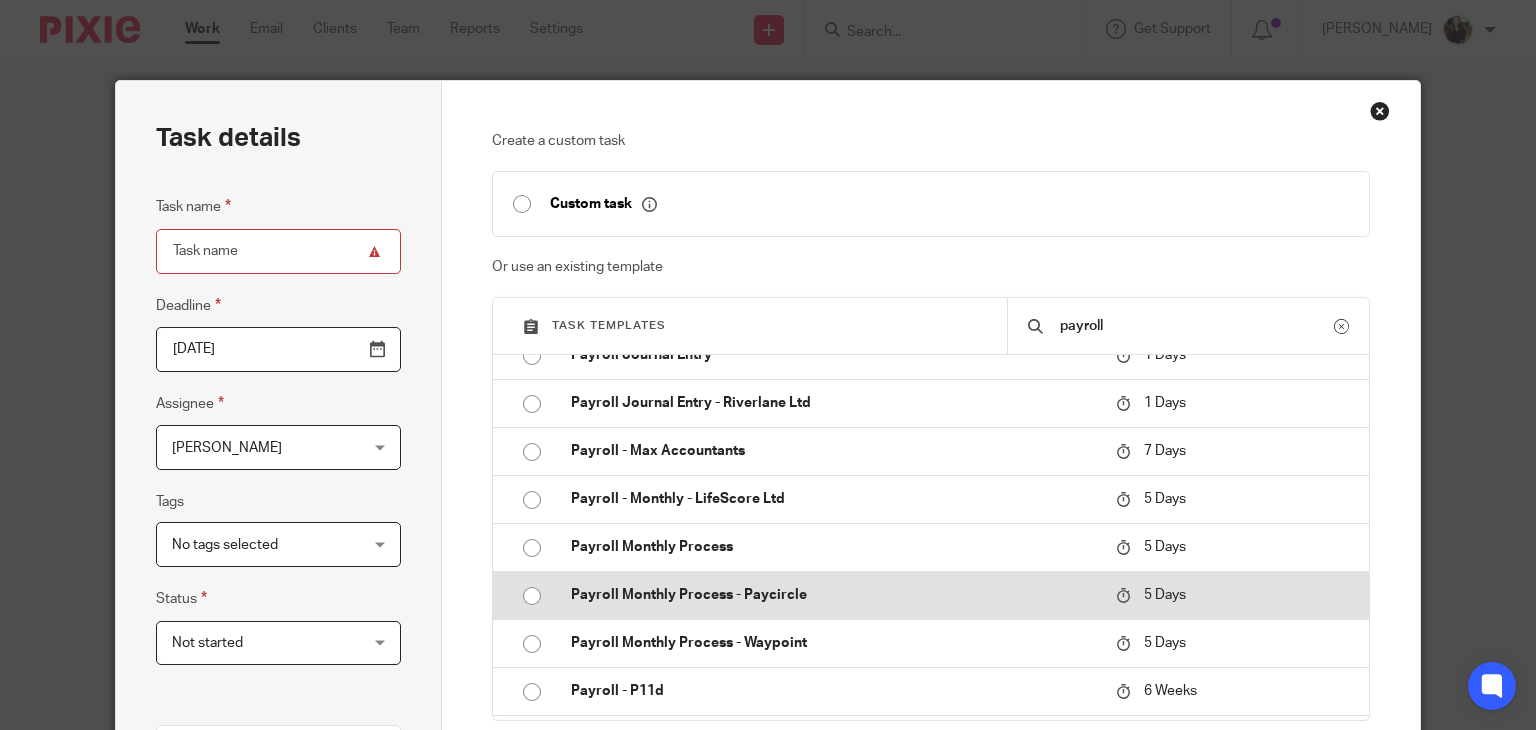 type on "2025-07-21" 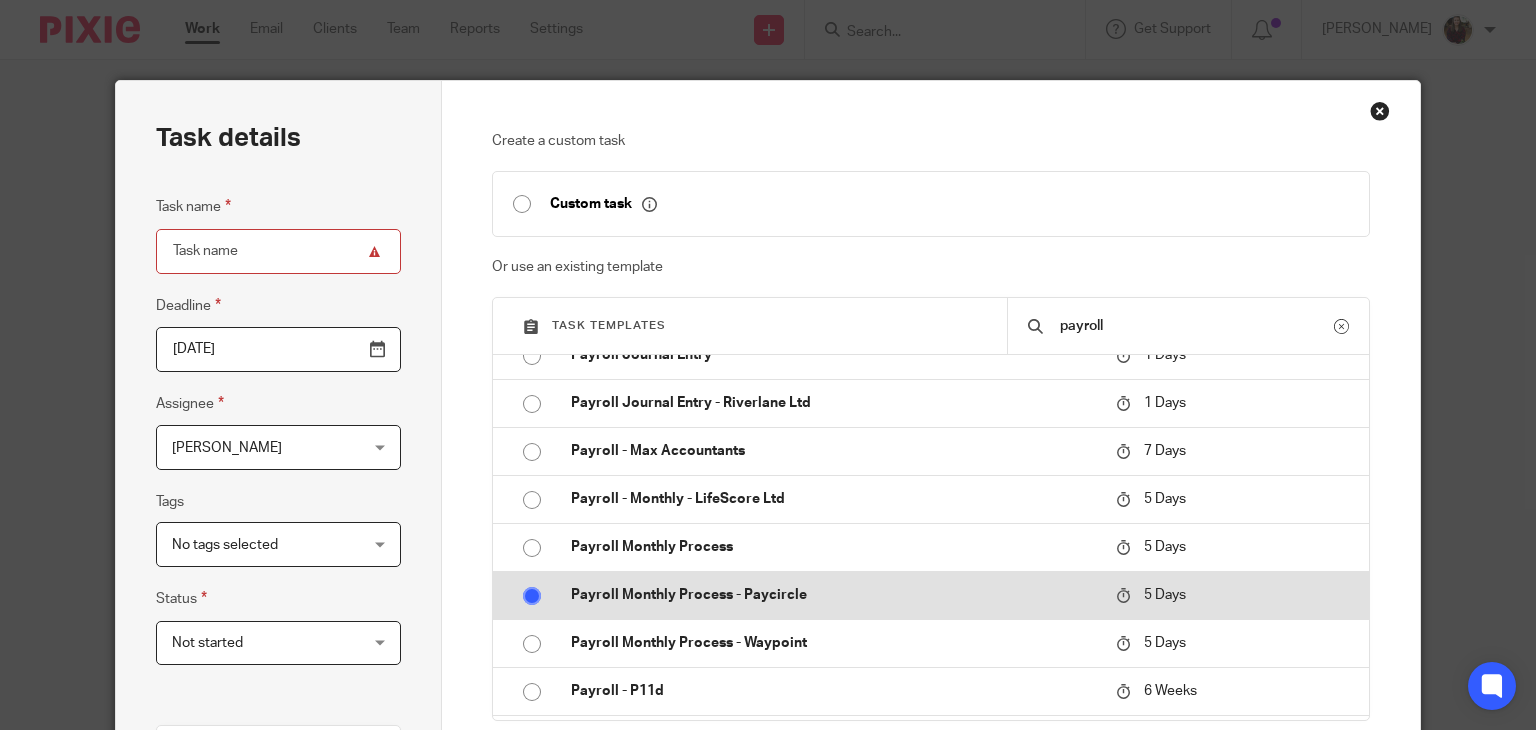 type on "Payroll Monthly Process - Paycircle" 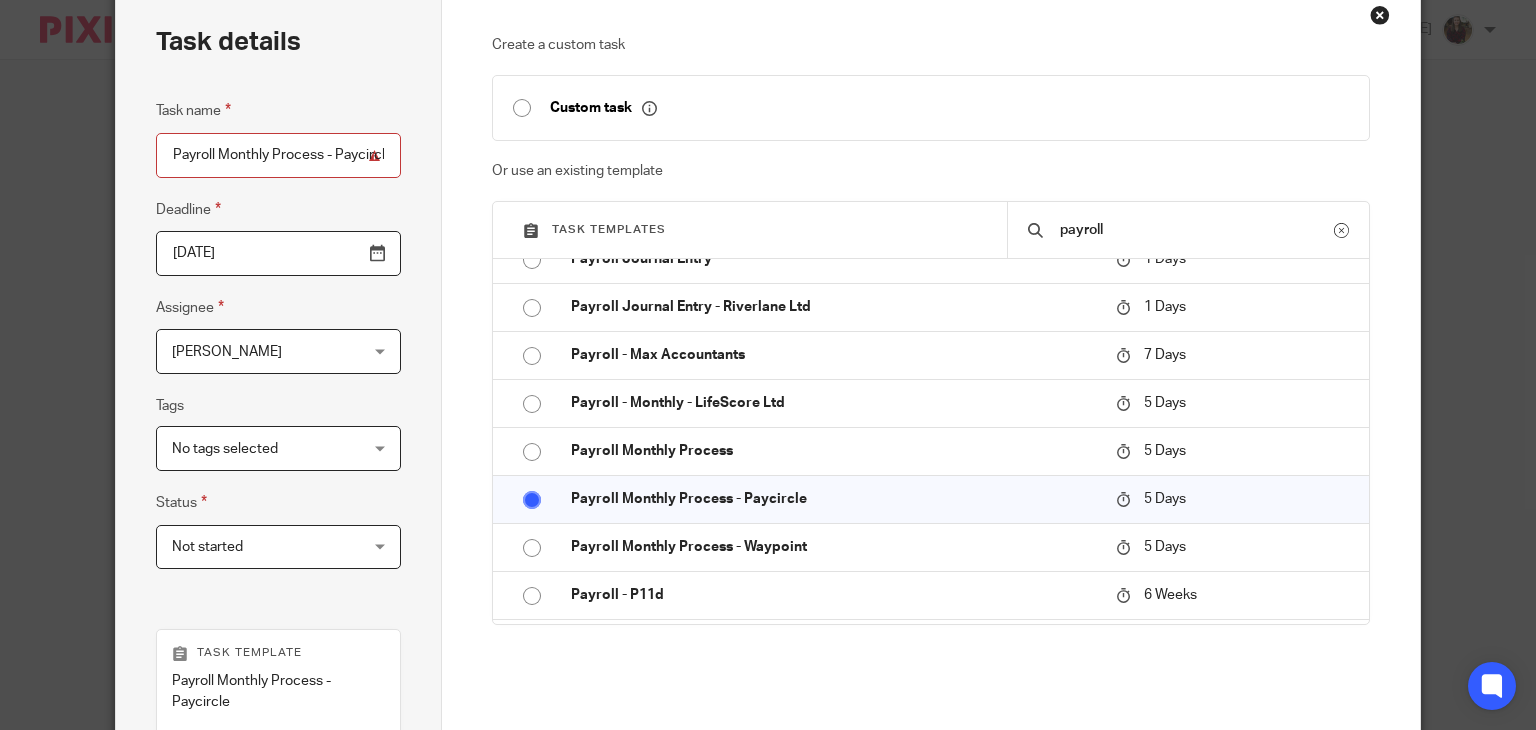 scroll, scrollTop: 400, scrollLeft: 0, axis: vertical 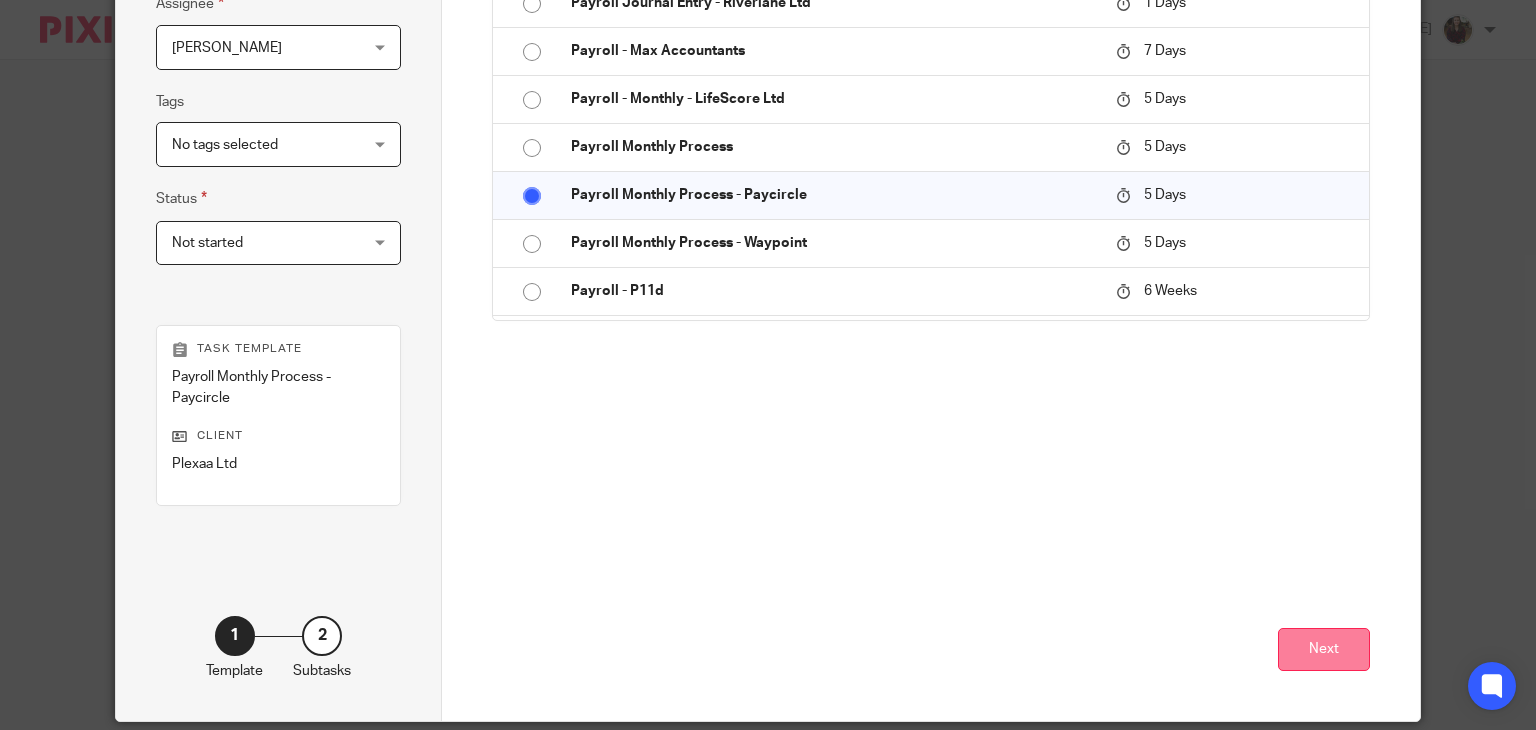 click on "Next" at bounding box center (1324, 649) 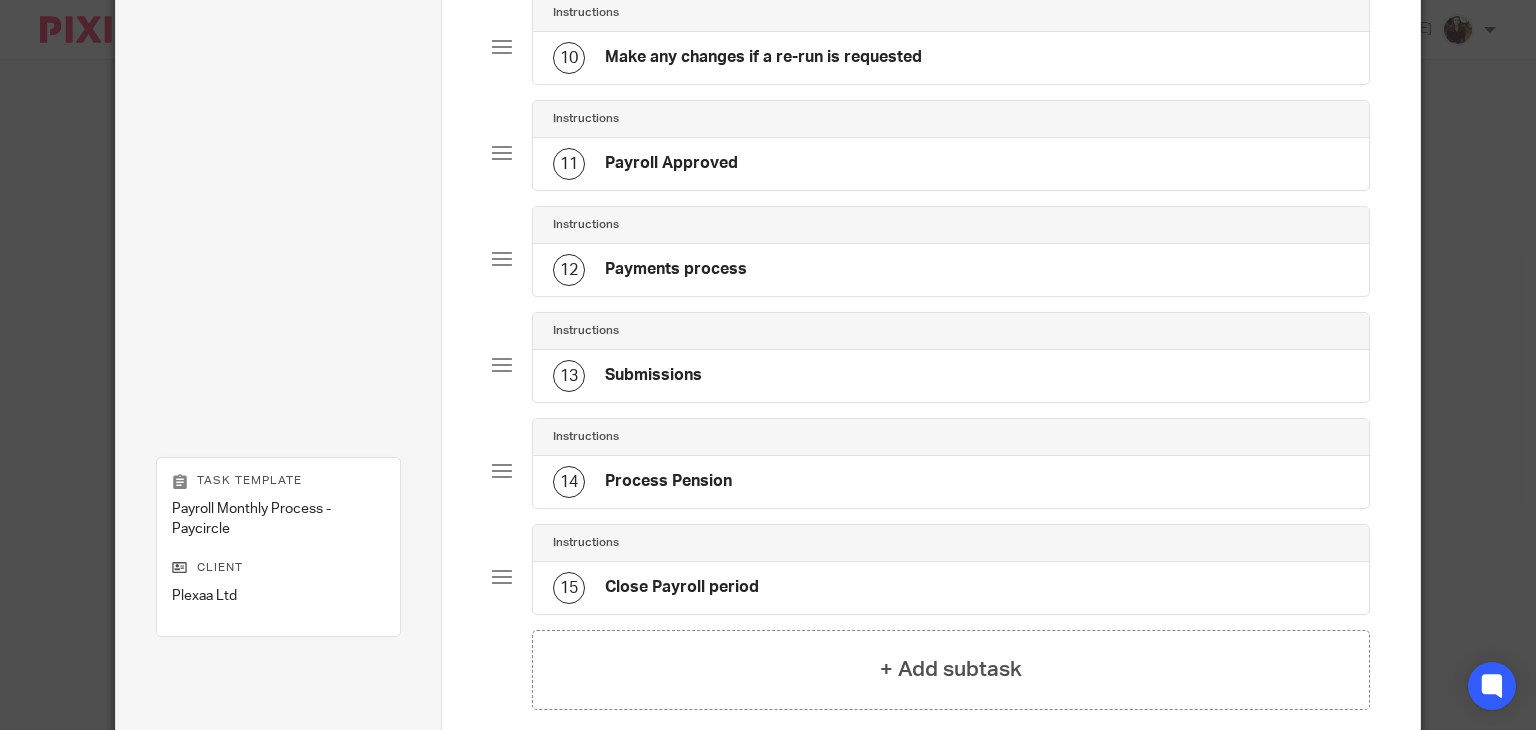 scroll, scrollTop: 1300, scrollLeft: 0, axis: vertical 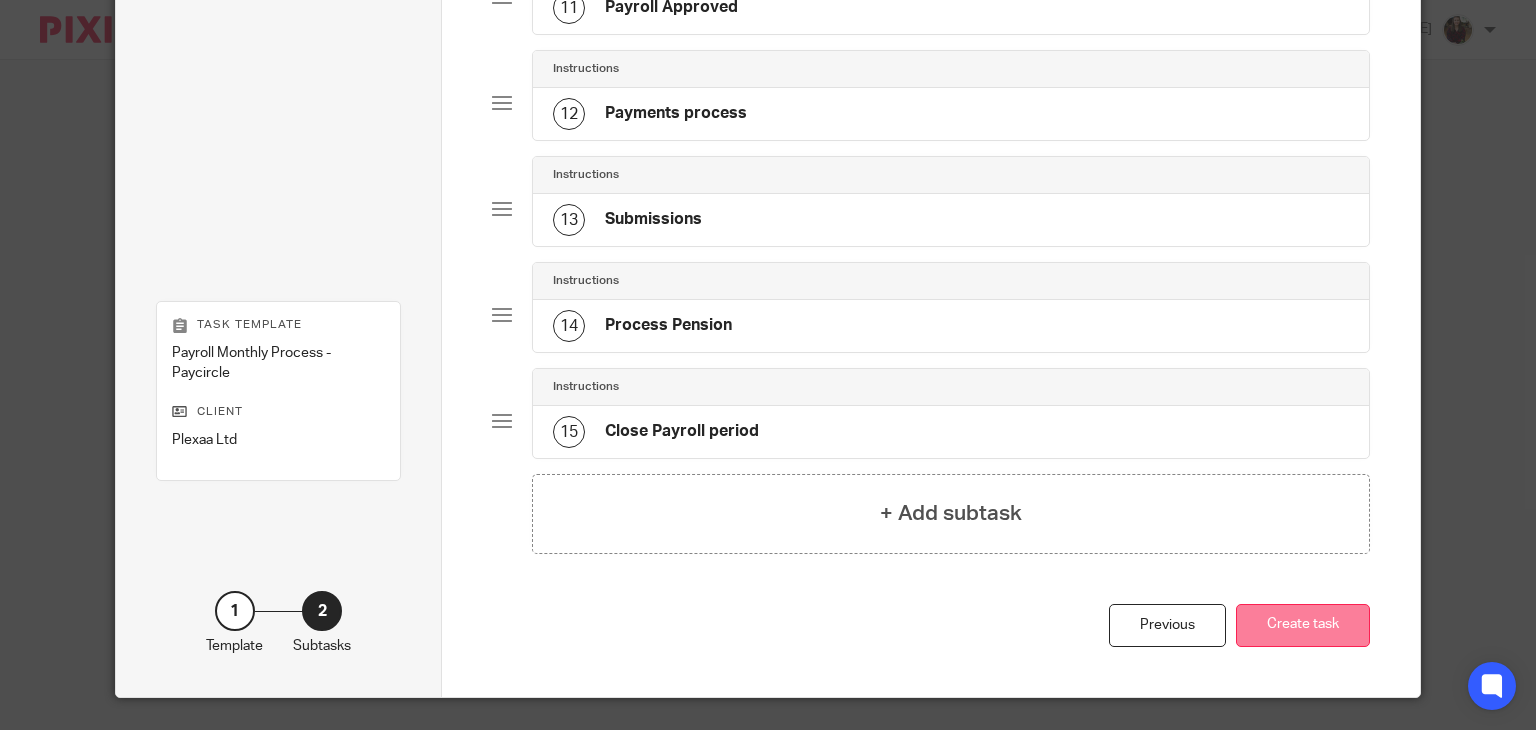 click on "Create task" at bounding box center (1303, 625) 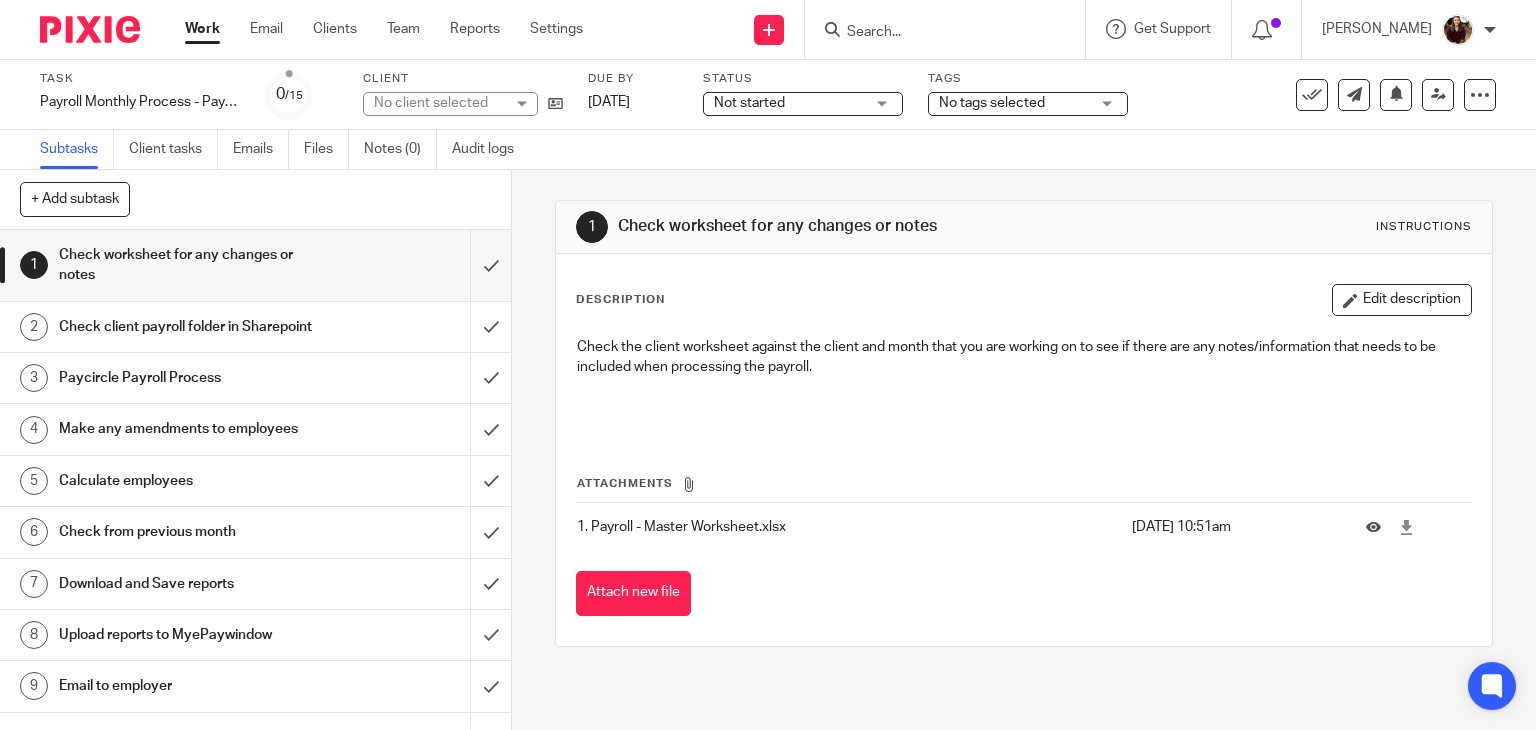 scroll, scrollTop: 0, scrollLeft: 0, axis: both 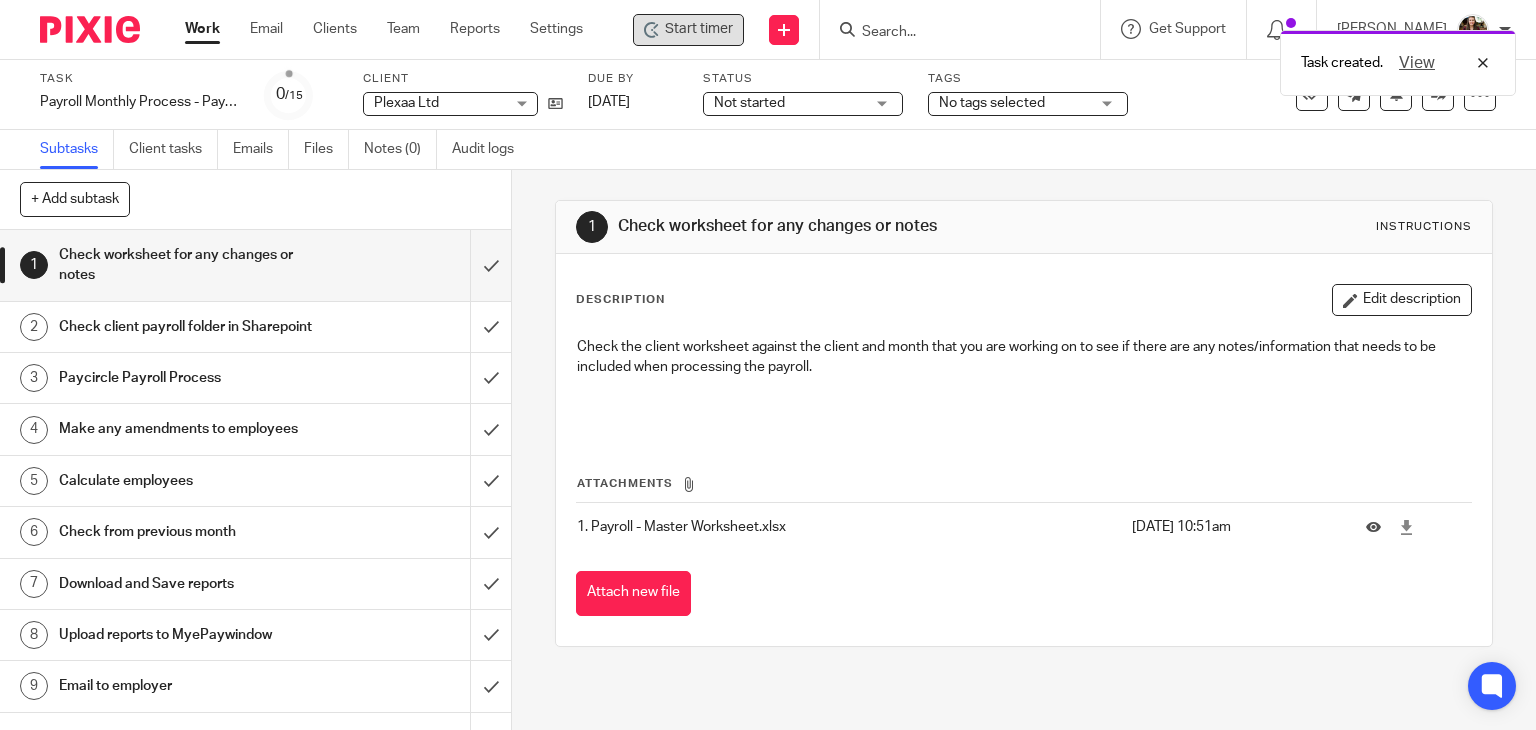 click on "Start timer" at bounding box center [688, 29] 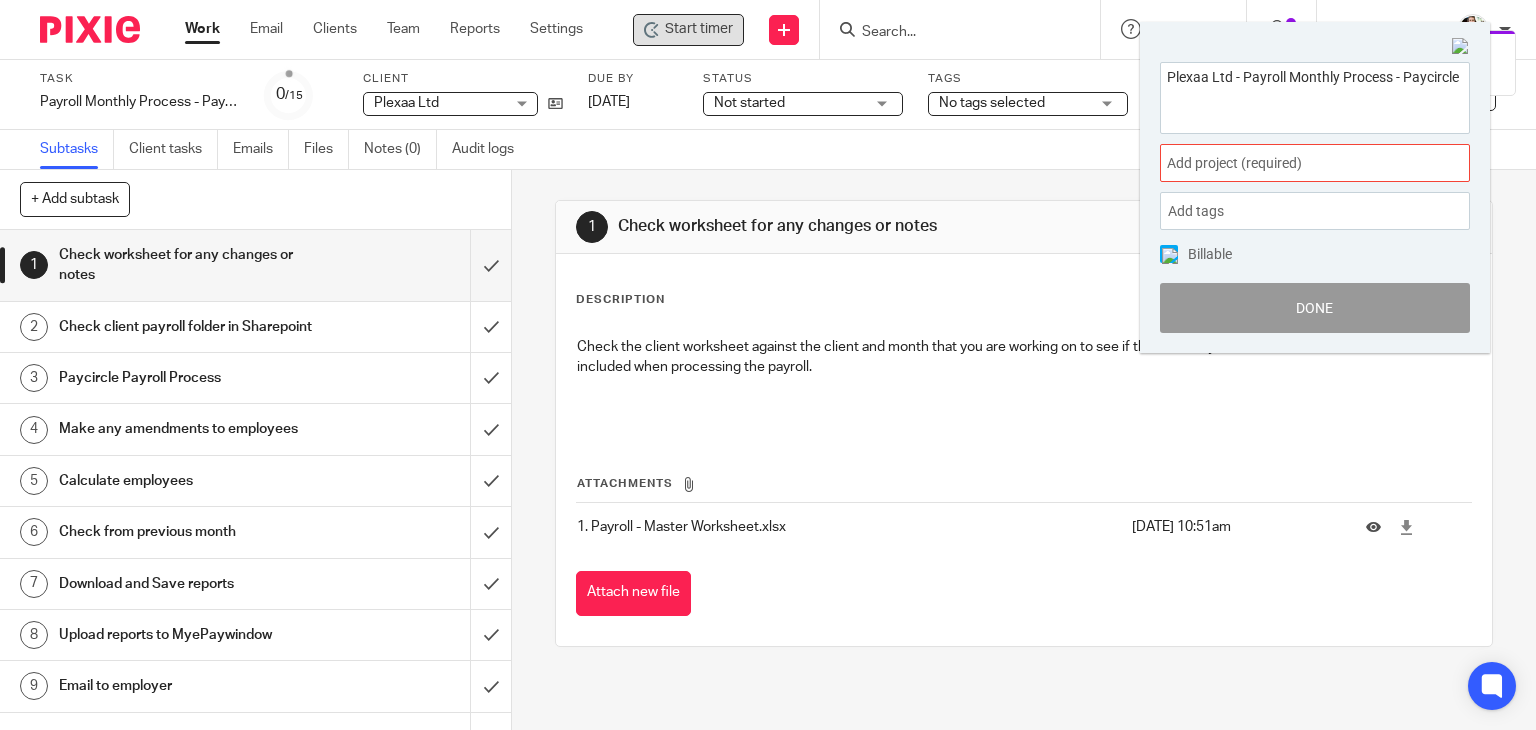 click on "Add project (required) :" at bounding box center [1293, 163] 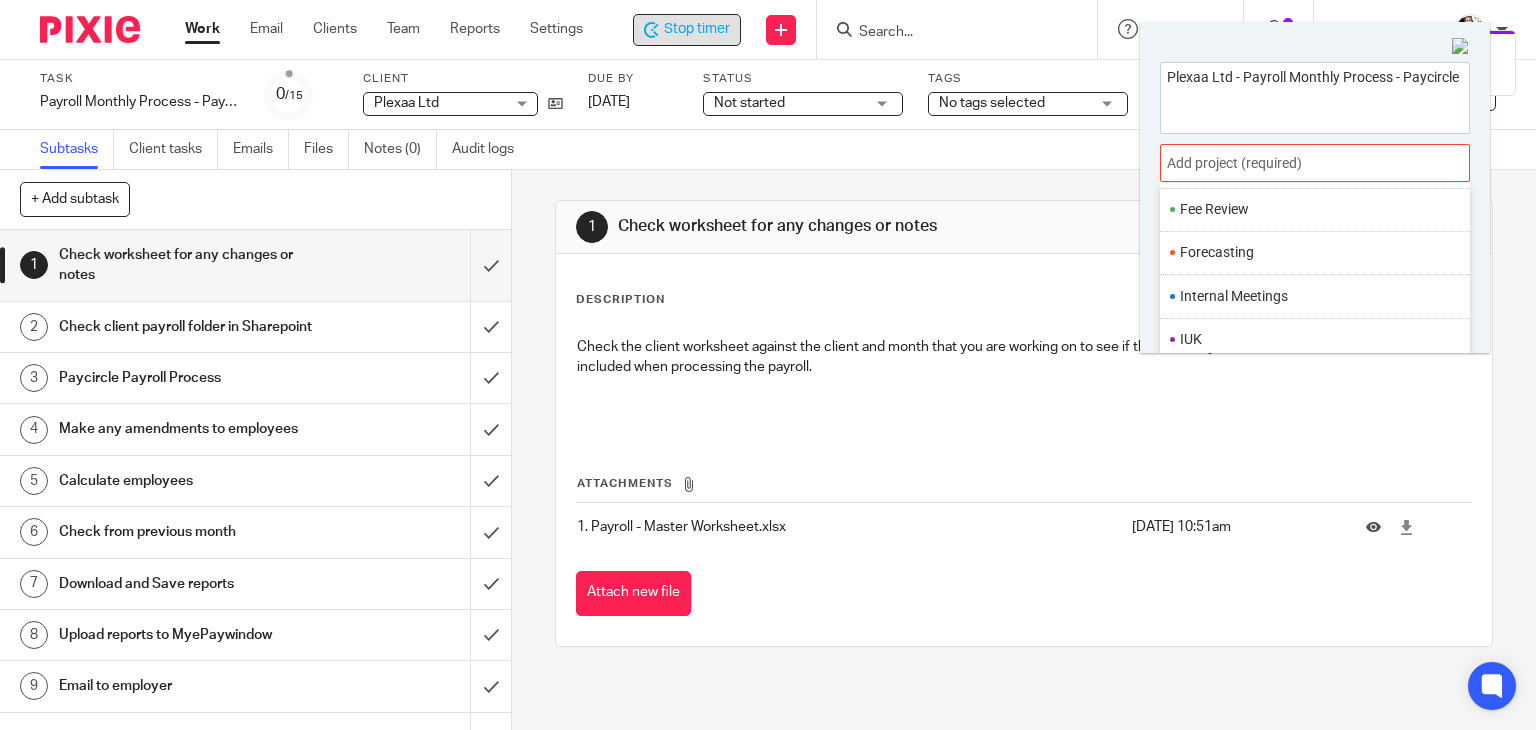 scroll, scrollTop: 700, scrollLeft: 0, axis: vertical 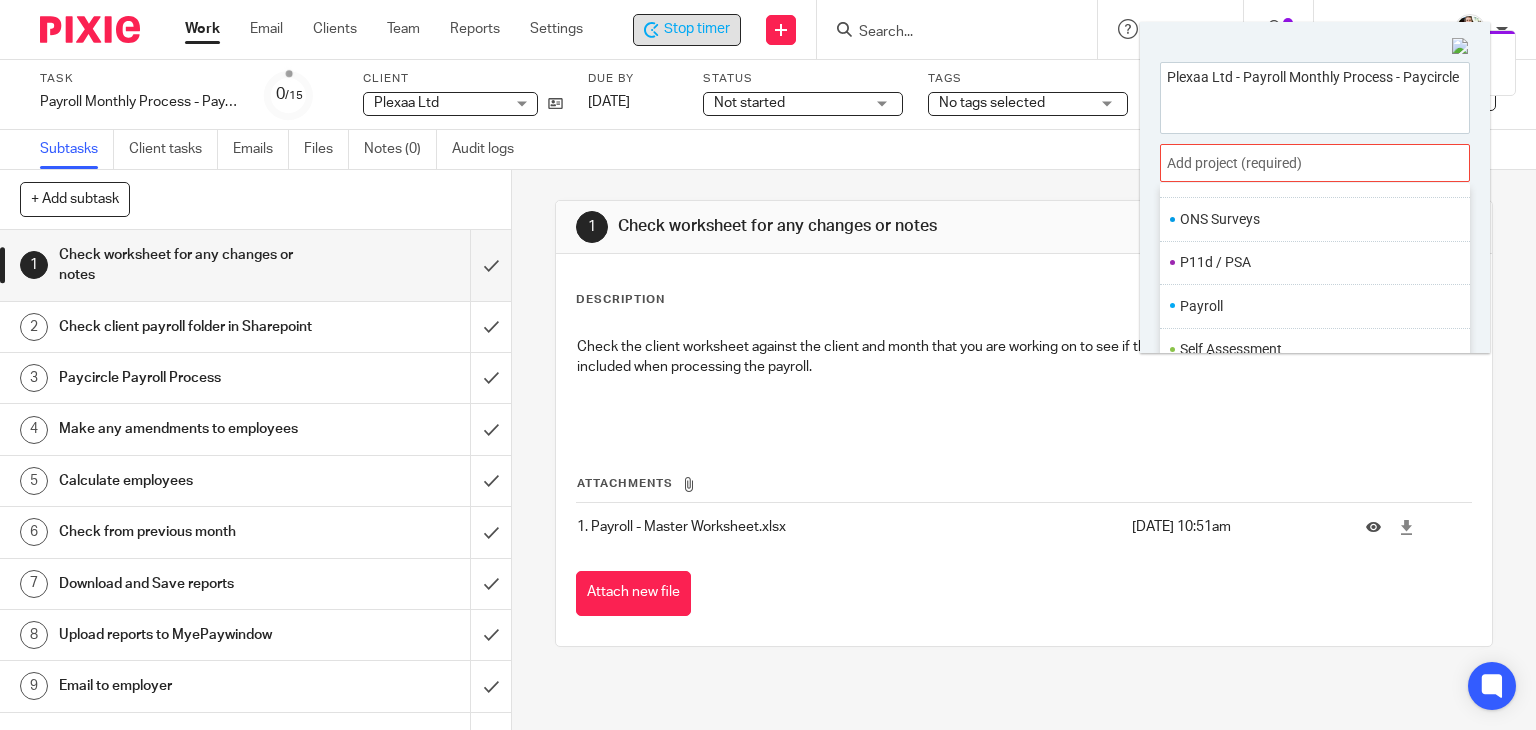 click on "Payroll" at bounding box center [1310, 306] 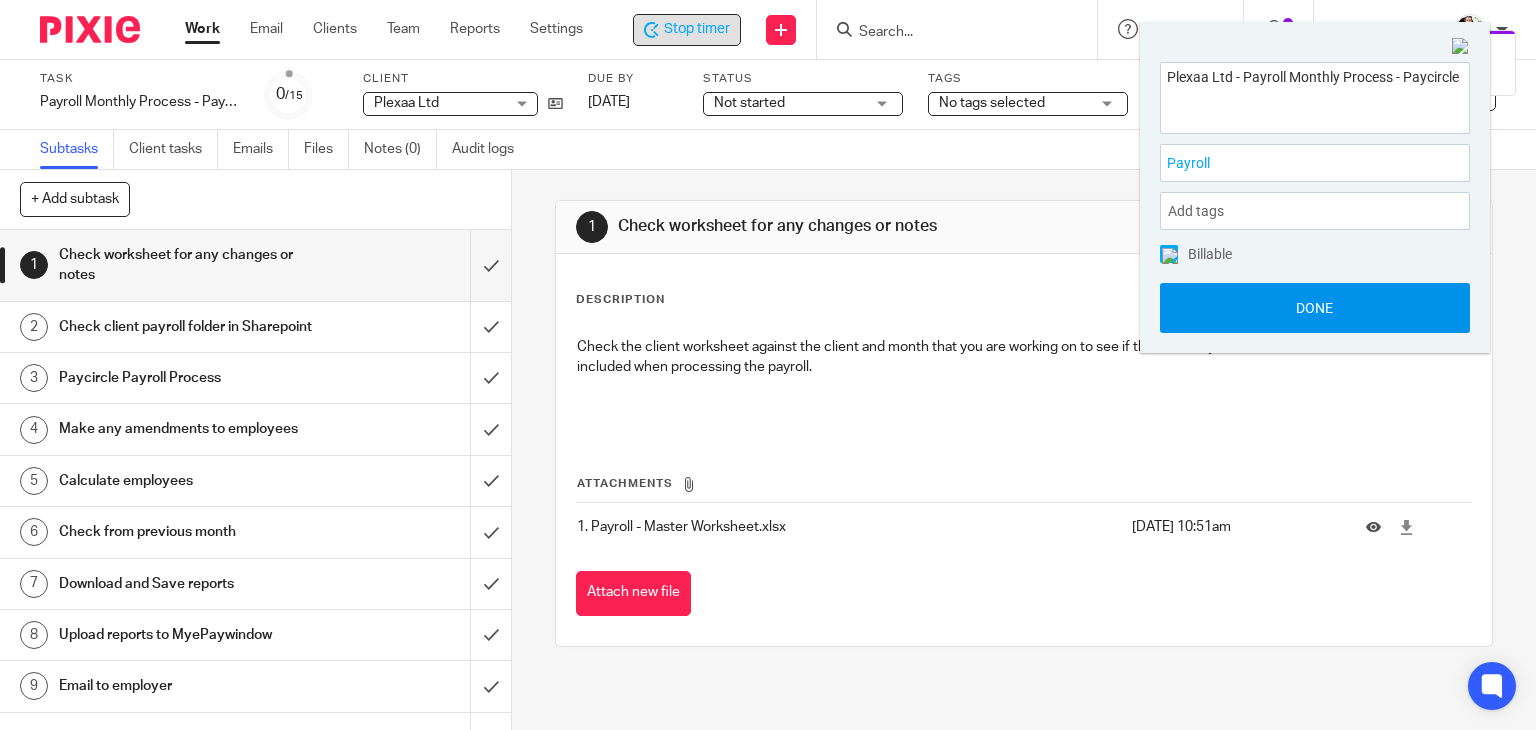 click on "Done" at bounding box center (1315, 308) 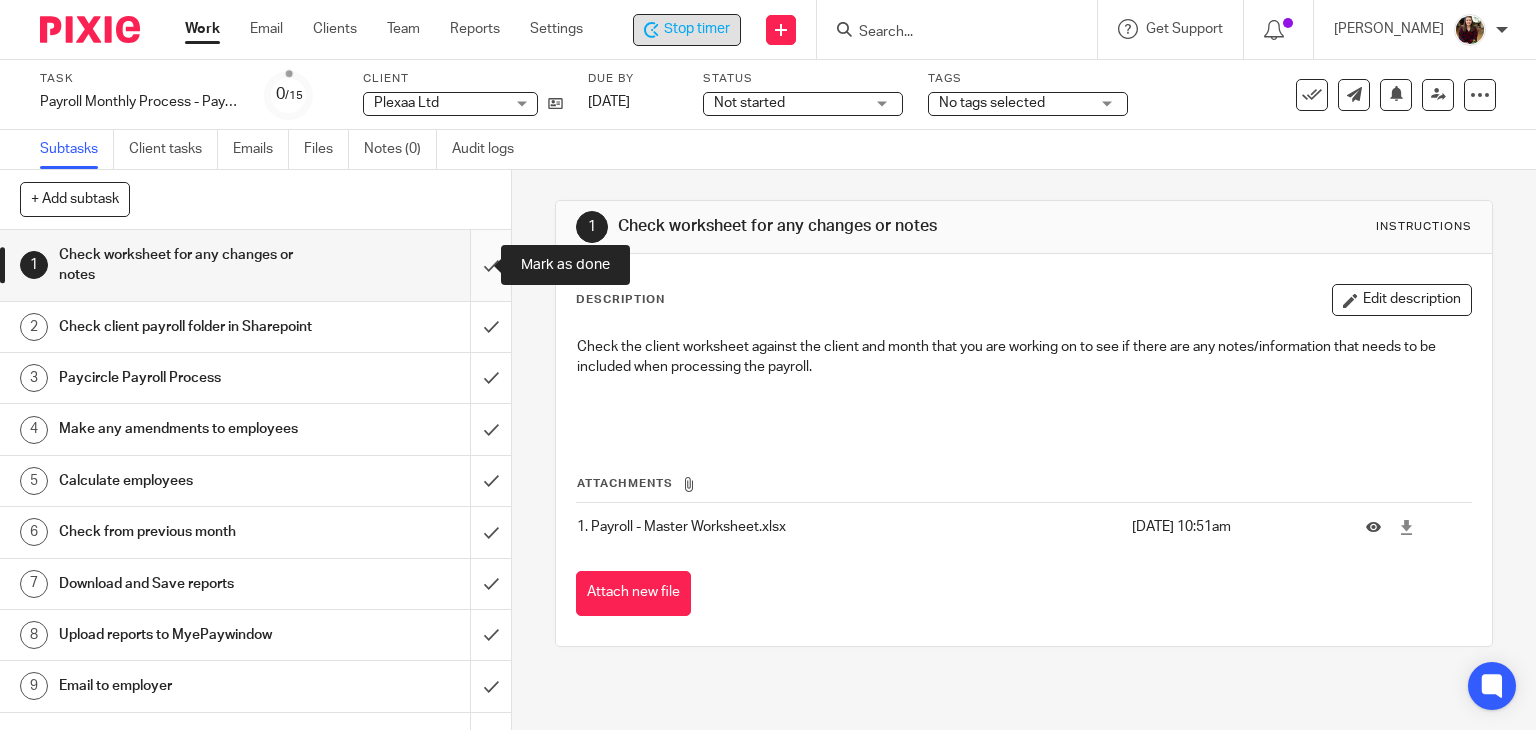 click at bounding box center [255, 265] 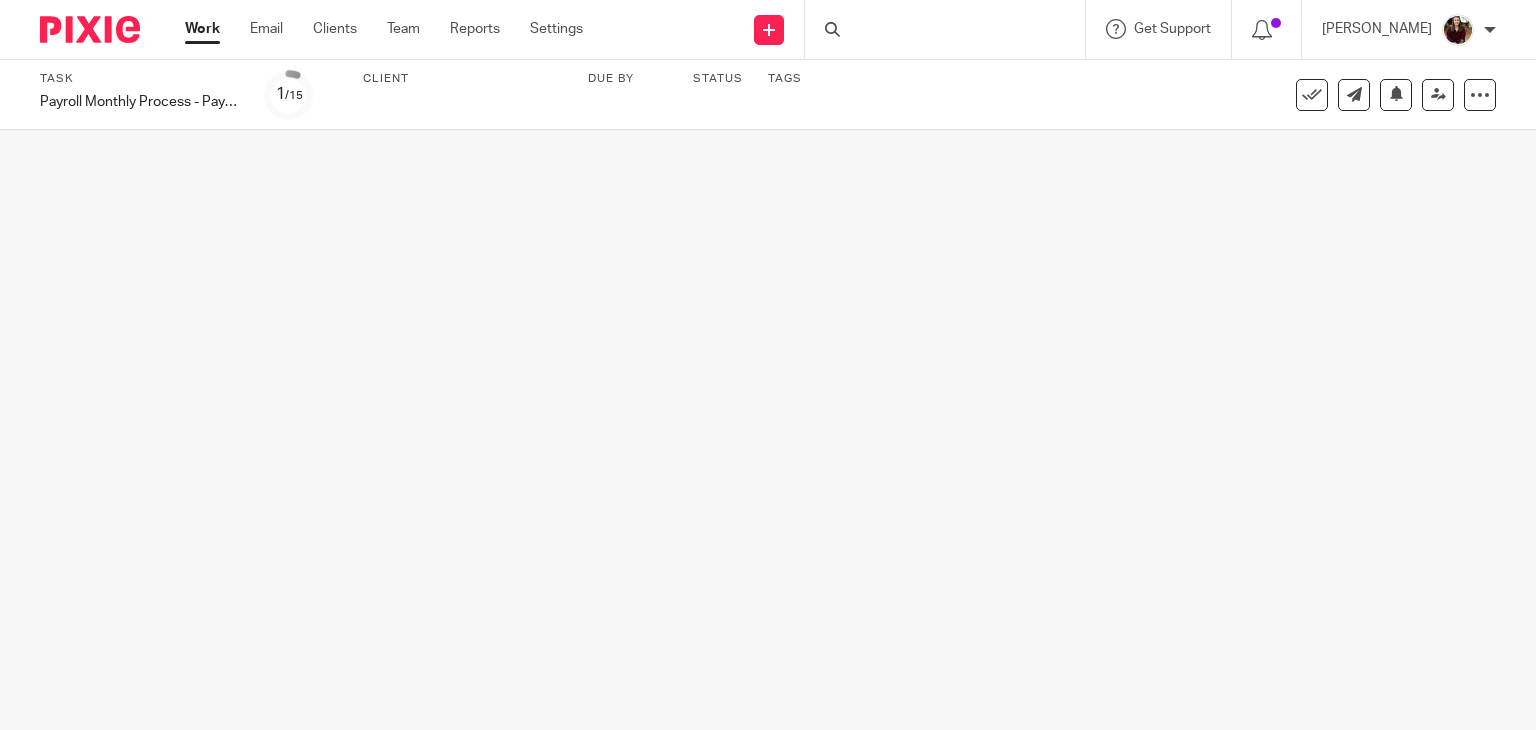 scroll, scrollTop: 0, scrollLeft: 0, axis: both 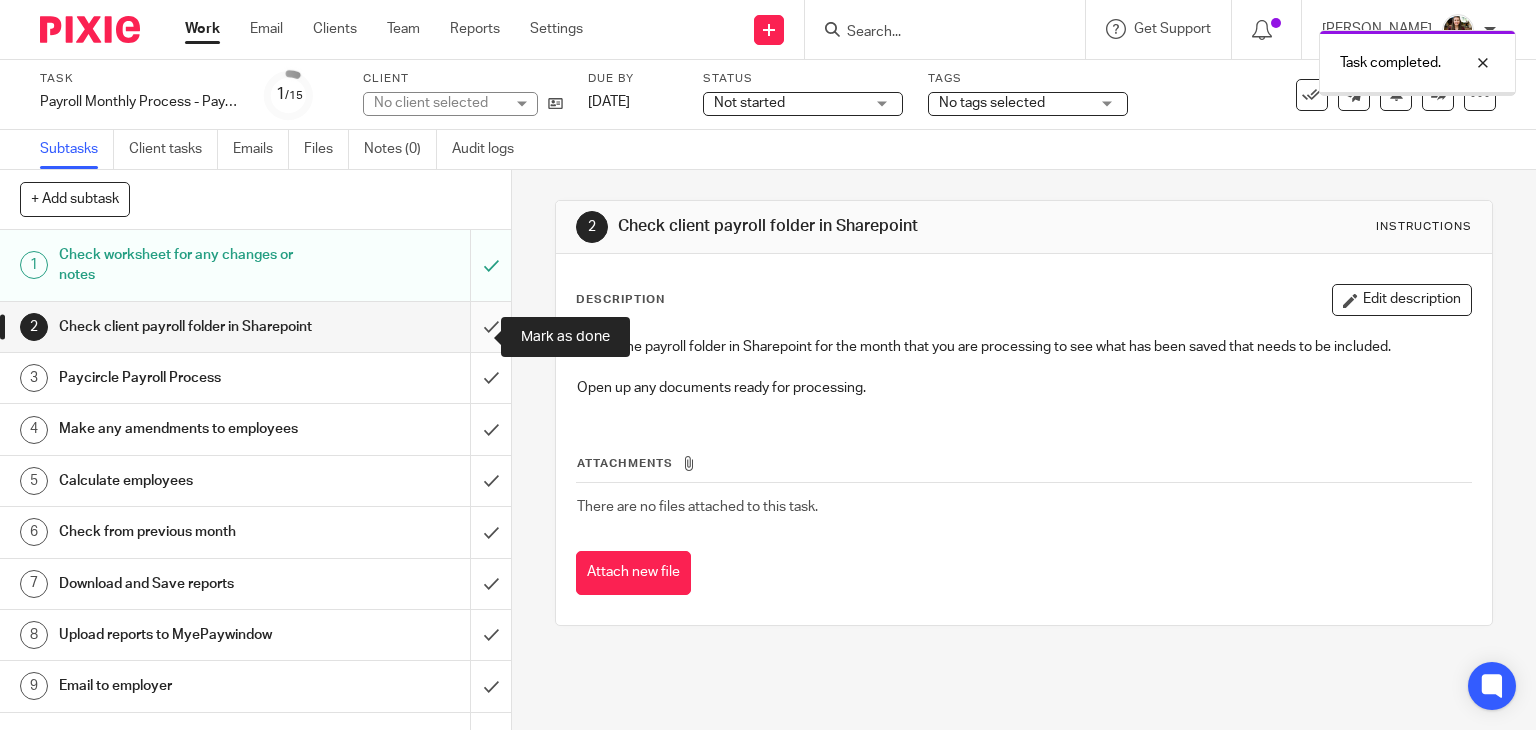 click at bounding box center (255, 327) 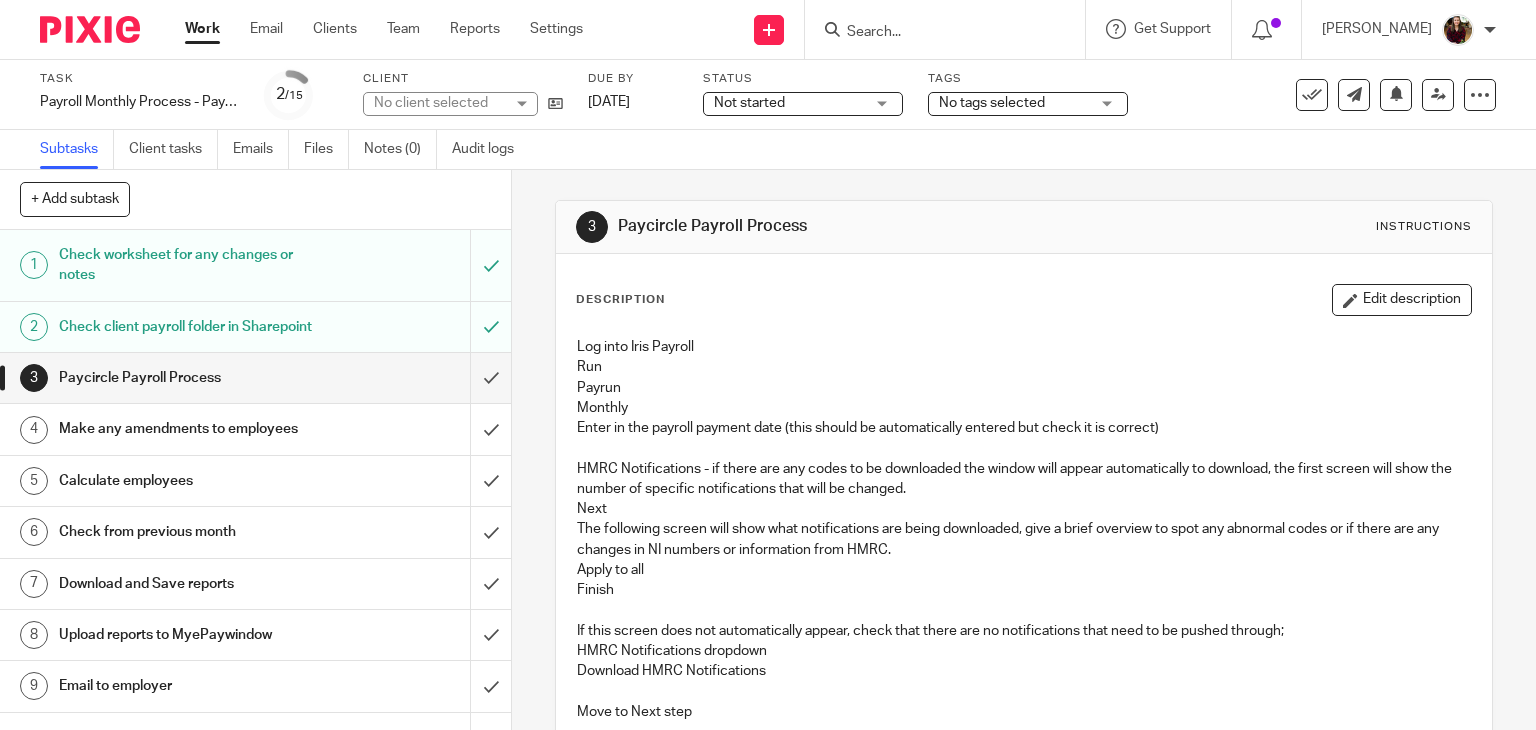 scroll, scrollTop: 0, scrollLeft: 0, axis: both 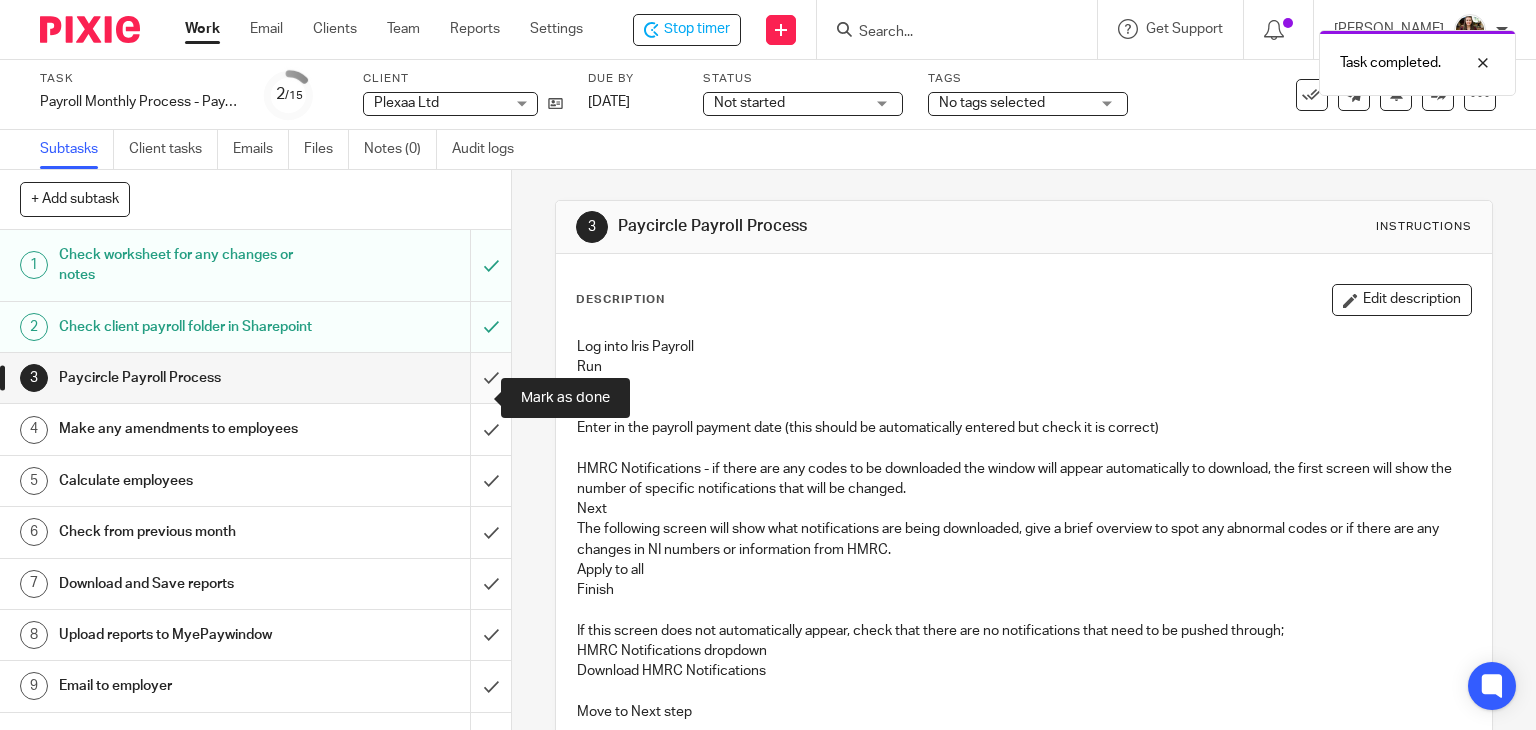 click at bounding box center [255, 378] 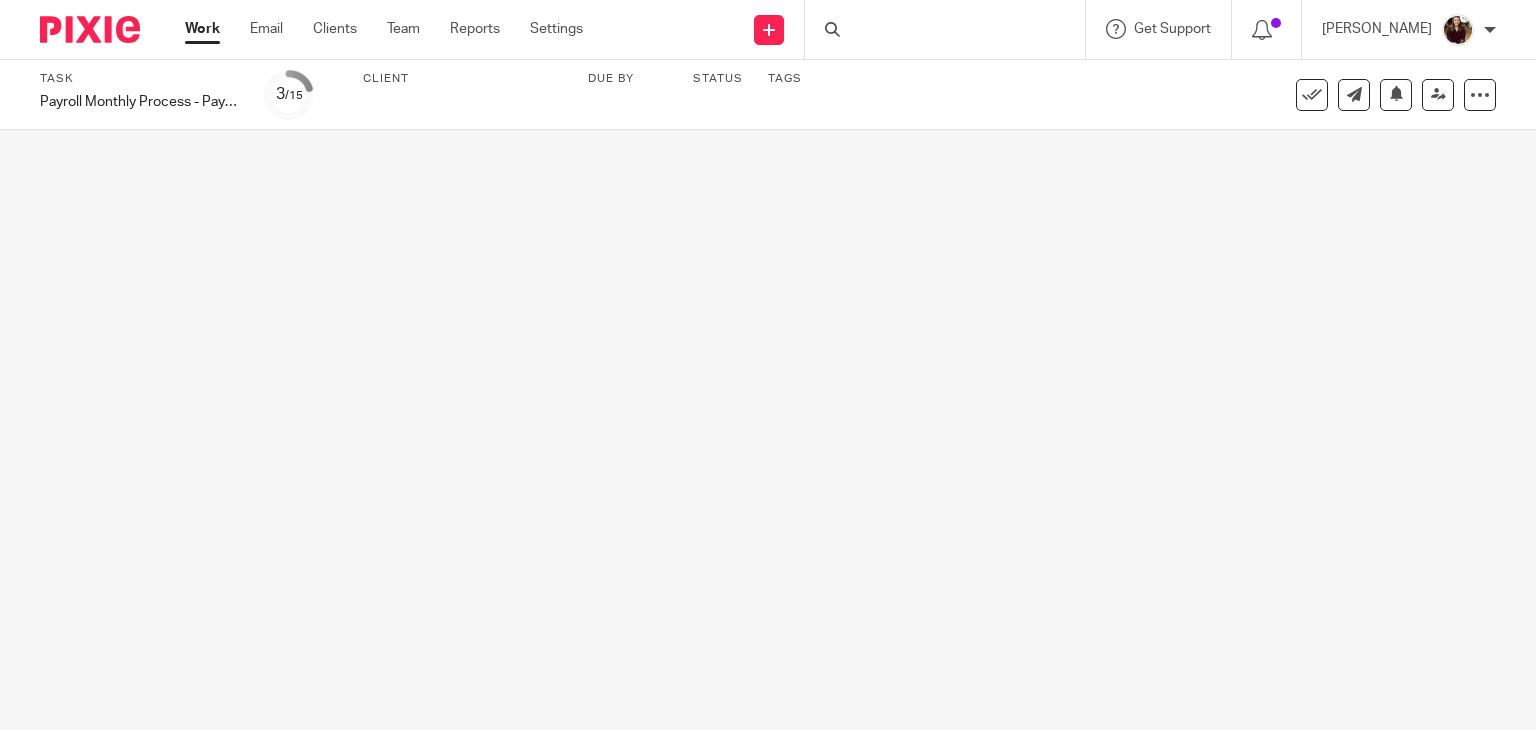 scroll, scrollTop: 0, scrollLeft: 0, axis: both 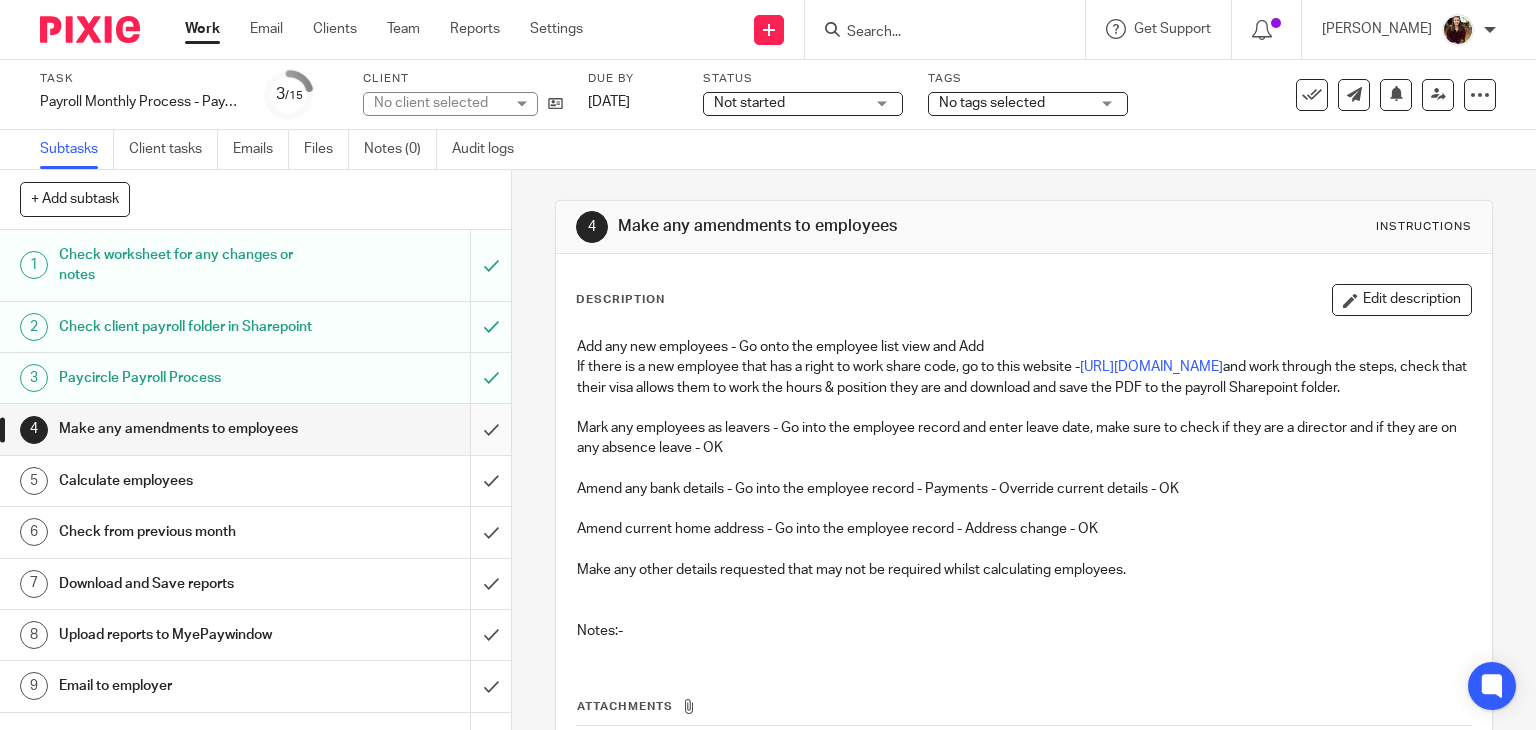 click at bounding box center [255, 429] 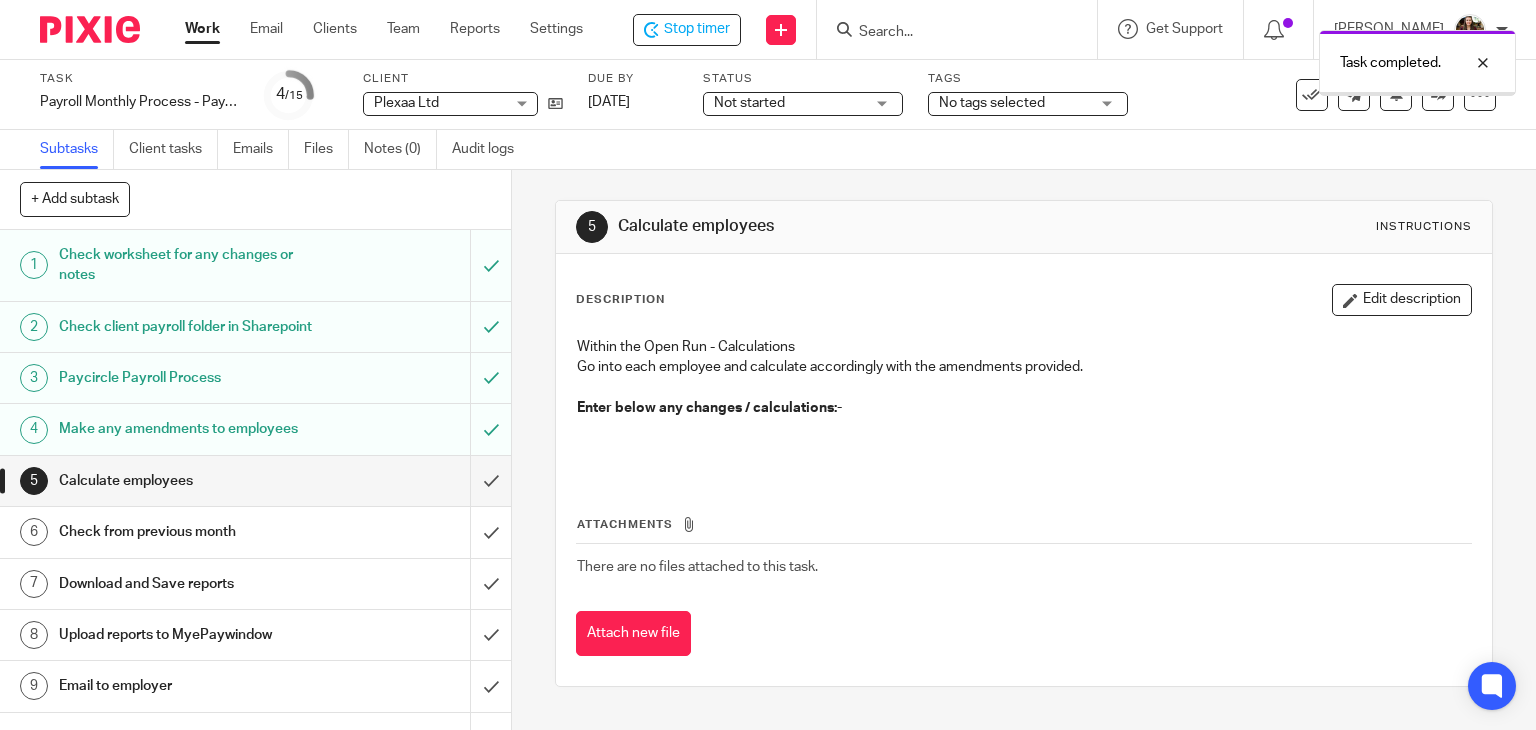 scroll, scrollTop: 0, scrollLeft: 0, axis: both 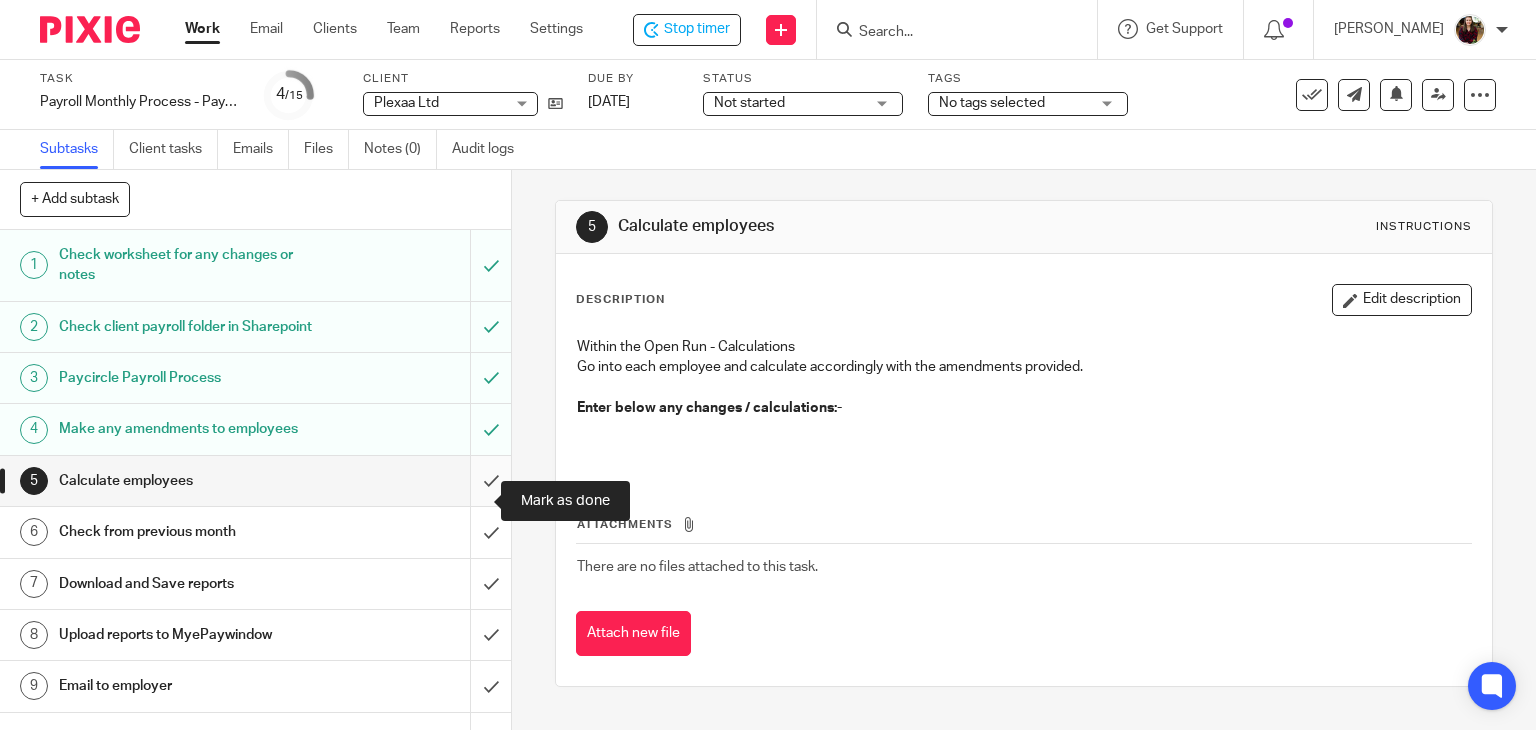 click at bounding box center (255, 481) 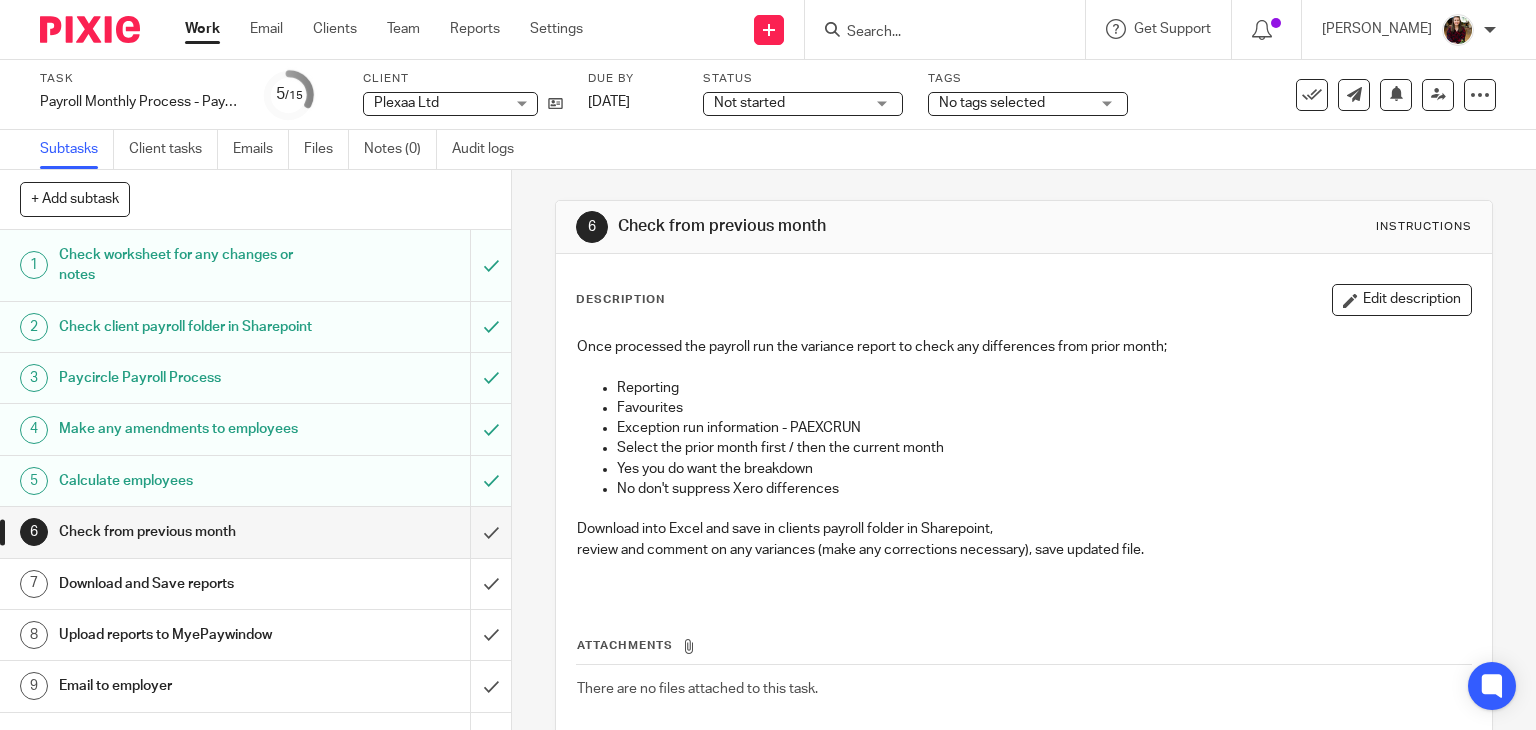 scroll, scrollTop: 0, scrollLeft: 0, axis: both 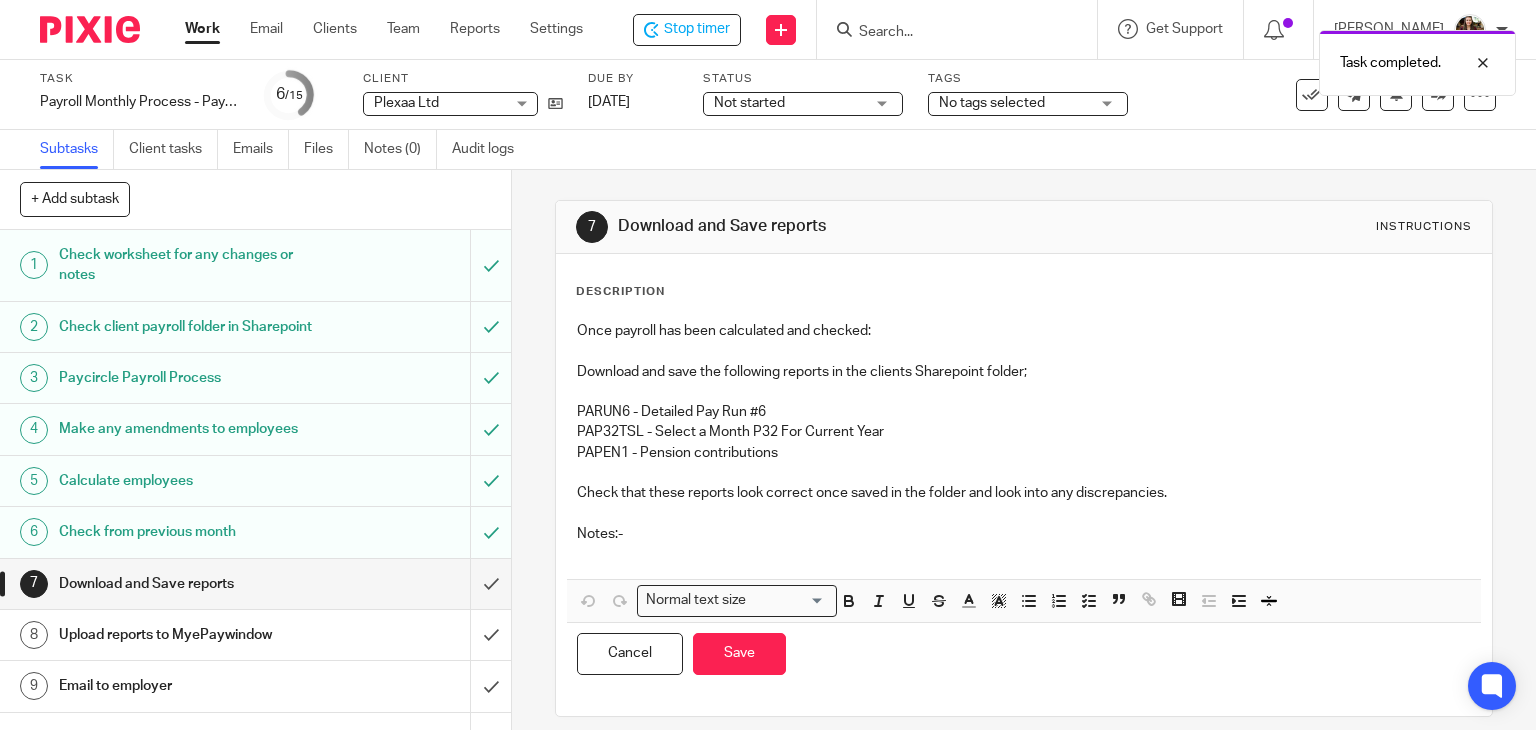 click at bounding box center [1024, 554] 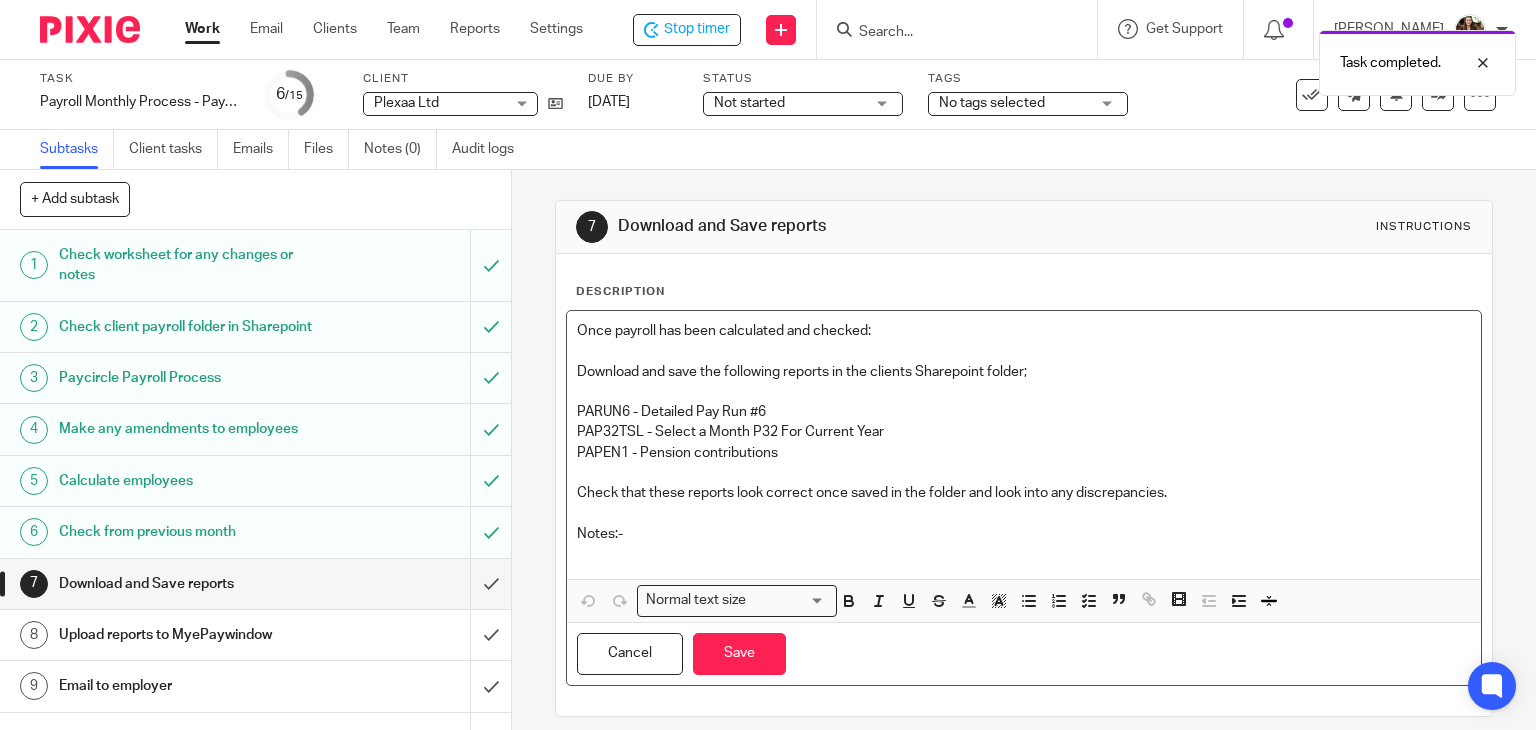type 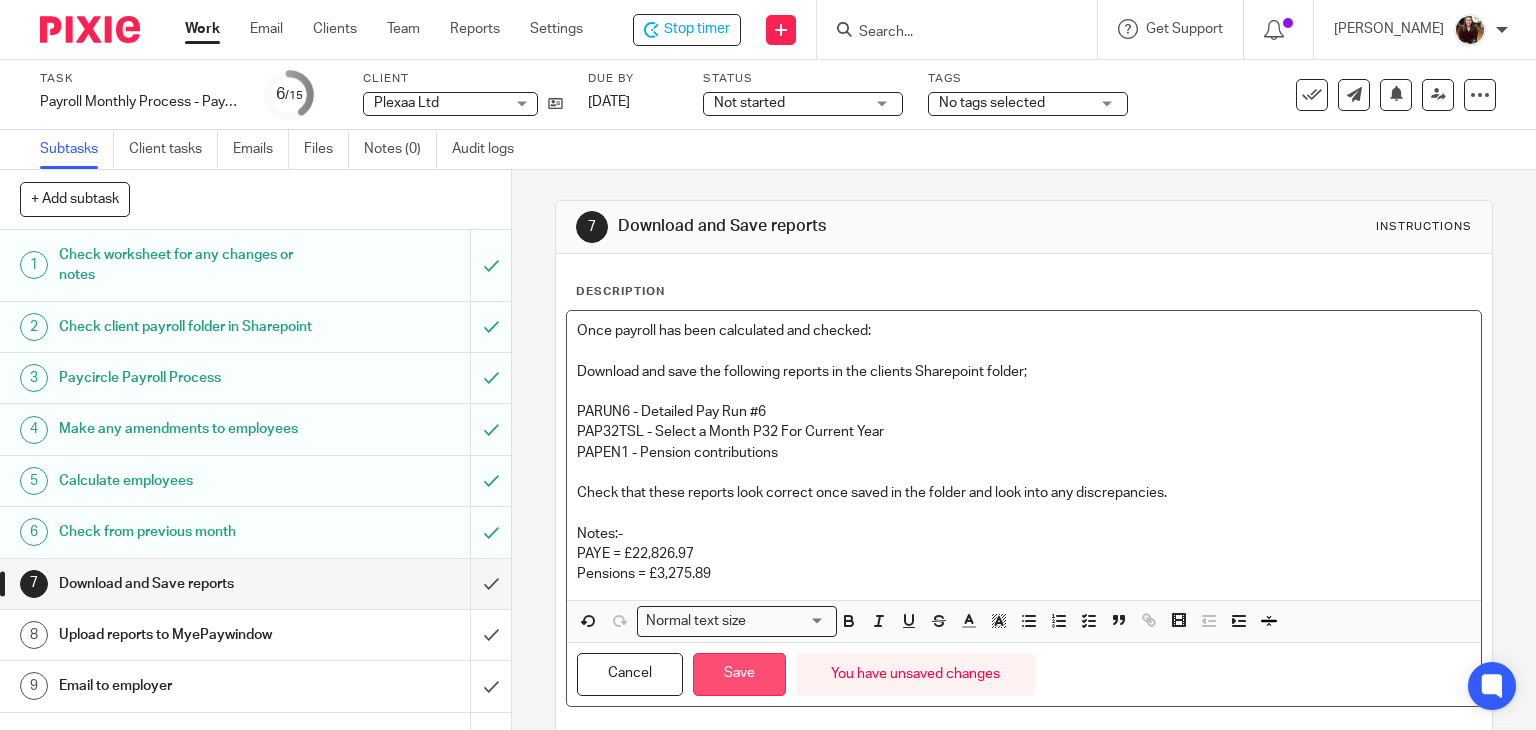 click on "Save" at bounding box center [739, 674] 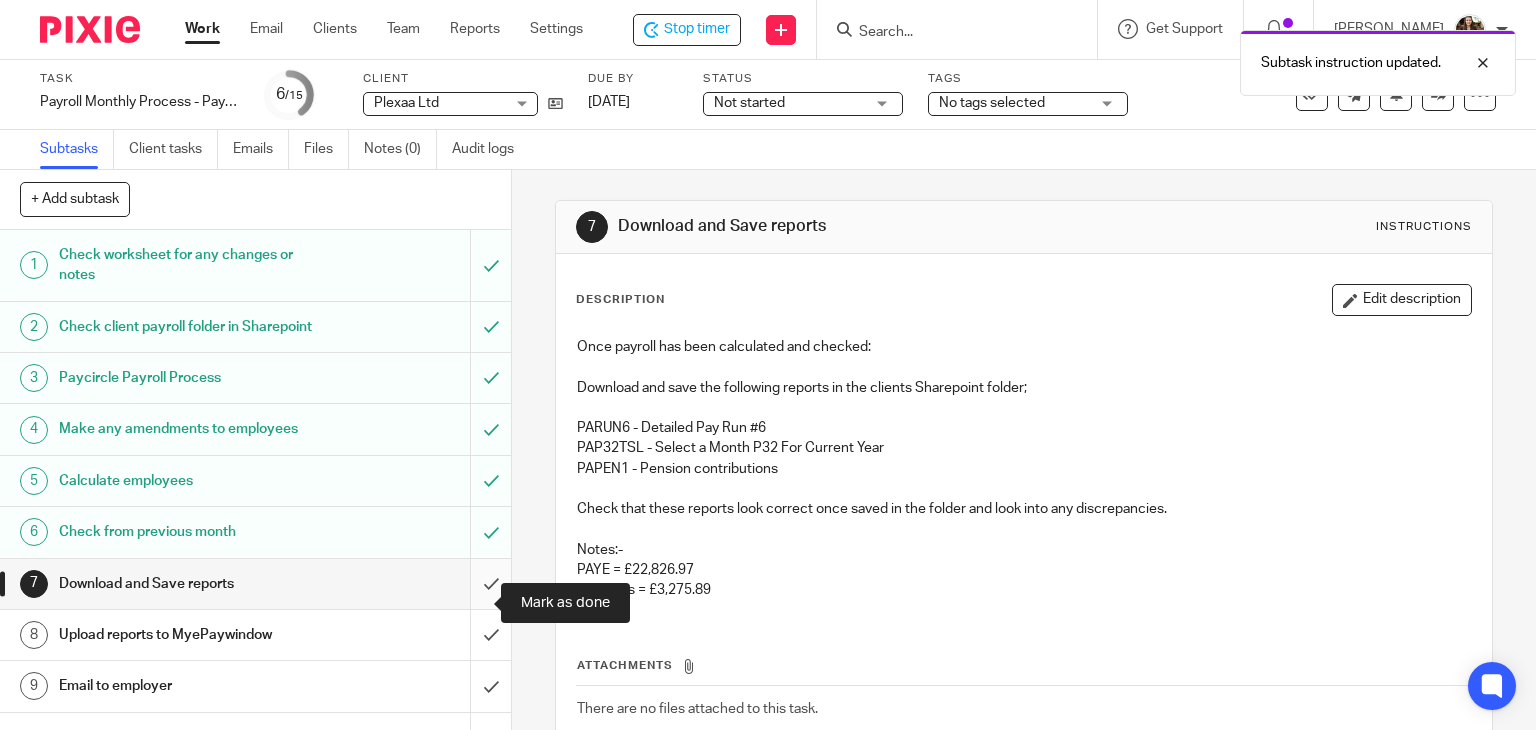 click at bounding box center [255, 584] 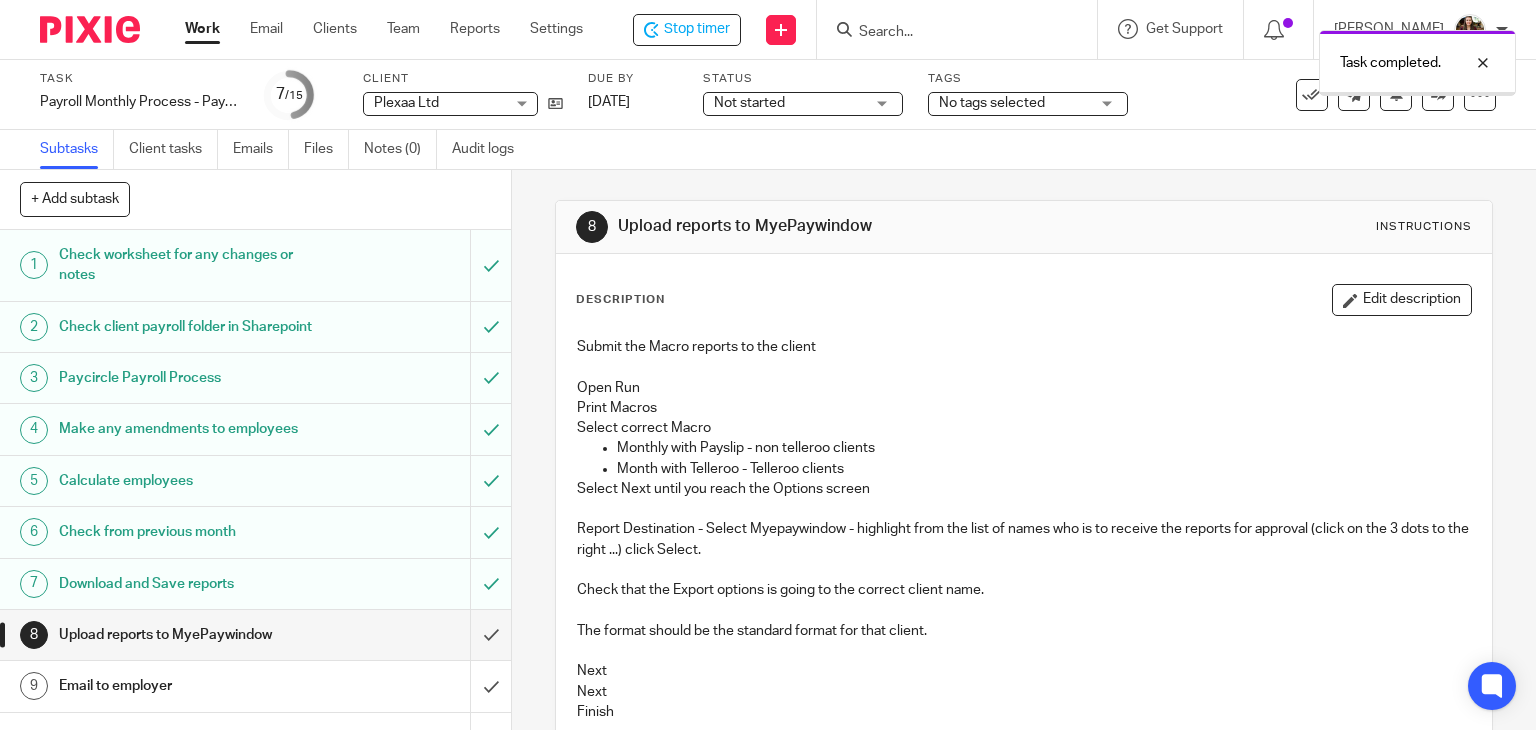 scroll, scrollTop: 0, scrollLeft: 0, axis: both 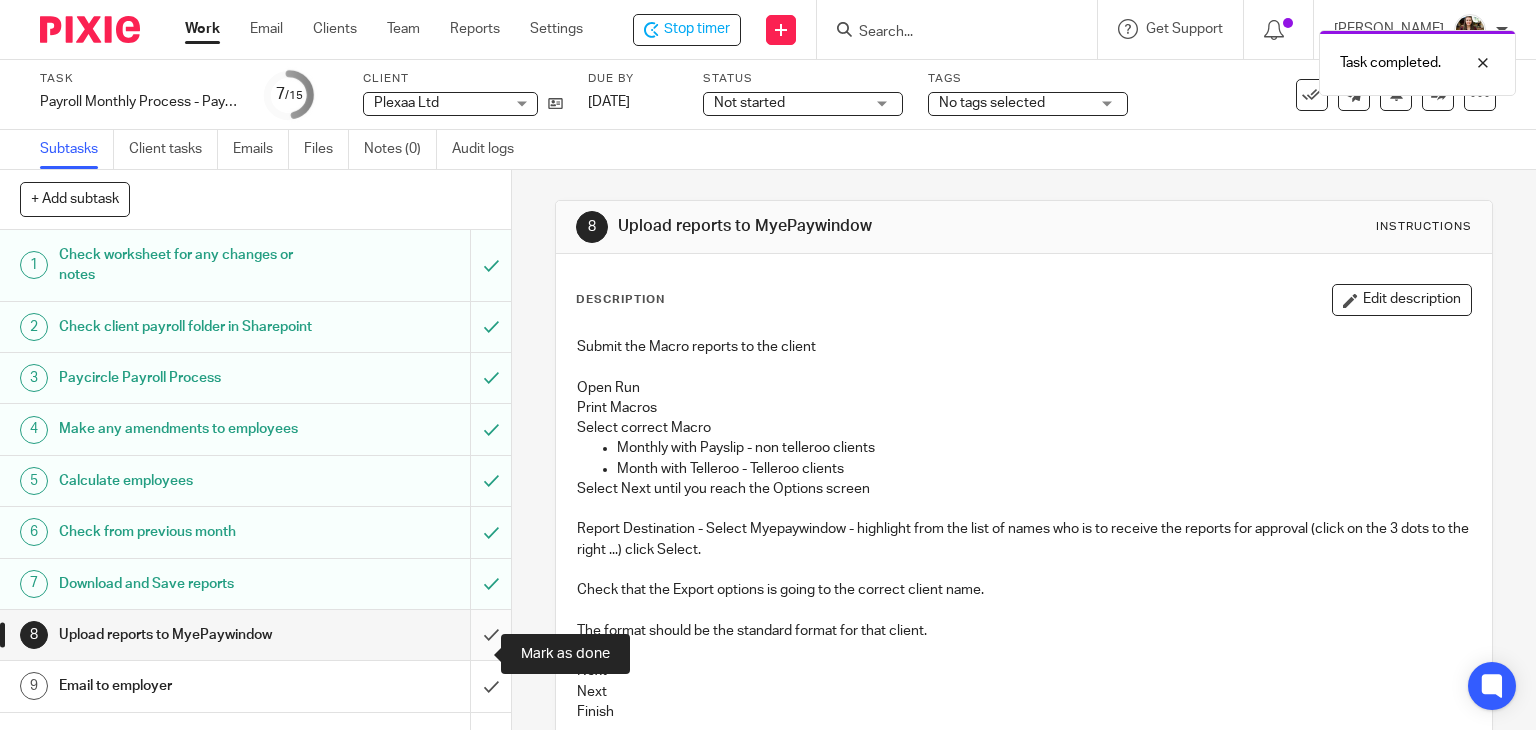 click at bounding box center [255, 635] 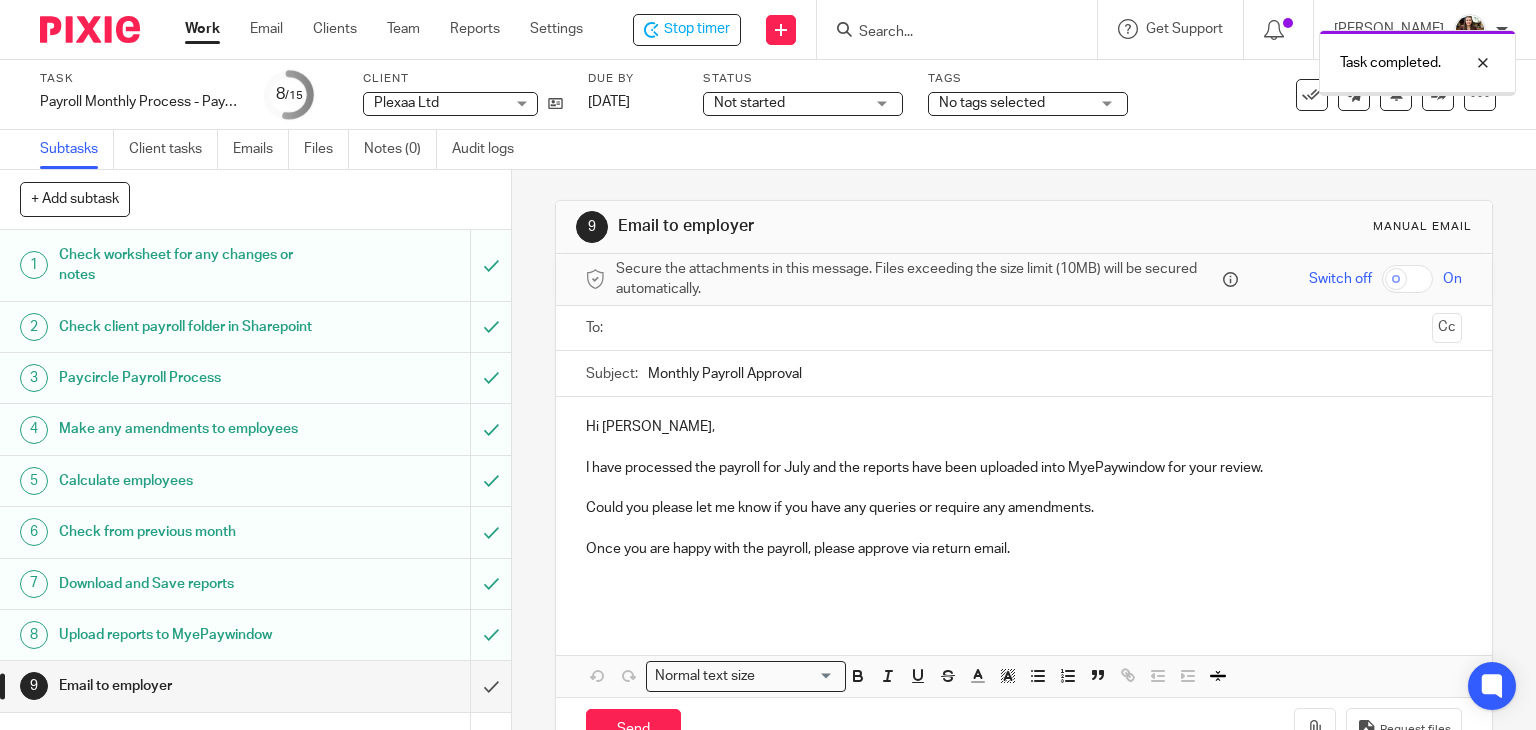 scroll, scrollTop: 0, scrollLeft: 0, axis: both 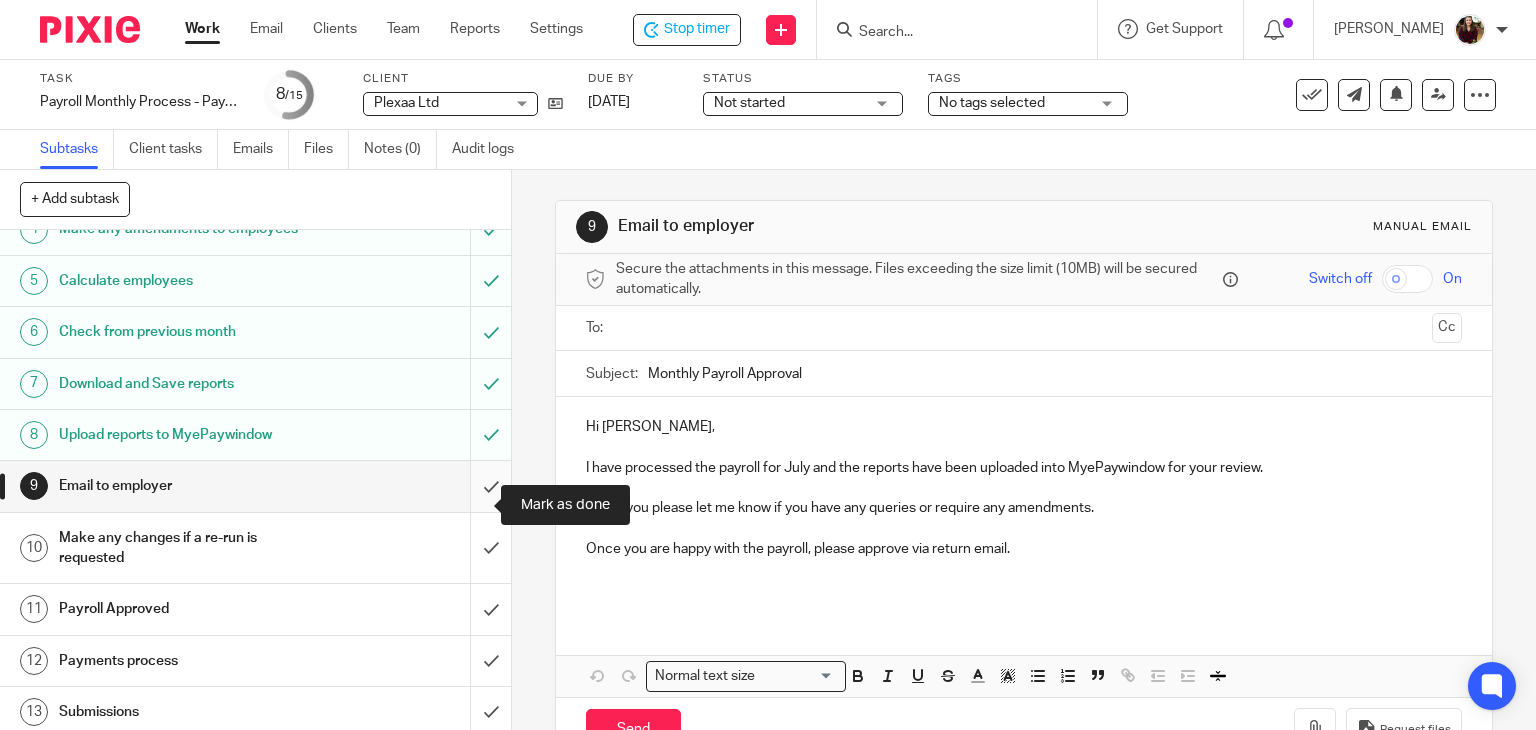 click at bounding box center (255, 486) 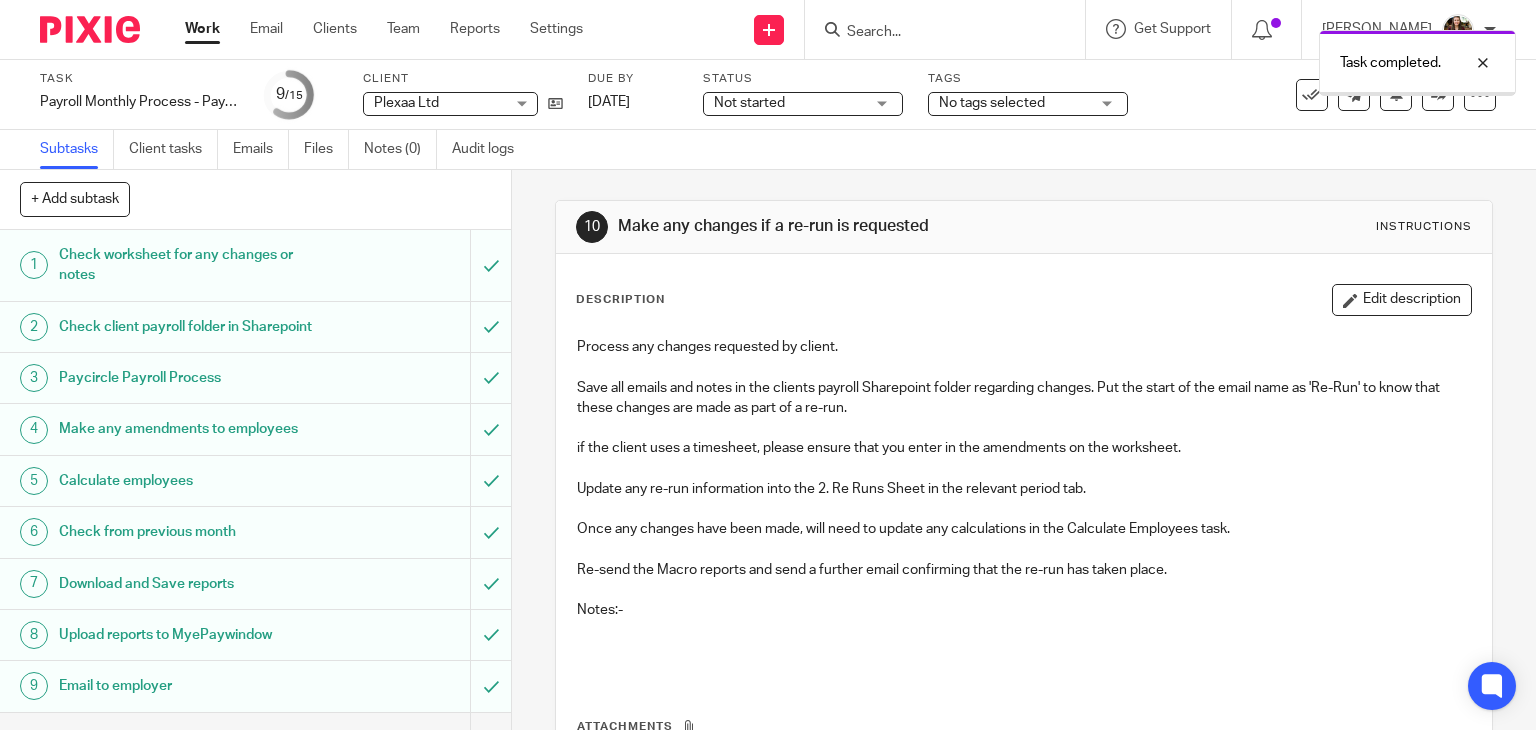 scroll, scrollTop: 0, scrollLeft: 0, axis: both 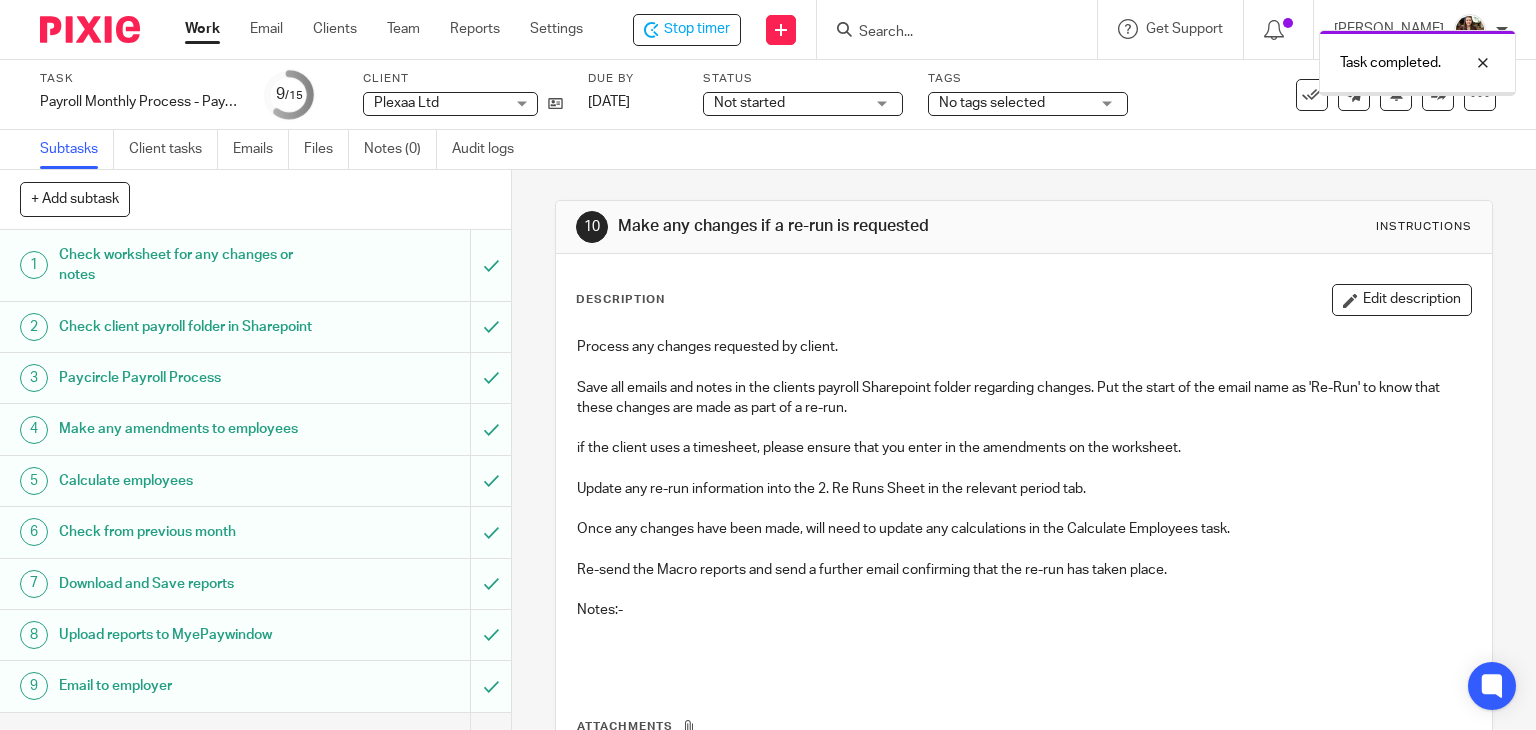 click on "No tags selected" at bounding box center (1014, 103) 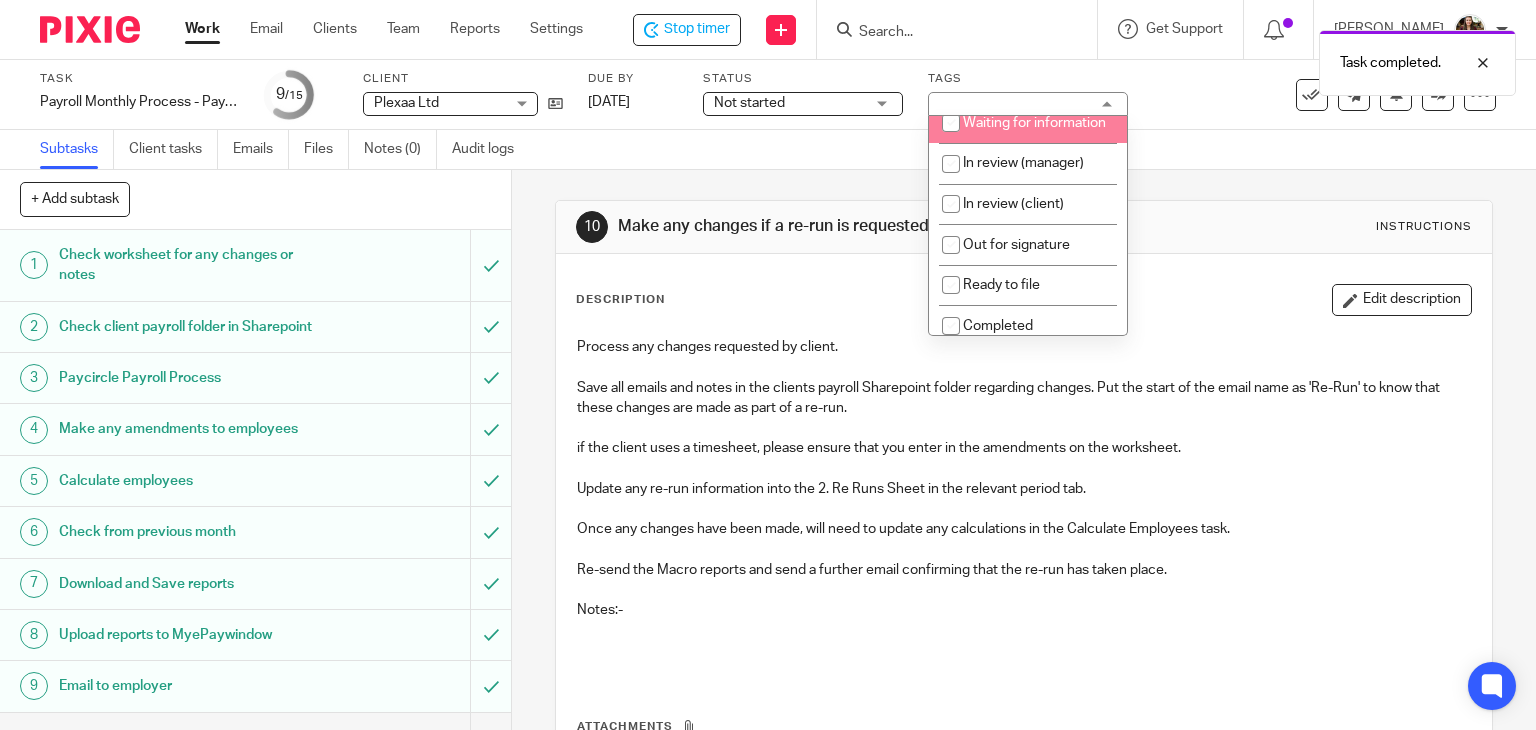 scroll, scrollTop: 300, scrollLeft: 0, axis: vertical 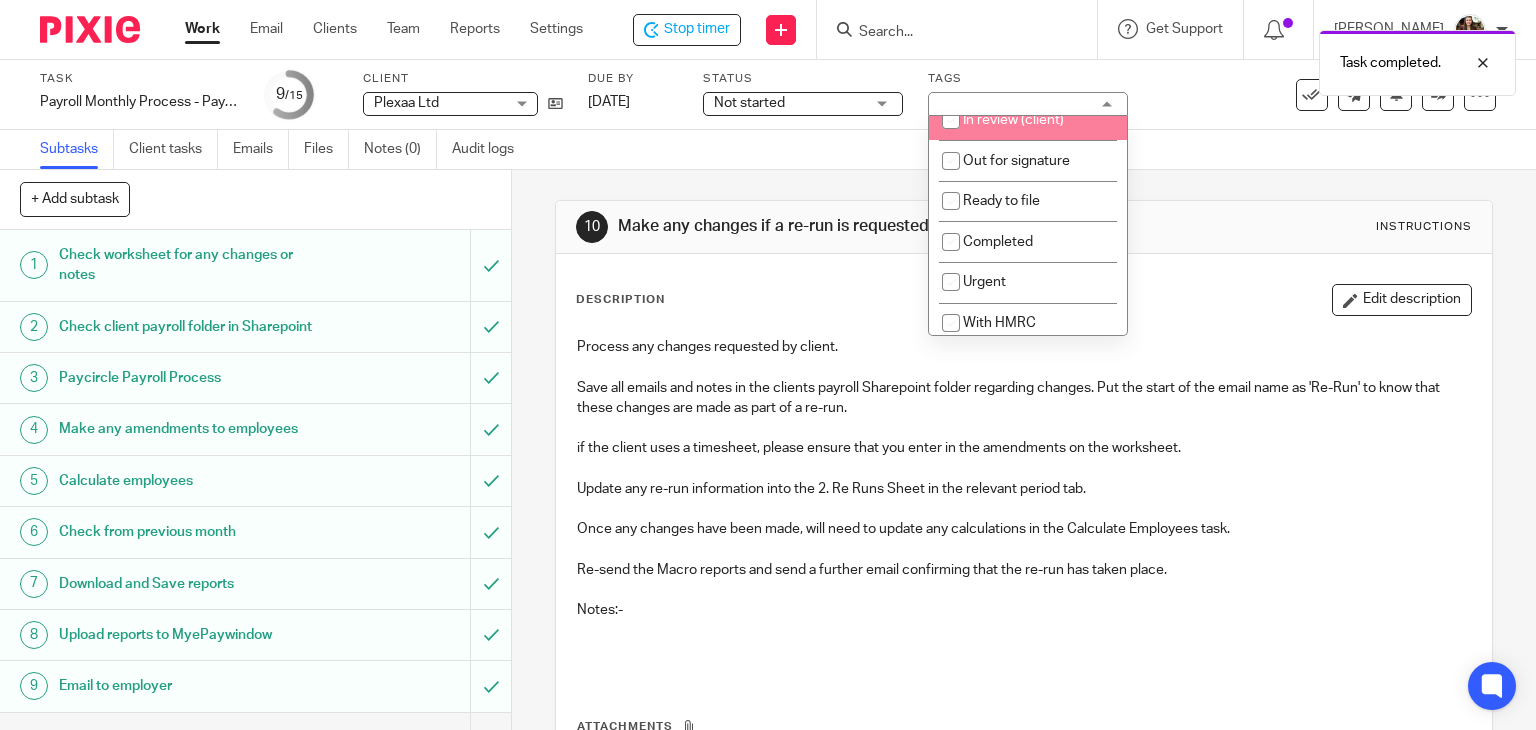 click on "In review (client)" at bounding box center [1013, 120] 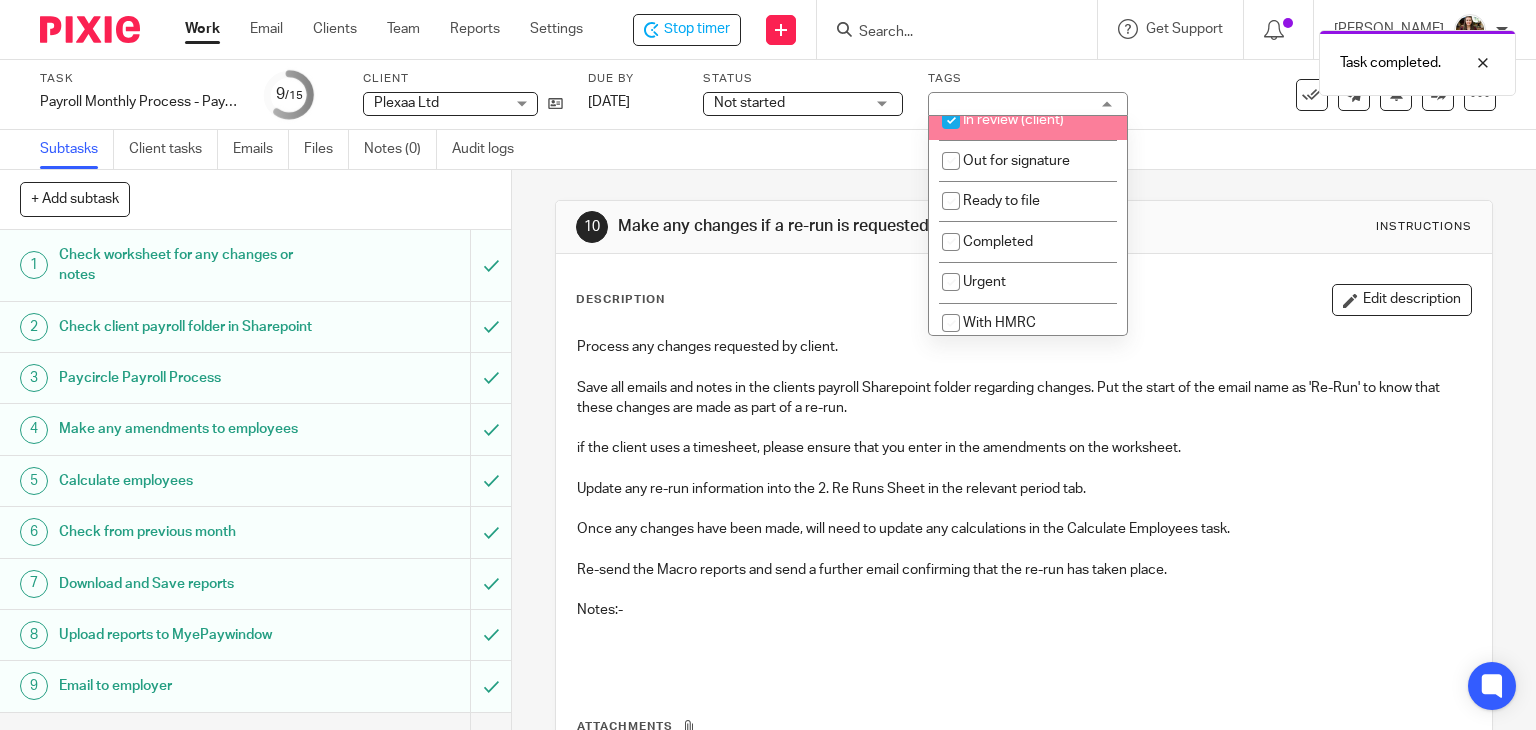checkbox on "true" 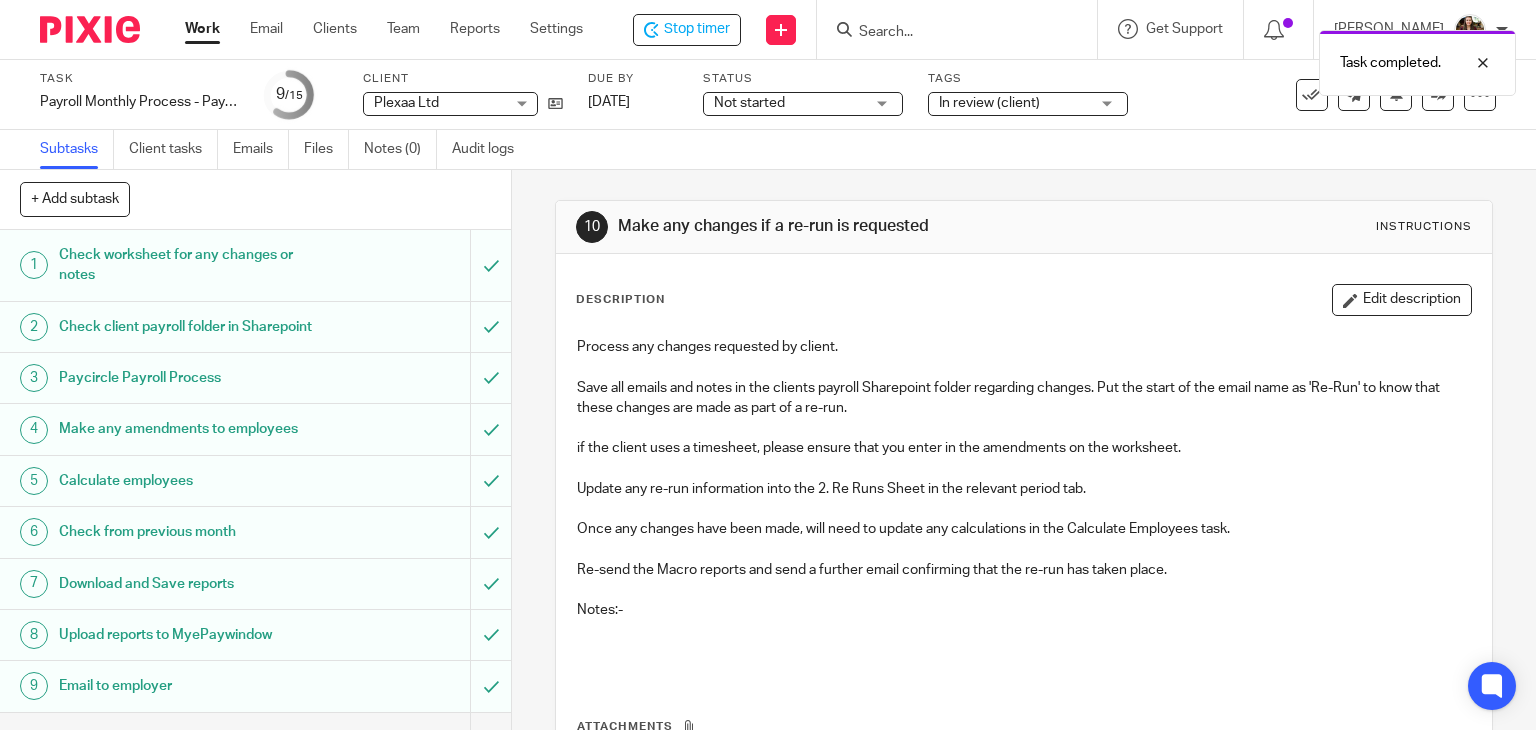 click on "Task
Payroll Monthly Process - Paycircle   Save
Payroll Monthly Process - Paycircle
9 /15
Client
Plexaa Ltd
Plexaa Ltd
No client selected
52 North Health Ltd
Accelercomm Ltd
Advanced Machinery Services Limited
Ad Venturist Ltd
Agaricus Robotics Ltd
Aivivo Ltd
AlgoDynamix Ltd
Allfocal Optics Ltd
Almanac Ventures Limited
Analytica Resources Ltd
Apian Limited
Artlogic International Limited
Atlas Labs Ltd T/A [PERSON_NAME]
Audelation Ltd
Audio Analytic Limited" at bounding box center (646, 95) 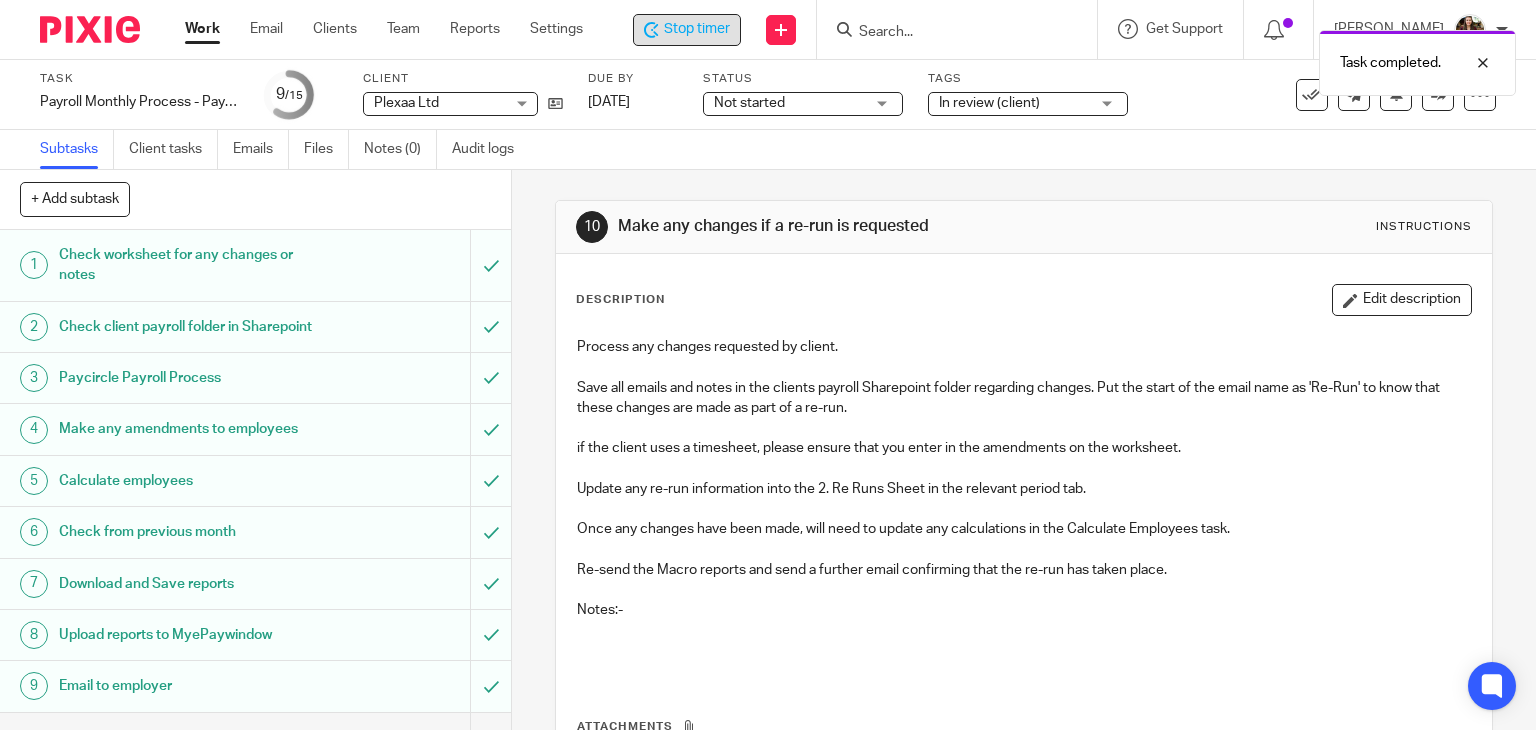 click on "Stop timer" at bounding box center (697, 29) 